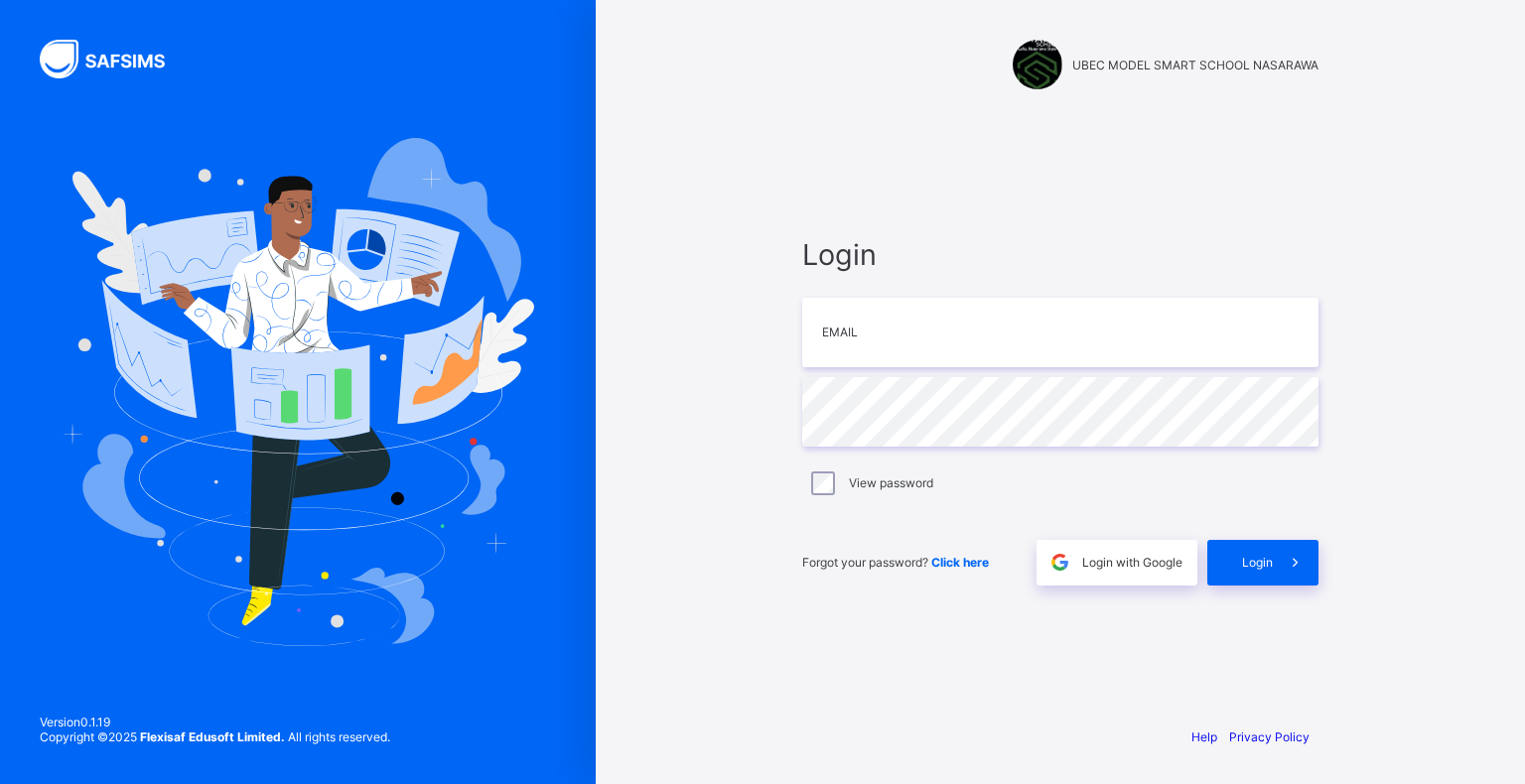 scroll, scrollTop: 0, scrollLeft: 0, axis: both 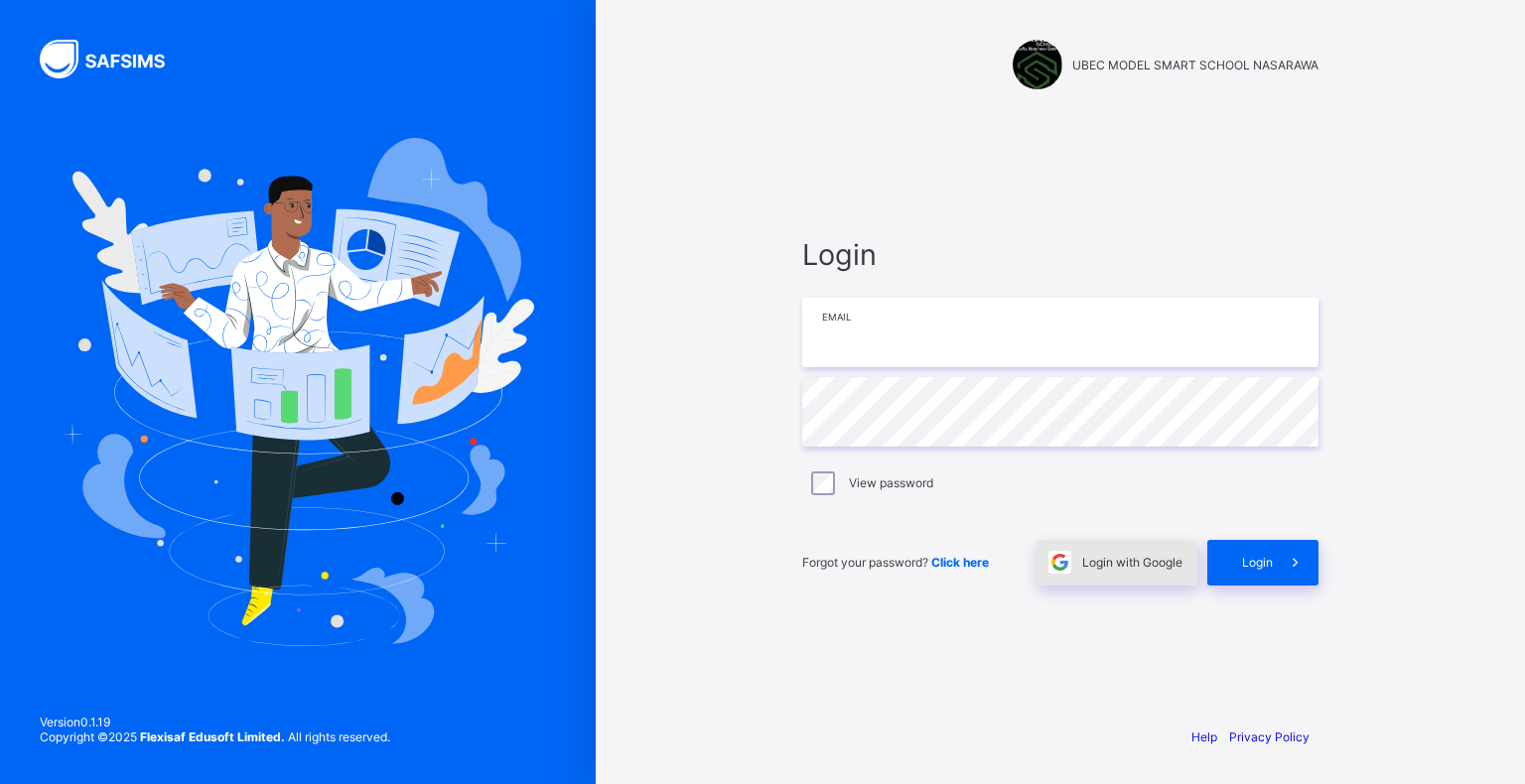 type on "**********" 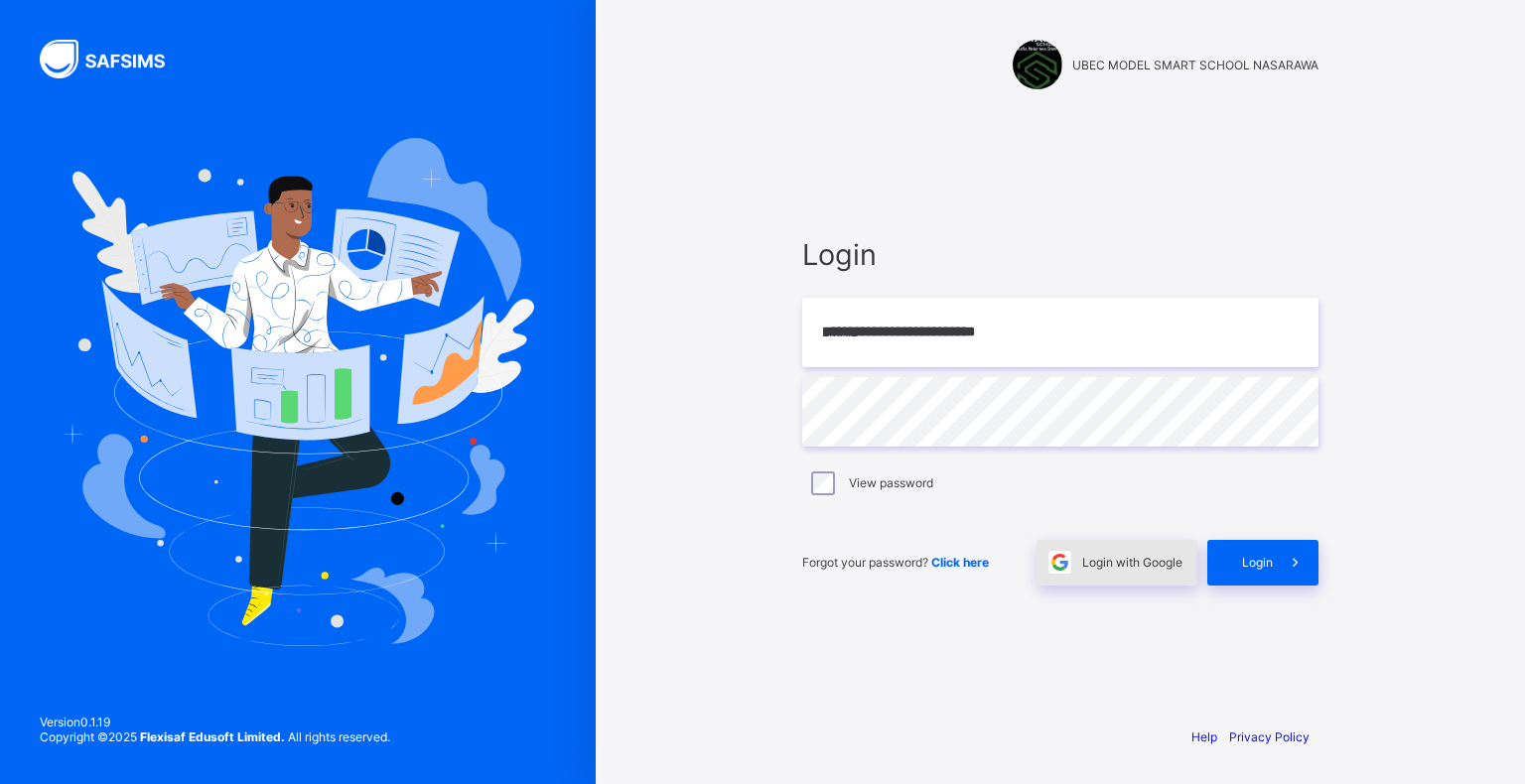 click on "Login with Google" at bounding box center (1132, 562) 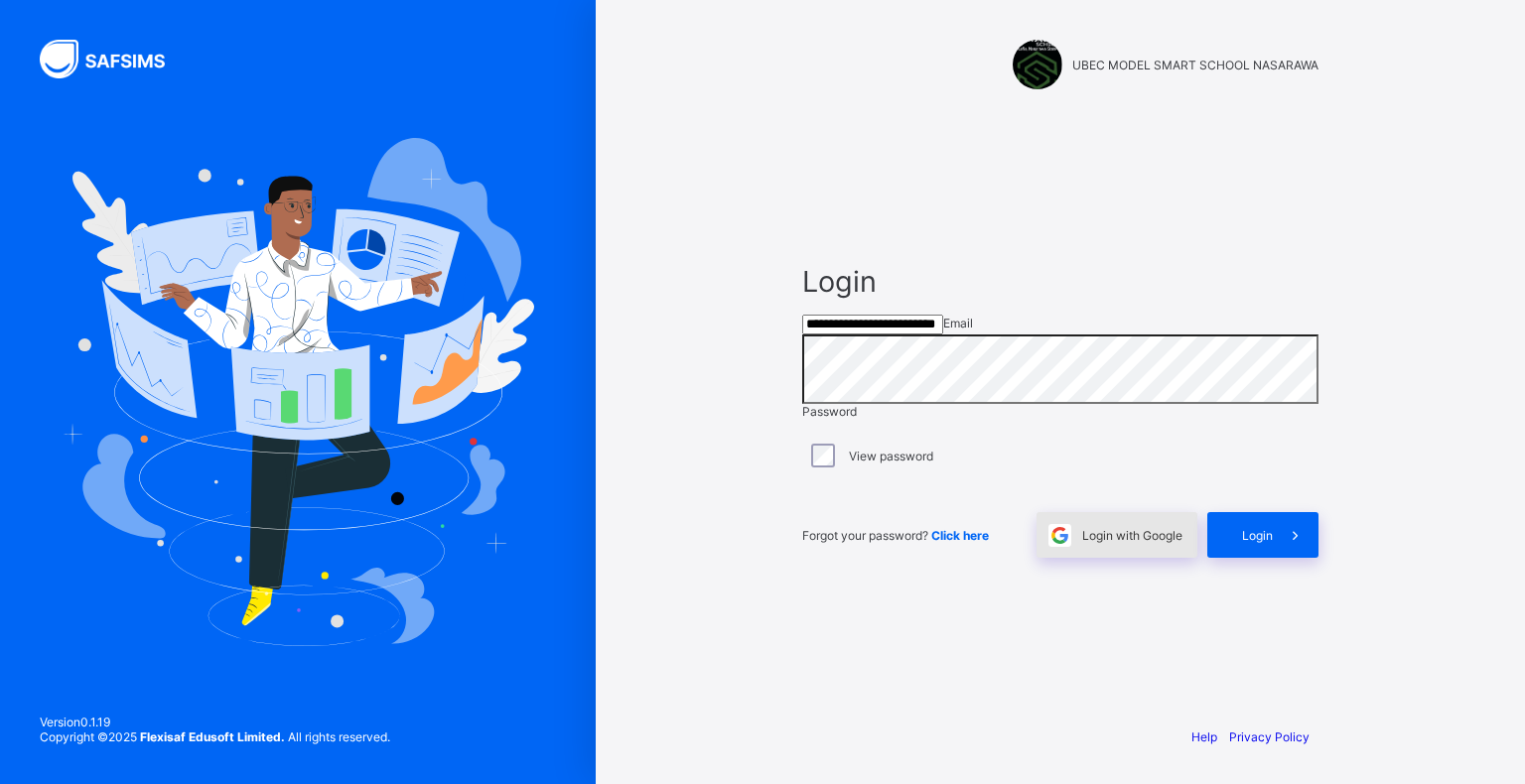 click on "Login with Google" at bounding box center [1132, 535] 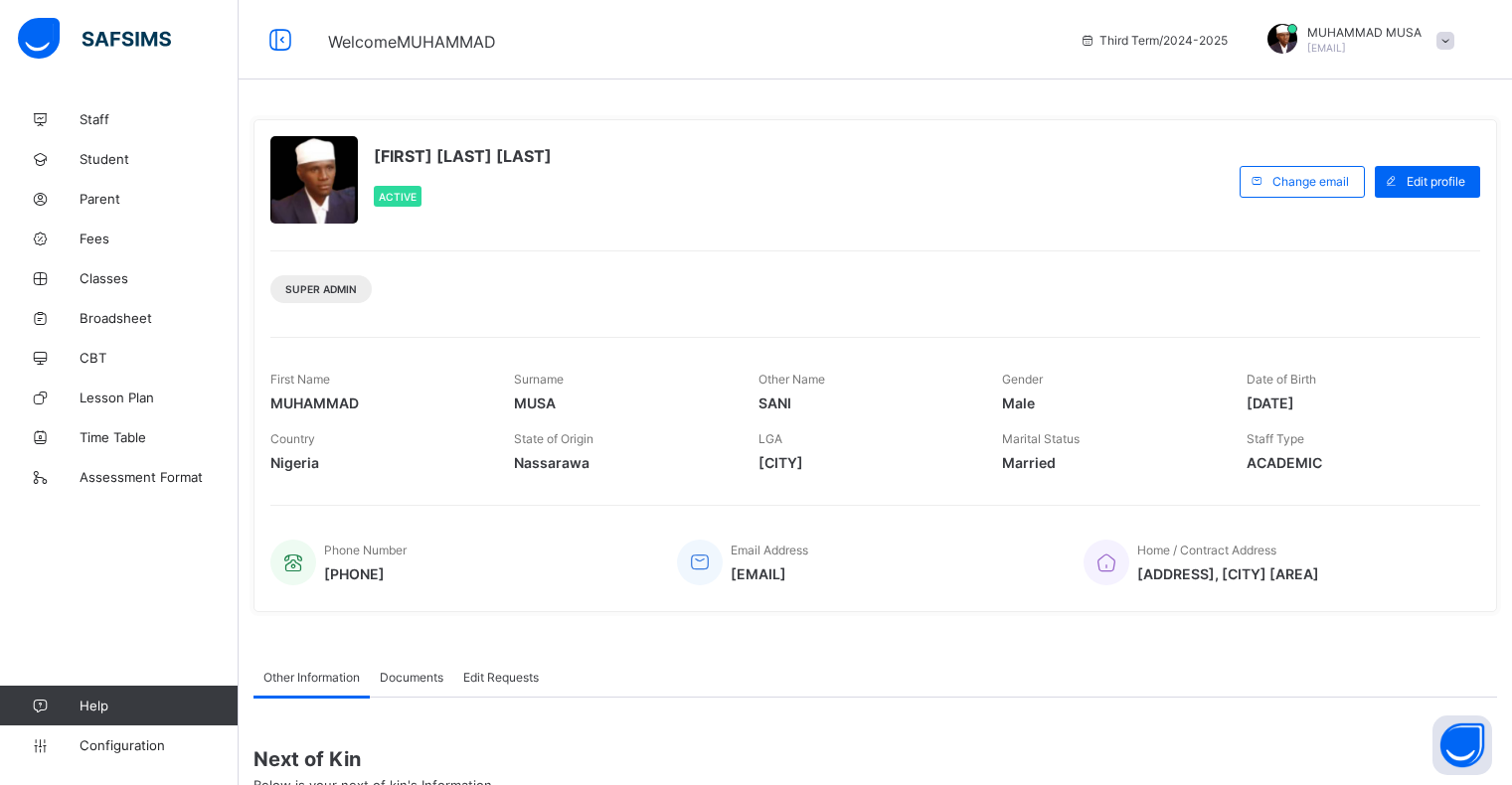 scroll, scrollTop: 0, scrollLeft: 0, axis: both 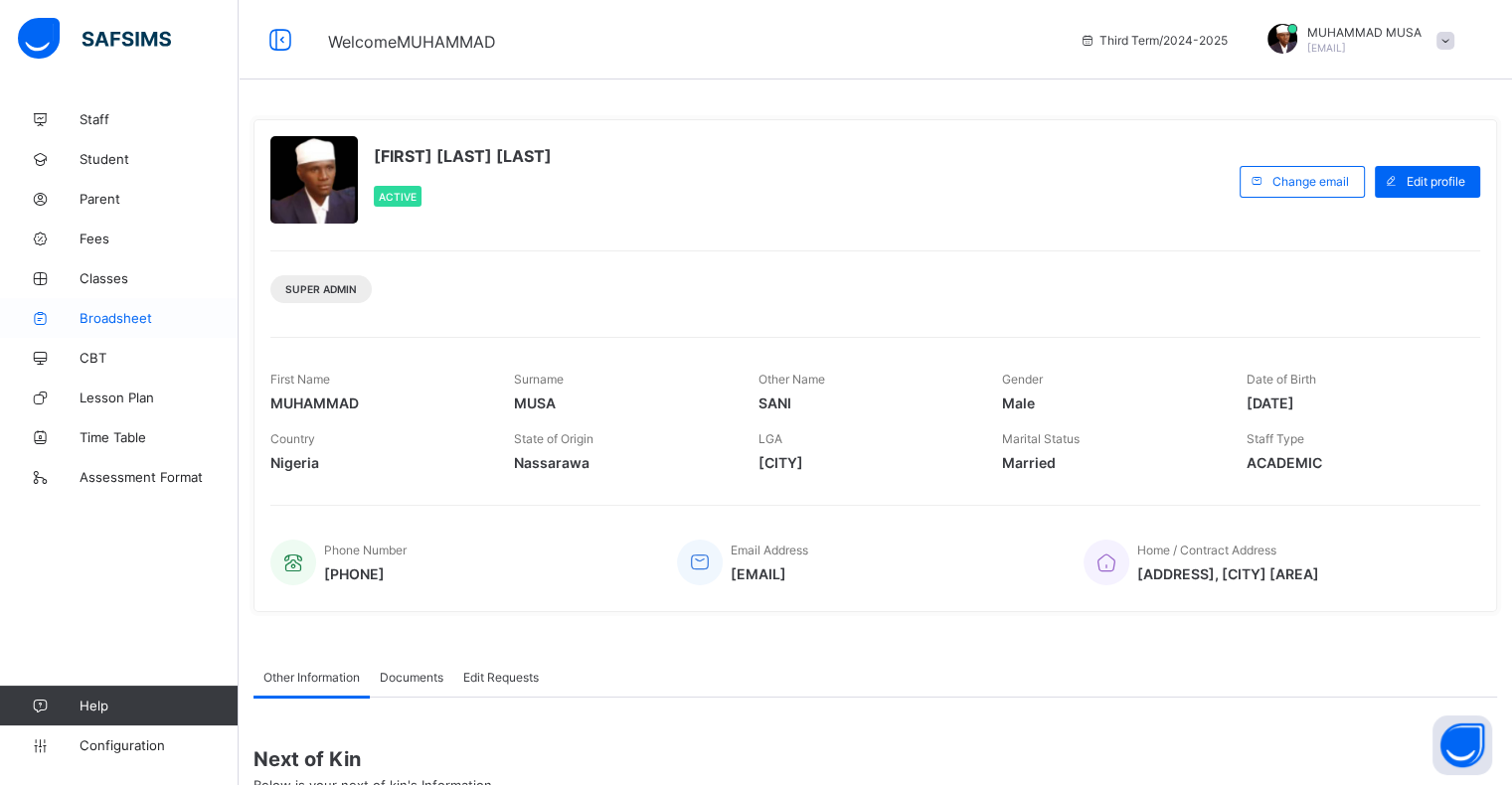 click on "Broadsheet" at bounding box center (159, 318) 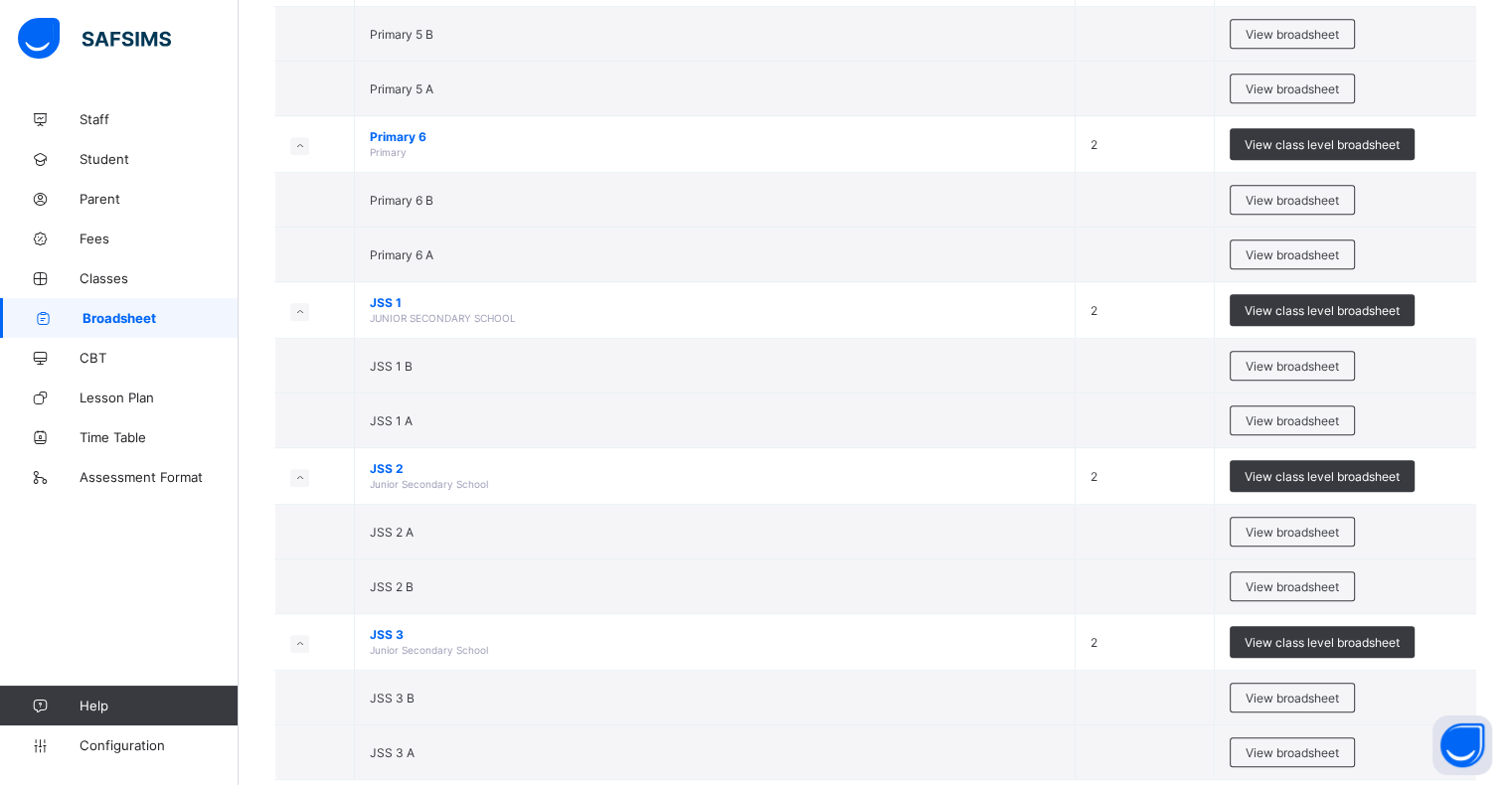scroll, scrollTop: 1115, scrollLeft: 0, axis: vertical 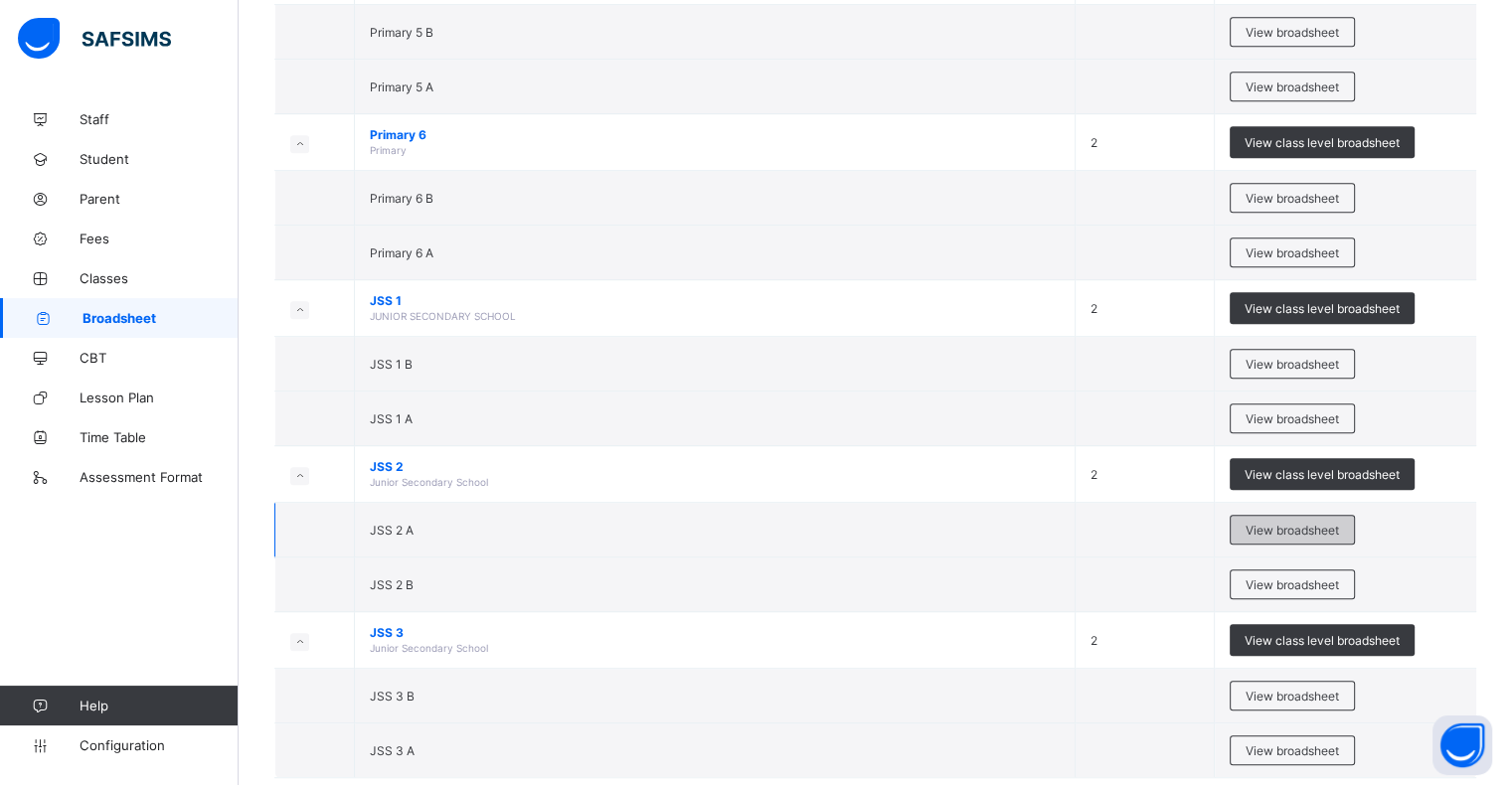 click on "View broadsheet" at bounding box center [1292, 530] 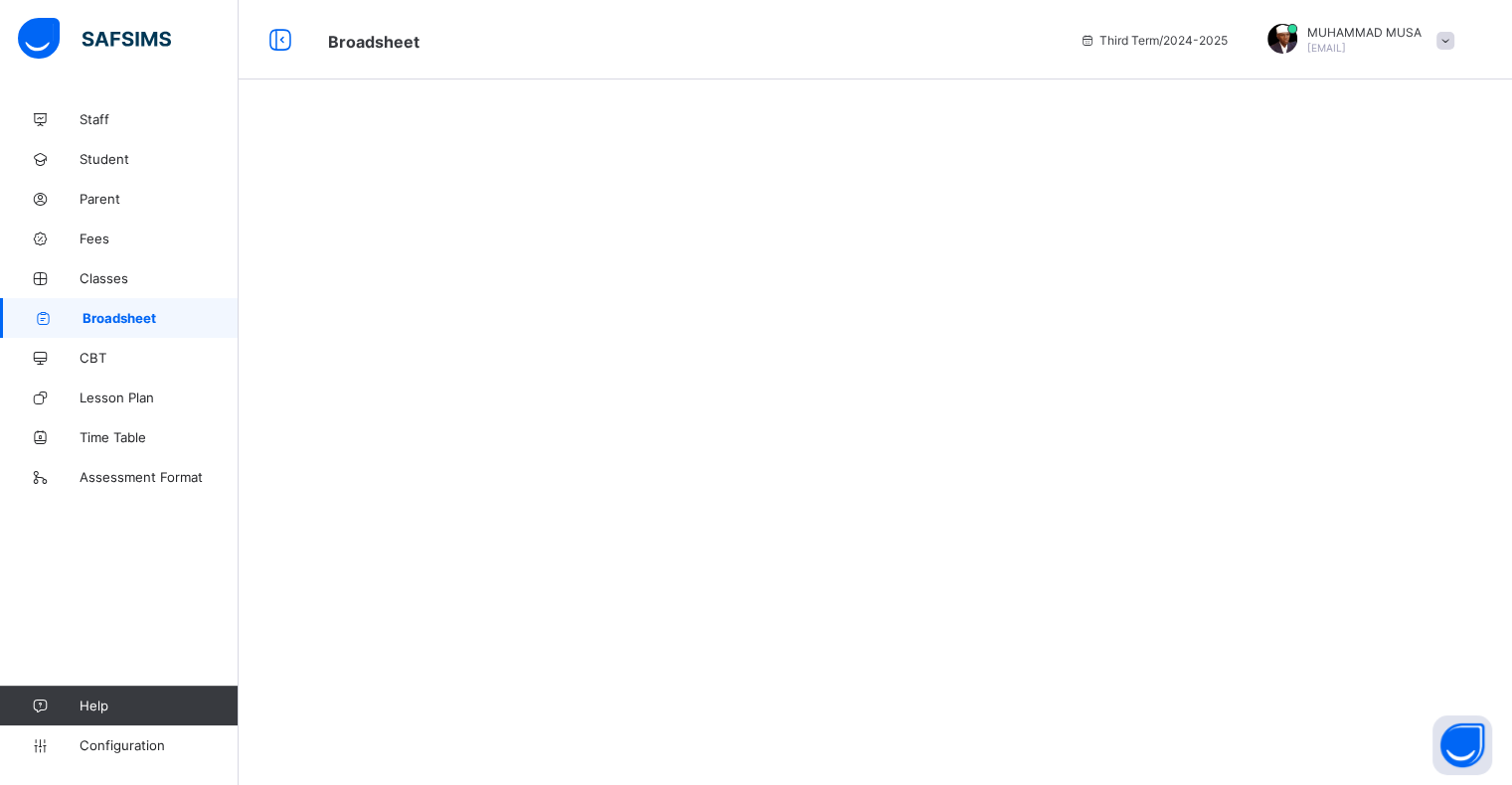 scroll, scrollTop: 0, scrollLeft: 0, axis: both 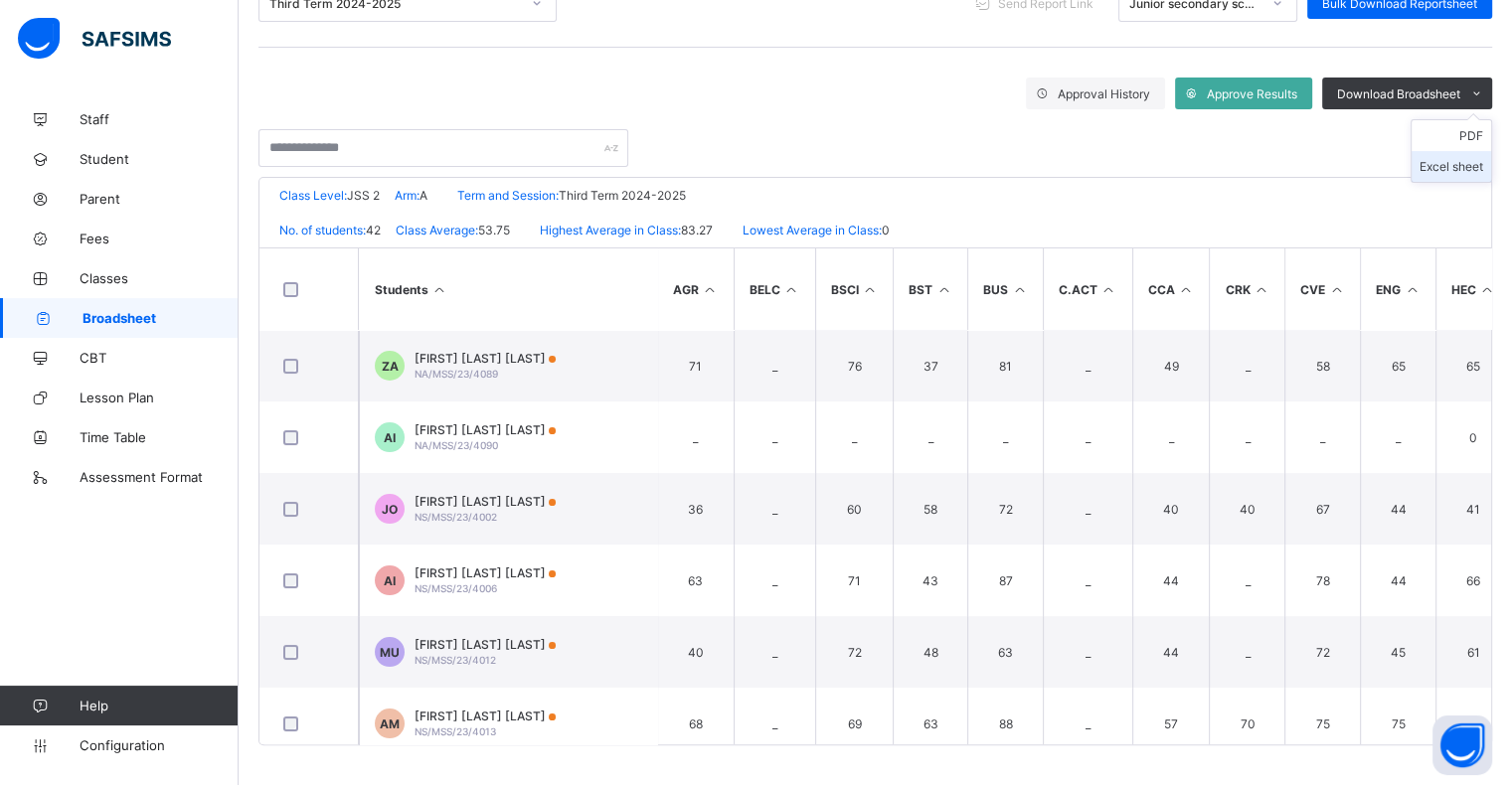 click on "Excel sheet" at bounding box center [1451, 166] 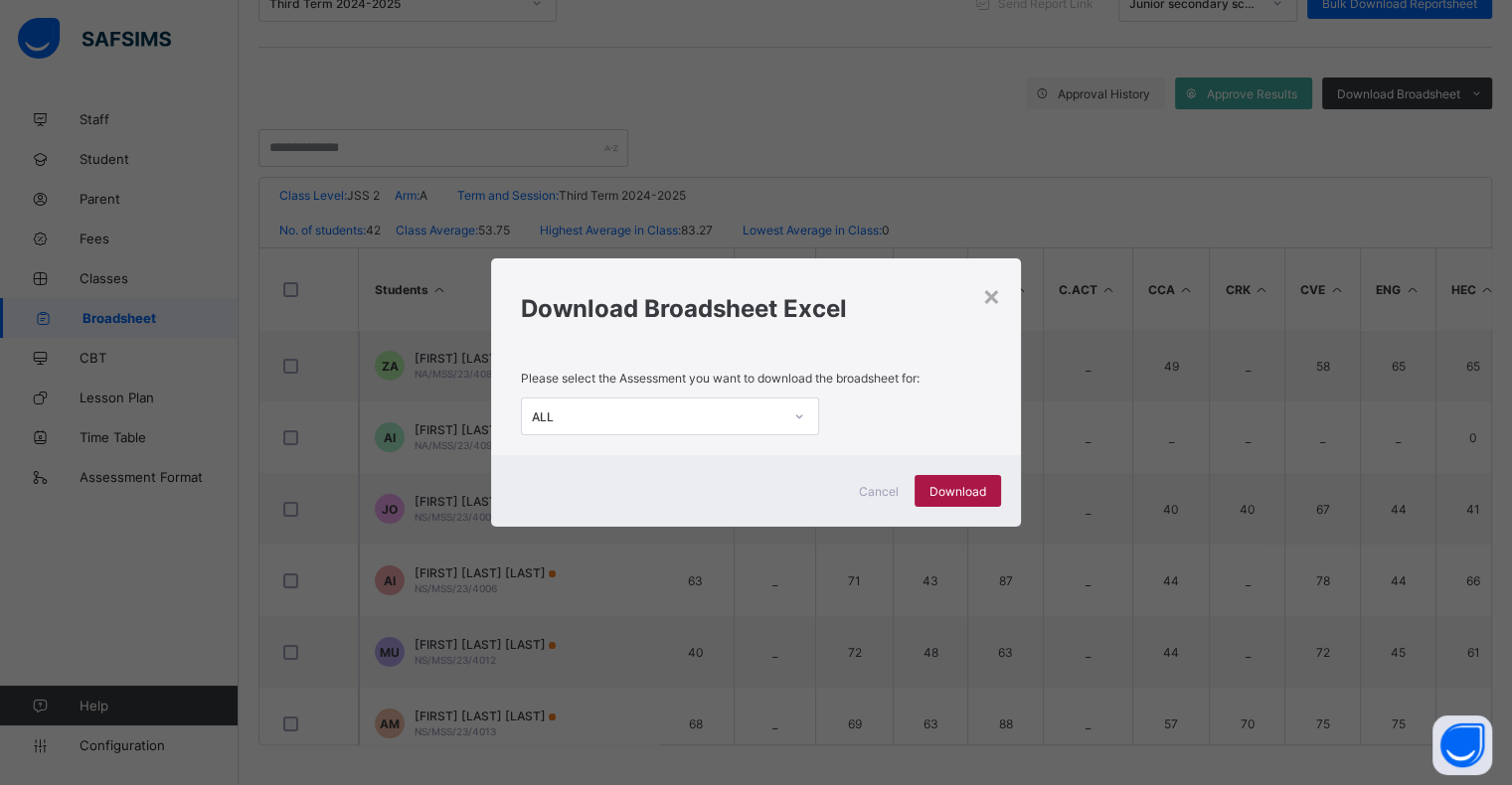 click on "Download" at bounding box center (957, 491) 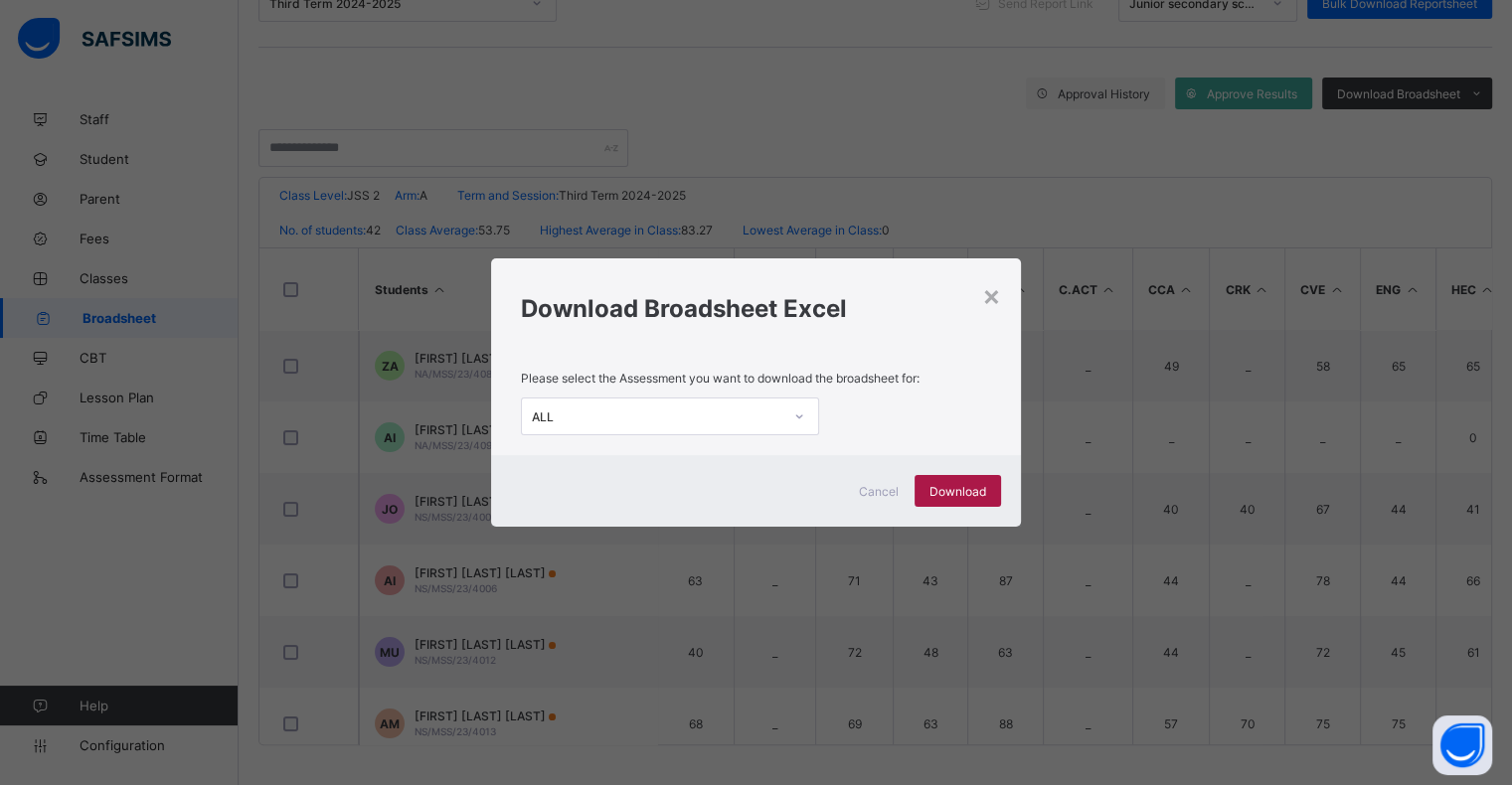 click on "Download" at bounding box center (957, 491) 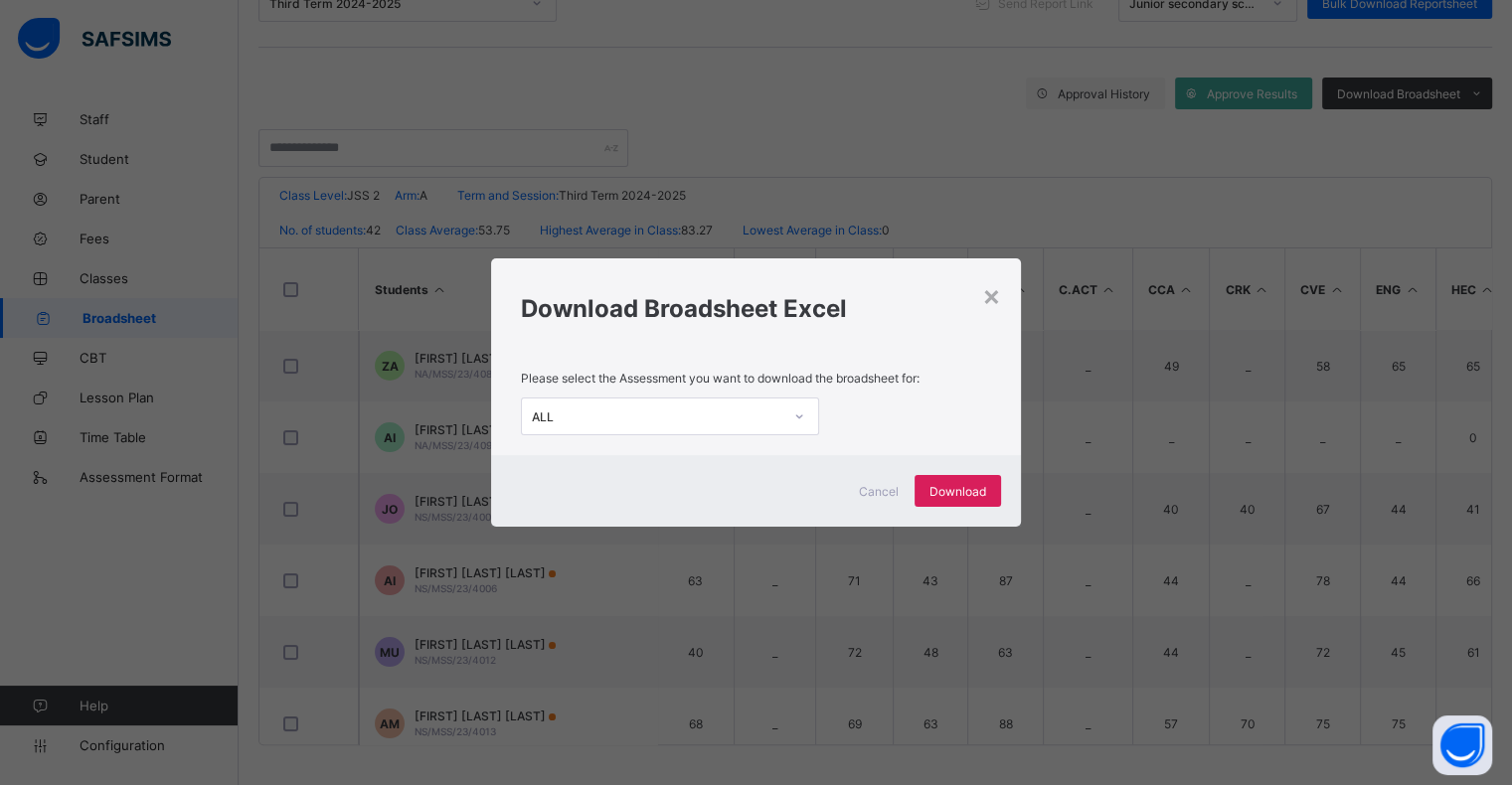 click on "× Download Broadsheet Excel Please select the Assessment you want to download the broadsheet for: ALL Cancel Download" at bounding box center (756, 392) 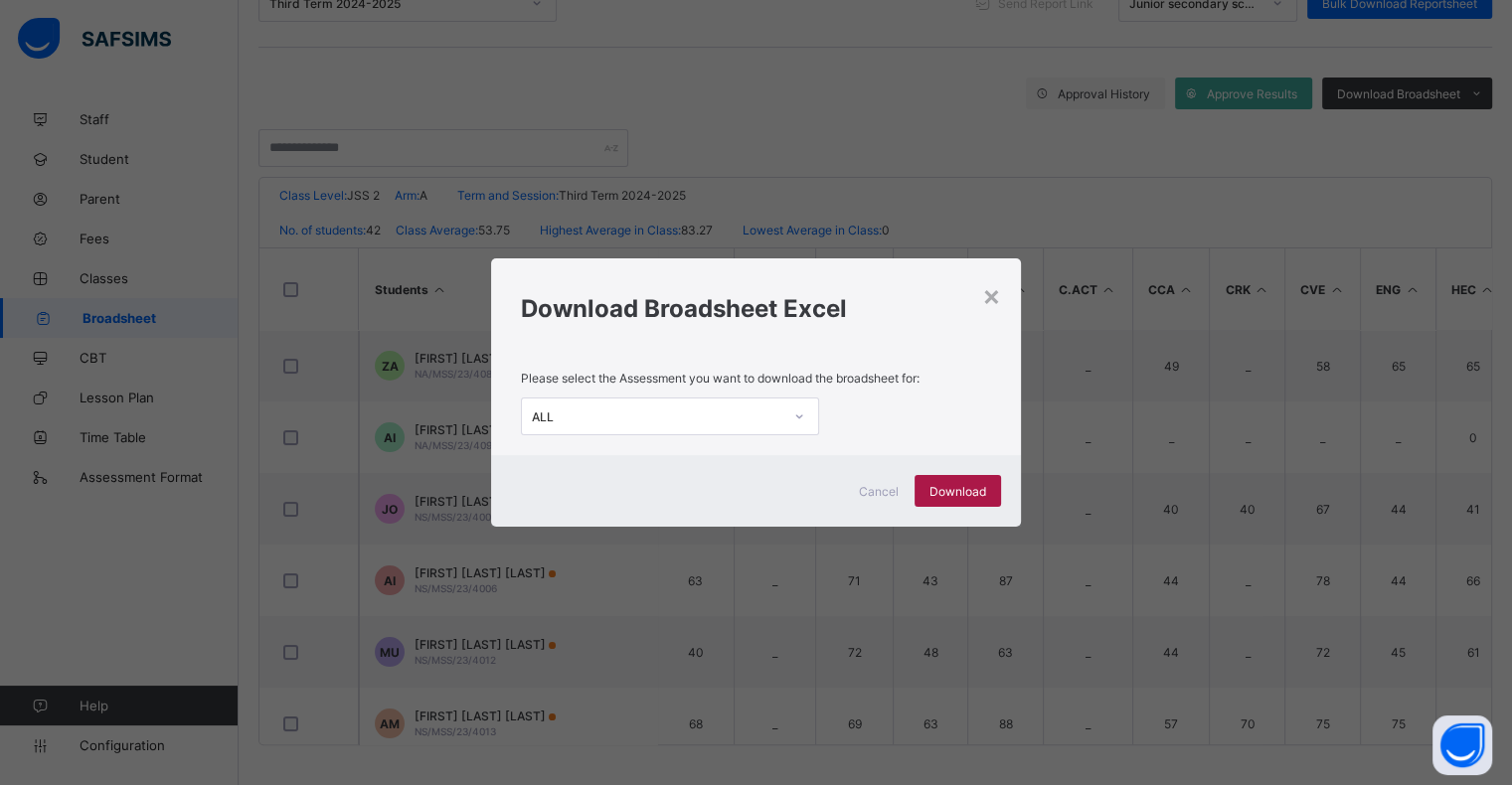 click on "Download" at bounding box center (957, 491) 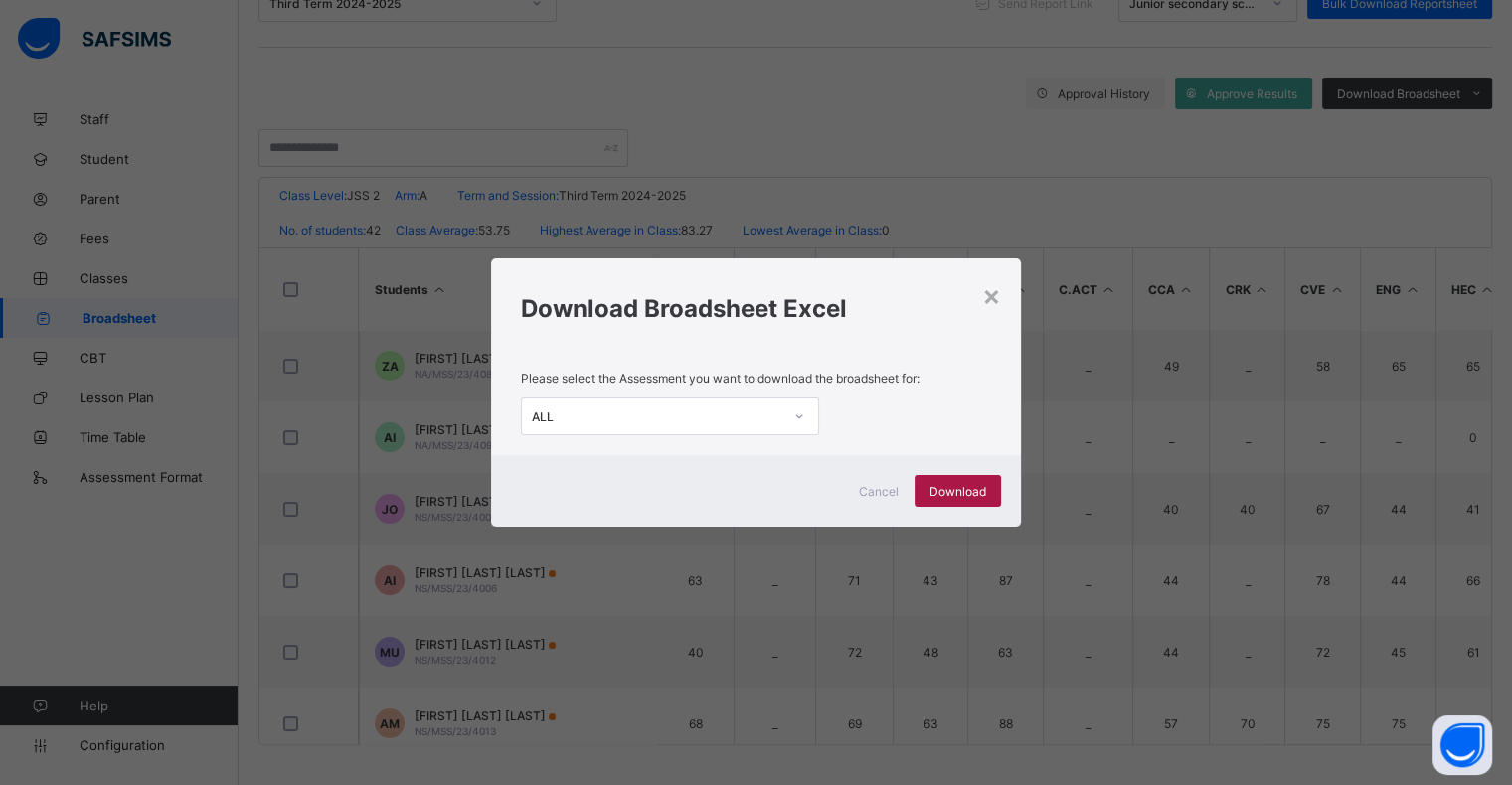 click on "Download" at bounding box center [957, 491] 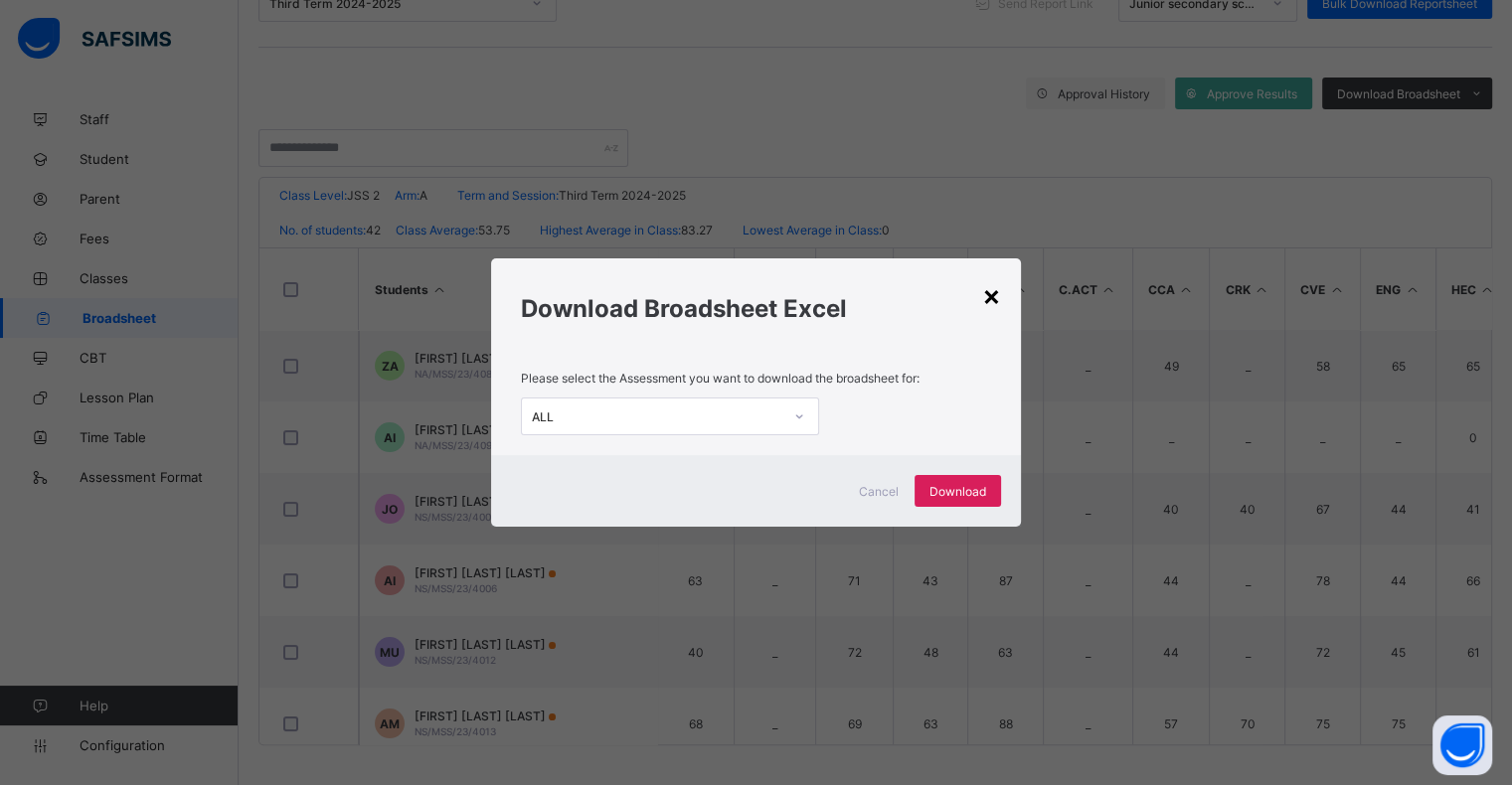 click on "×" at bounding box center (991, 295) 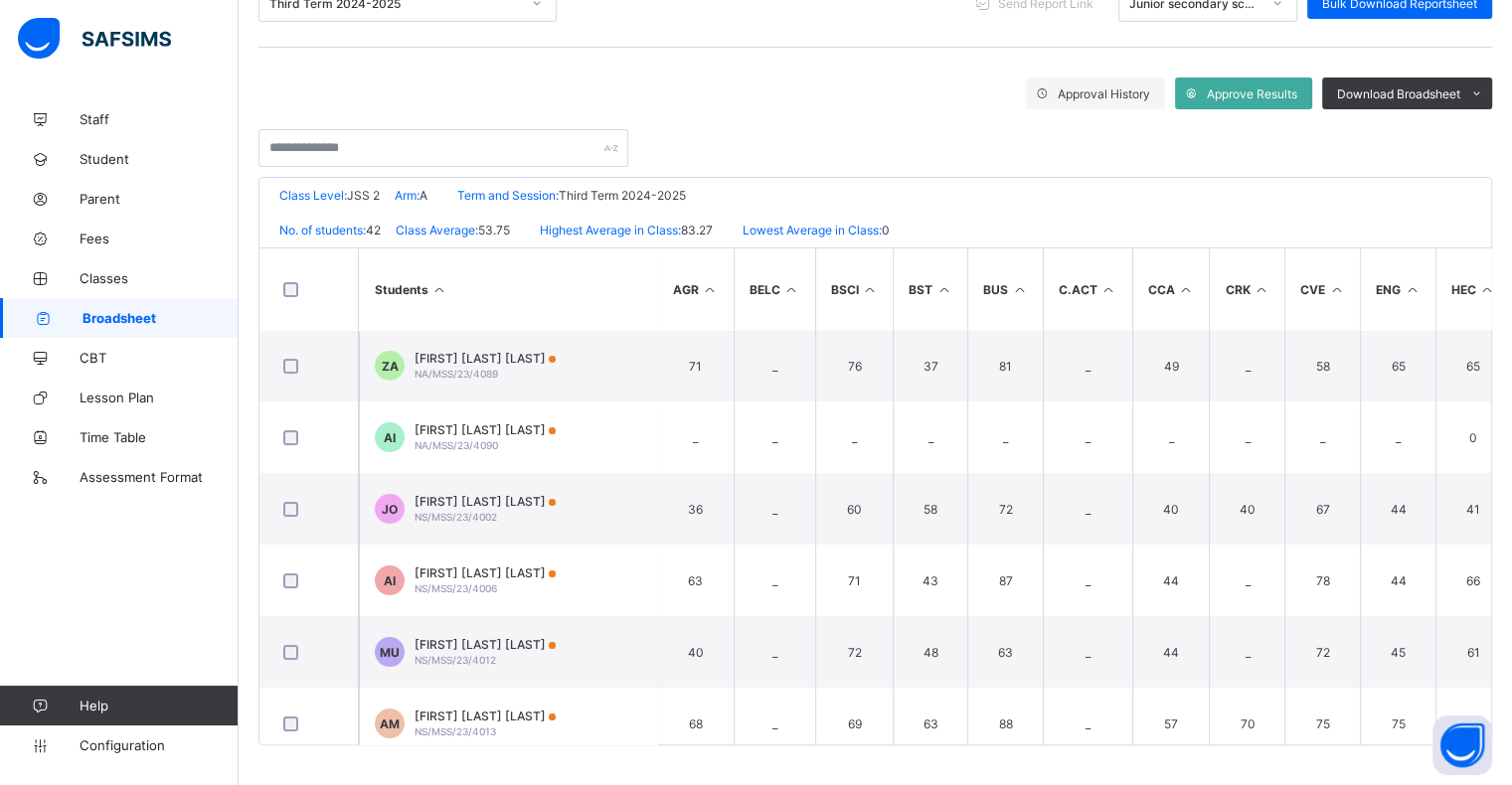 click on "BUS" at bounding box center (1005, 289) 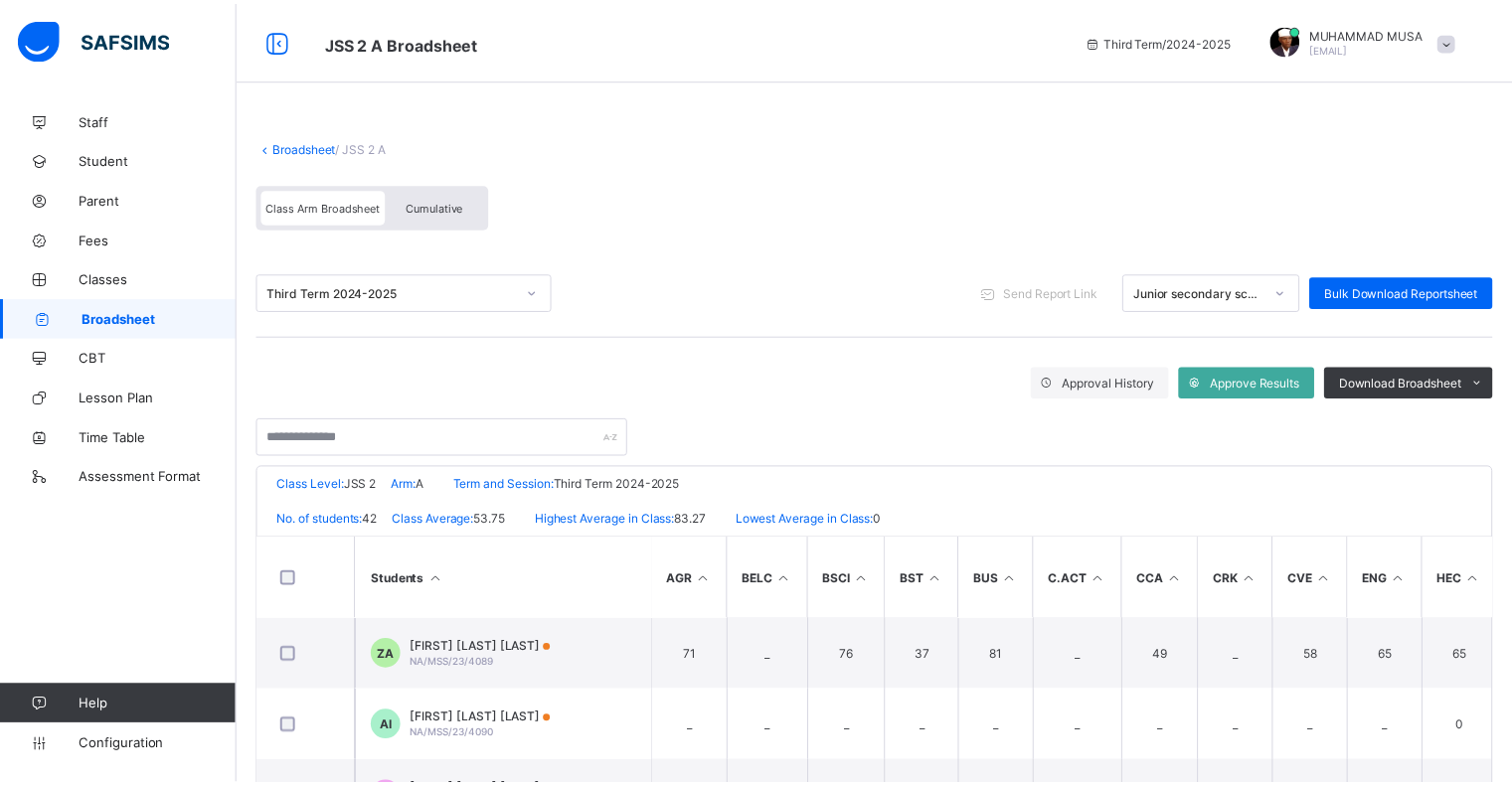 scroll, scrollTop: 0, scrollLeft: 0, axis: both 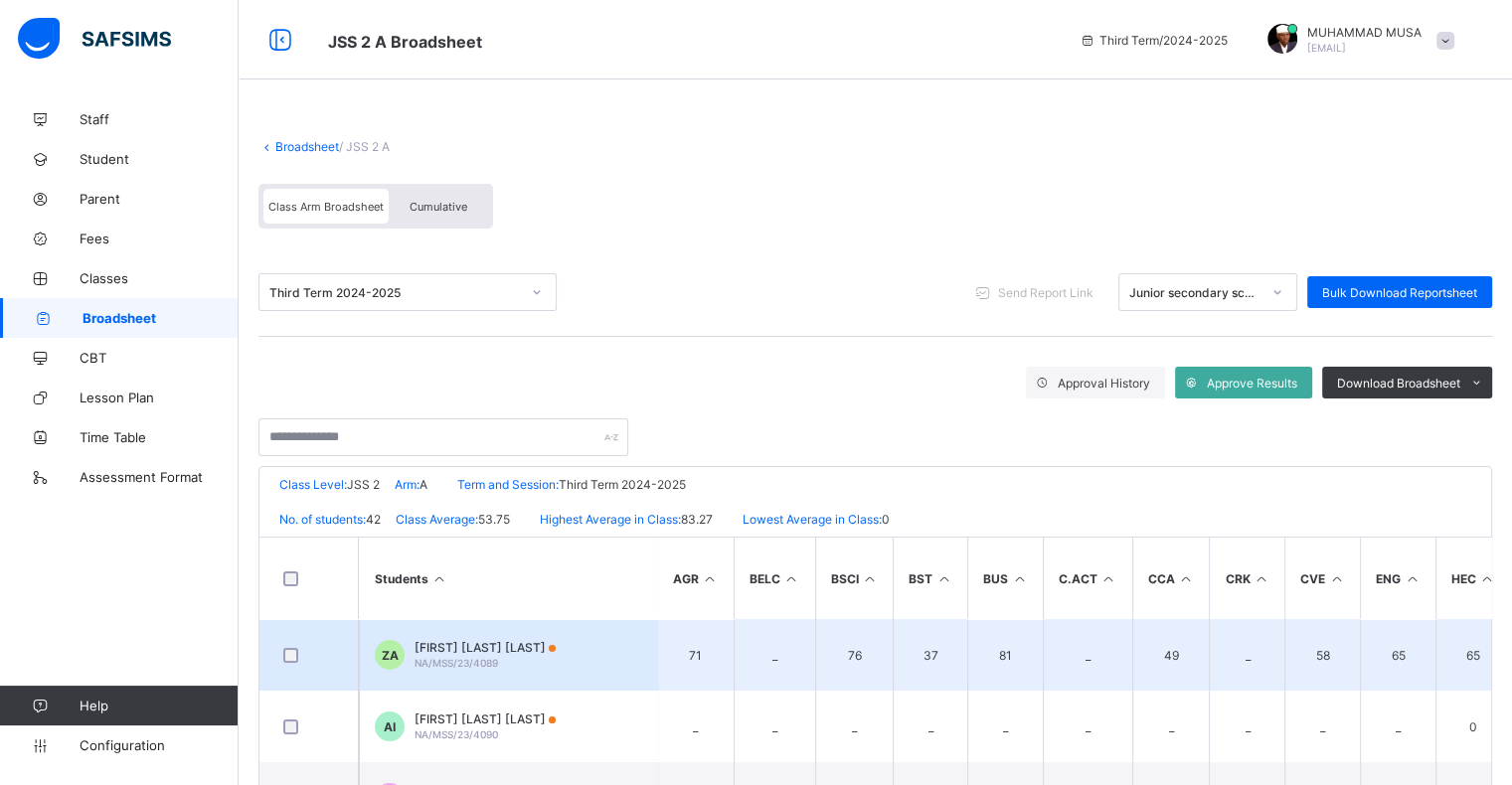 click on "[FIRST] [LAST] [LAST] [ID]" at bounding box center (485, 655) 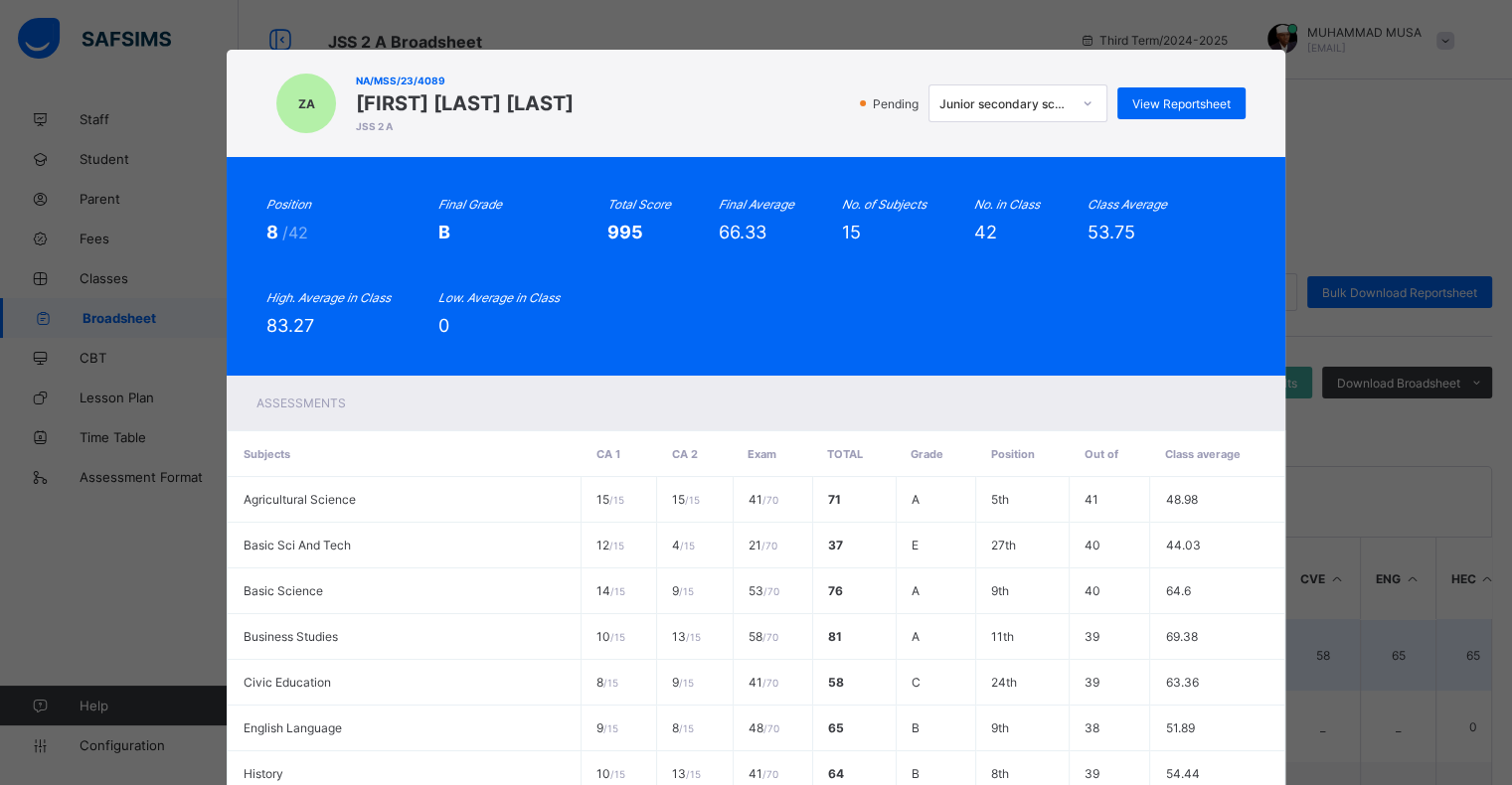 scroll, scrollTop: 0, scrollLeft: 0, axis: both 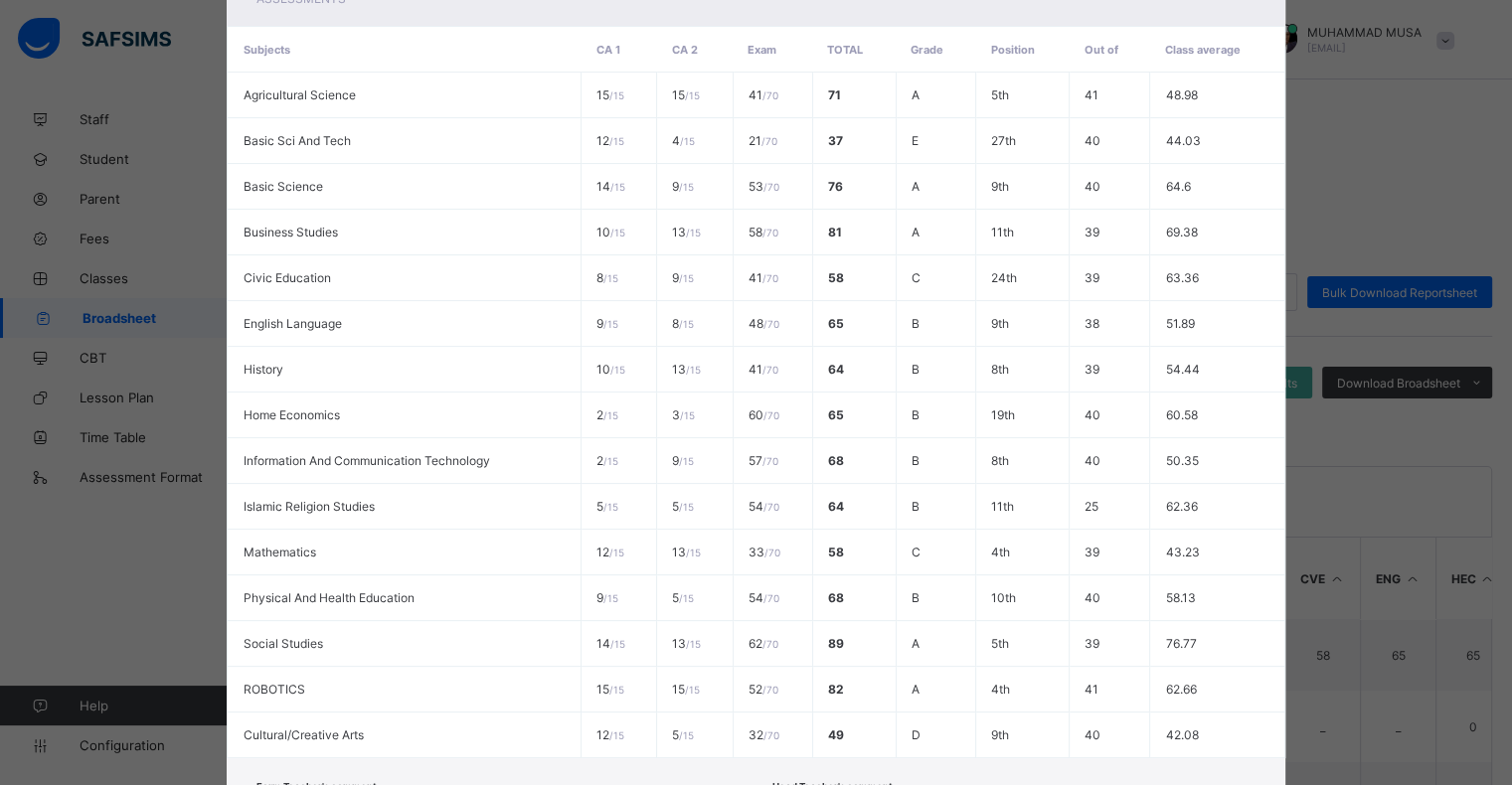 click on "Close" at bounding box center [1037, 866] 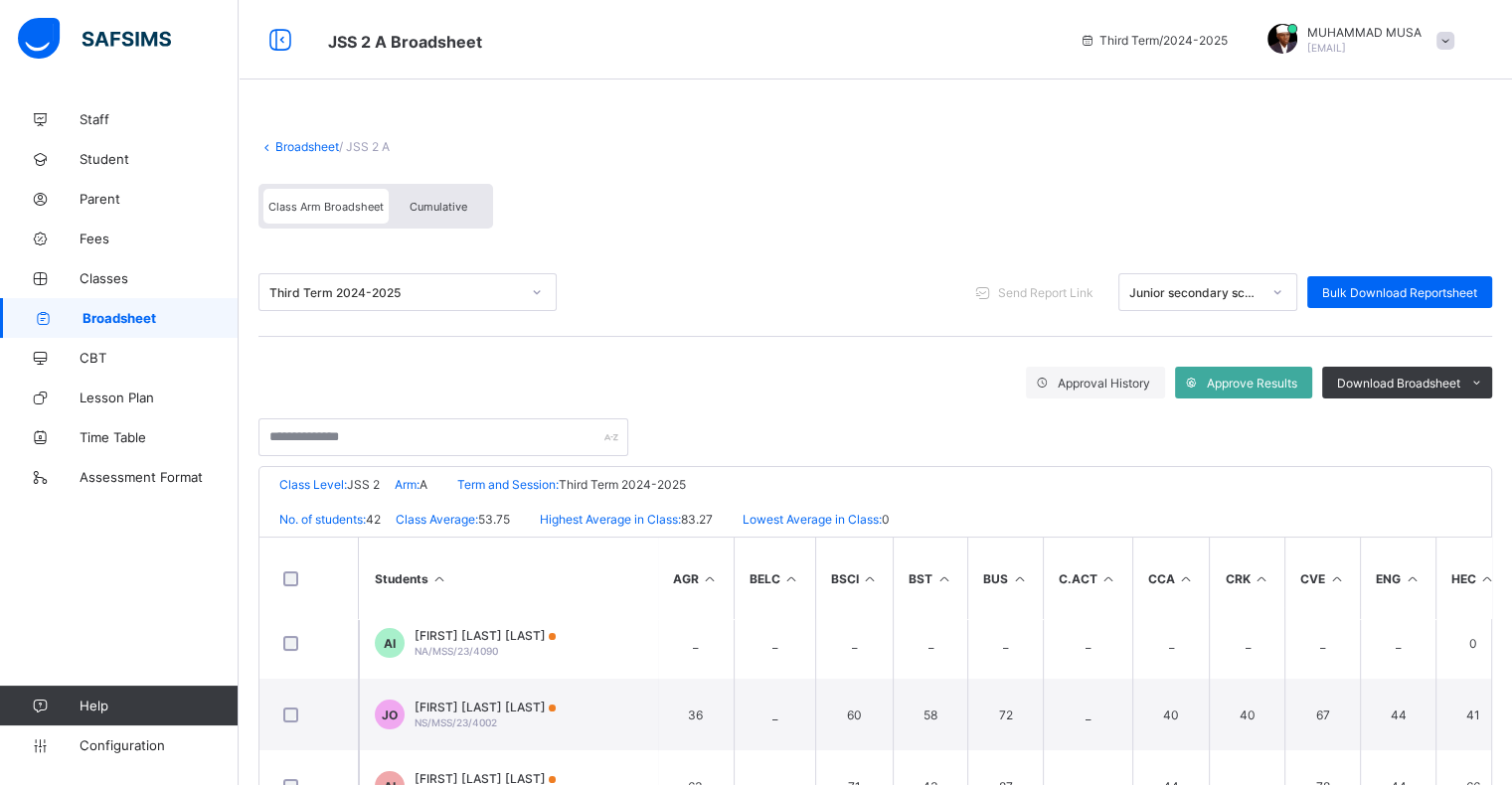 scroll, scrollTop: 91, scrollLeft: 0, axis: vertical 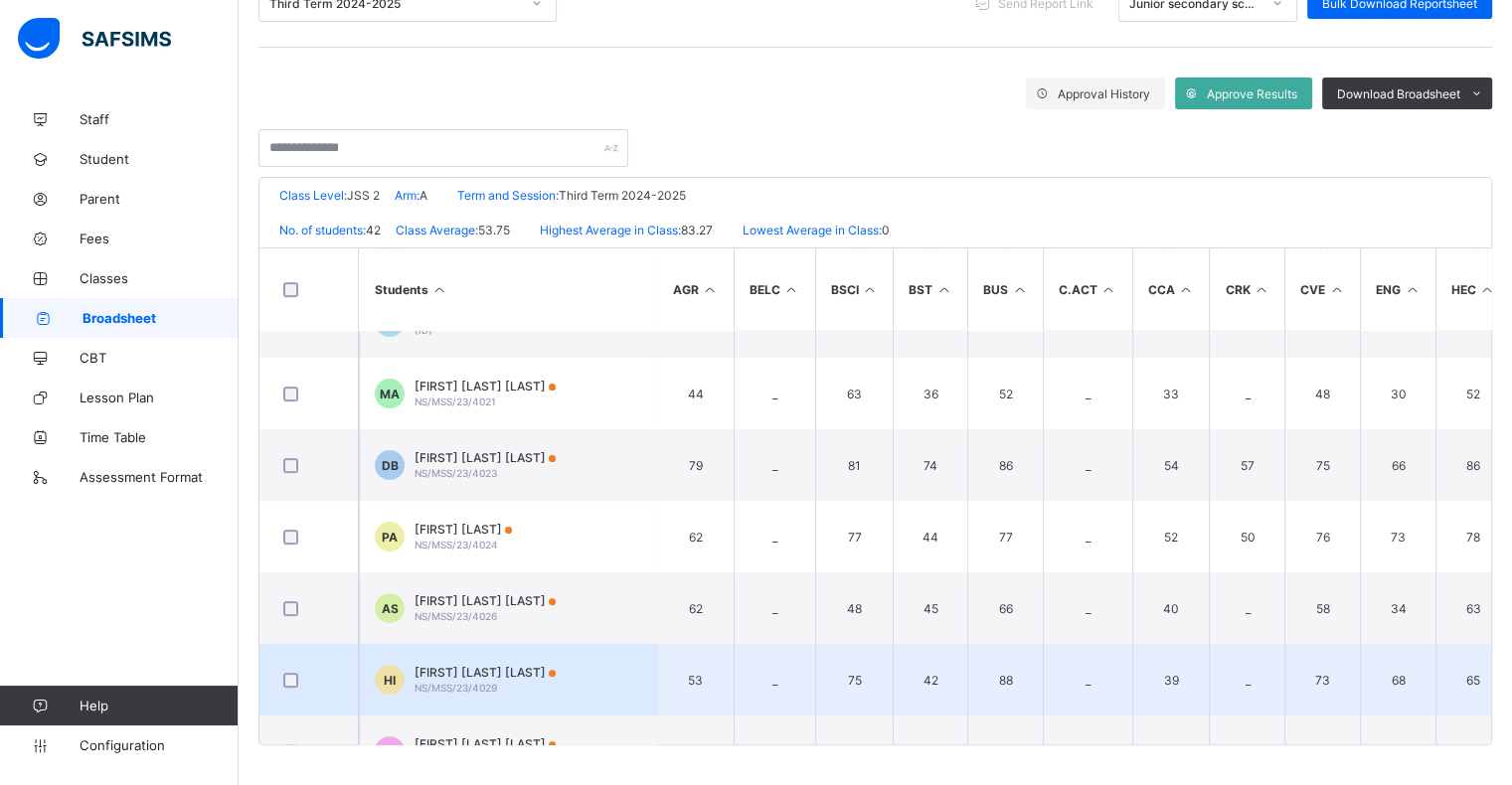 click on "HI HABIBATULLAH USMAN IBRAHIM   NS/MSS/23/4029" at bounding box center [508, 680] 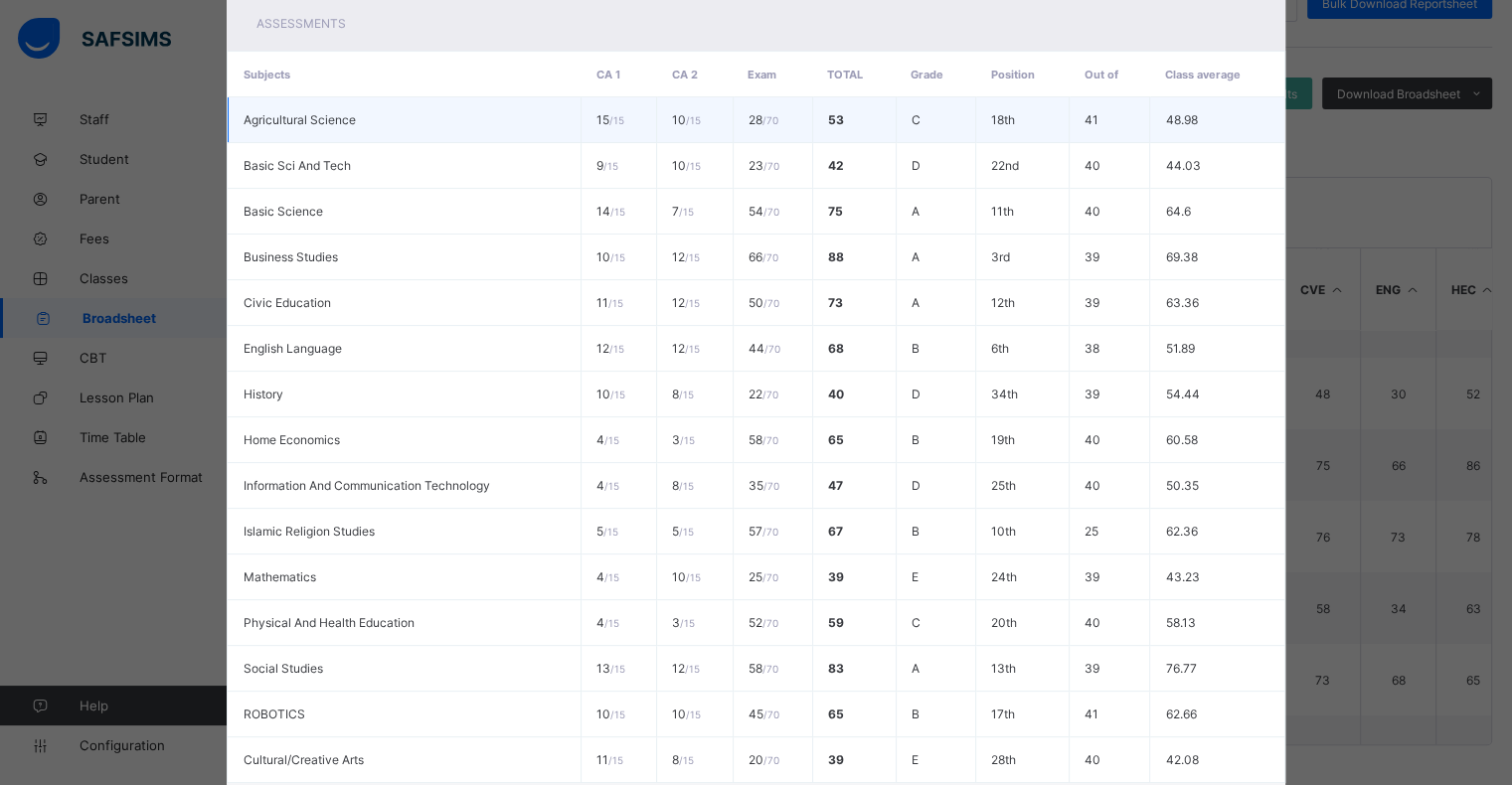 scroll, scrollTop: 572, scrollLeft: 0, axis: vertical 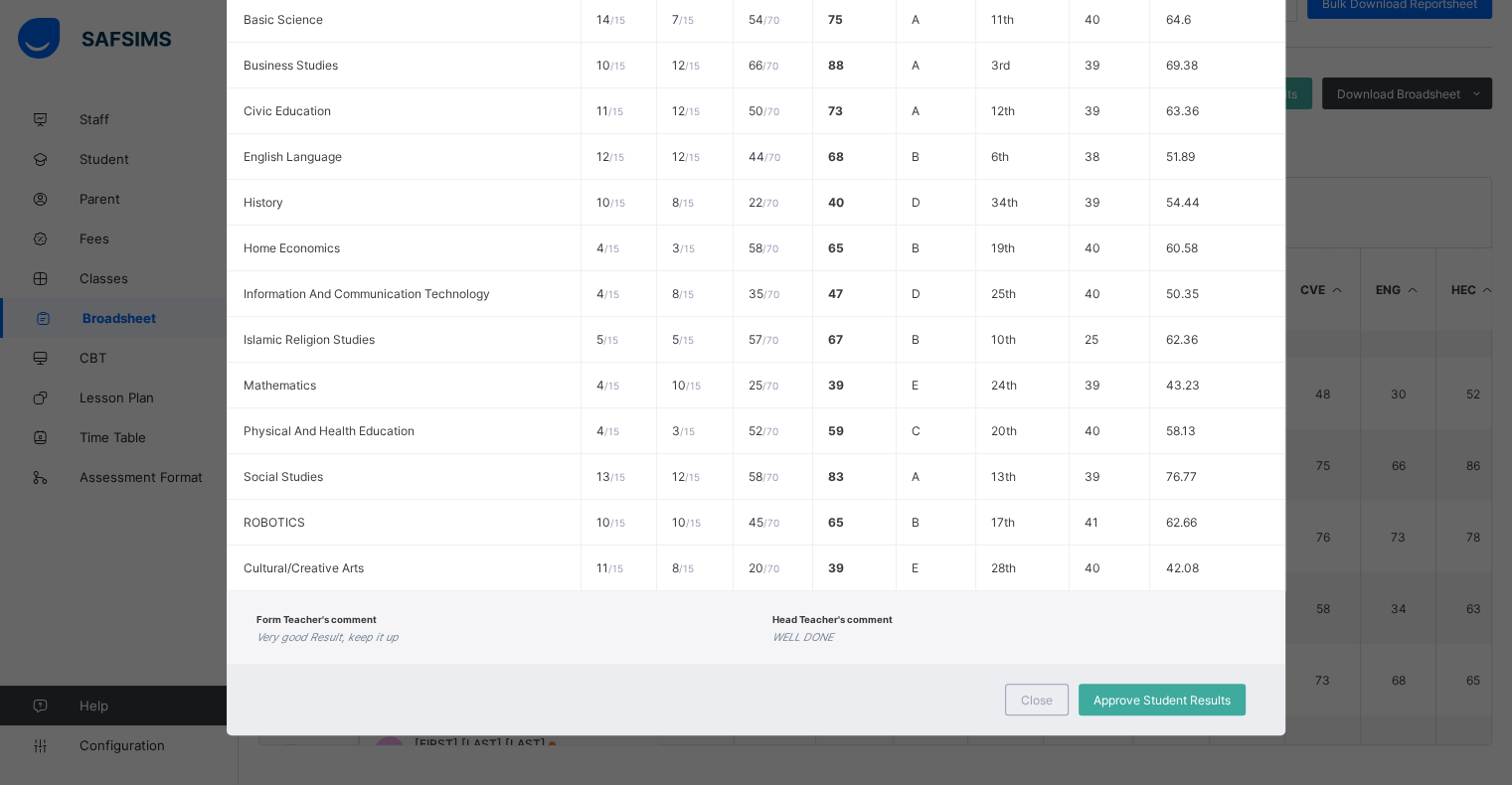 click on "Close   Approve Student Results" at bounding box center [756, 700] 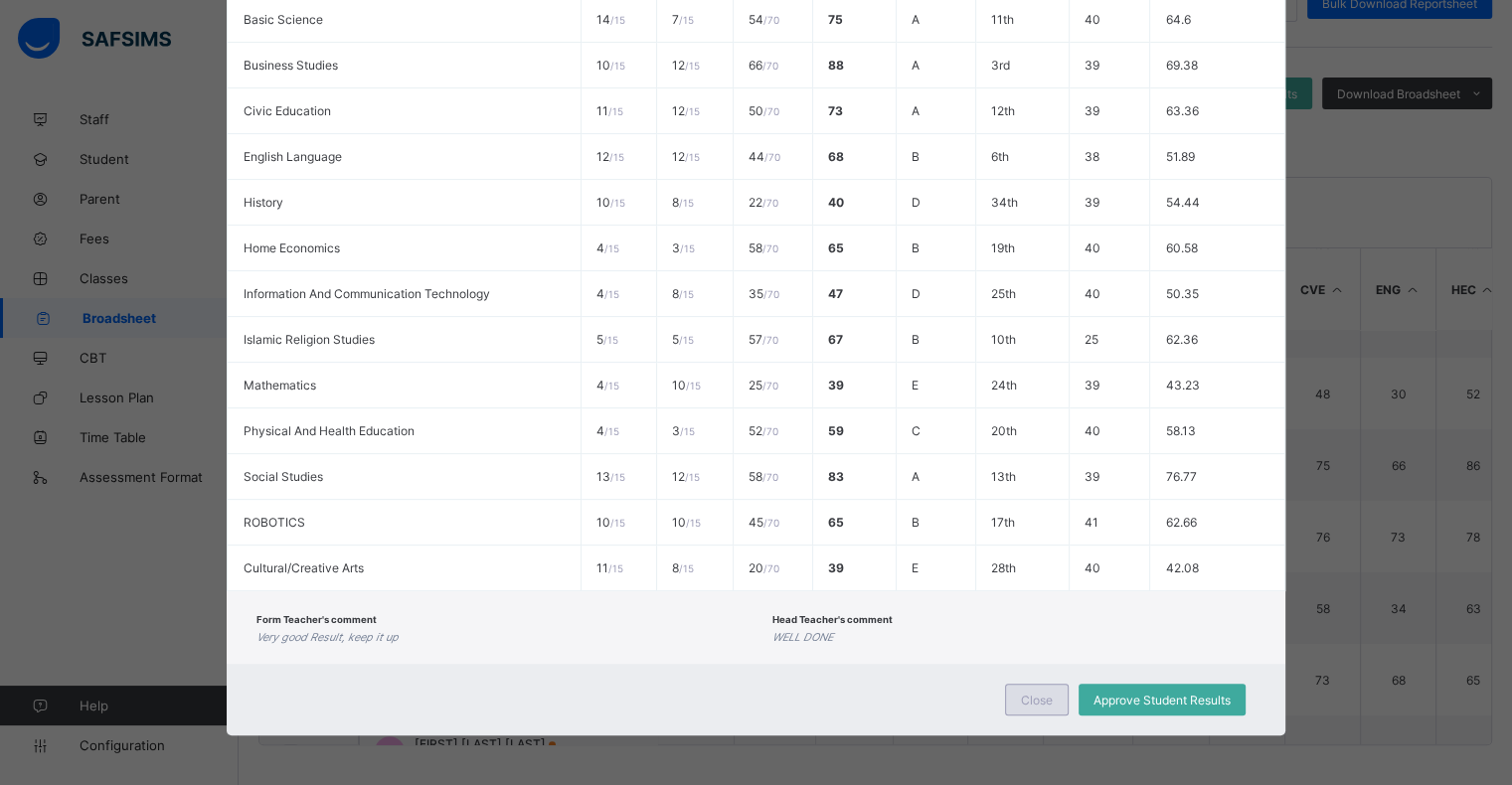 click on "Close" at bounding box center (1037, 700) 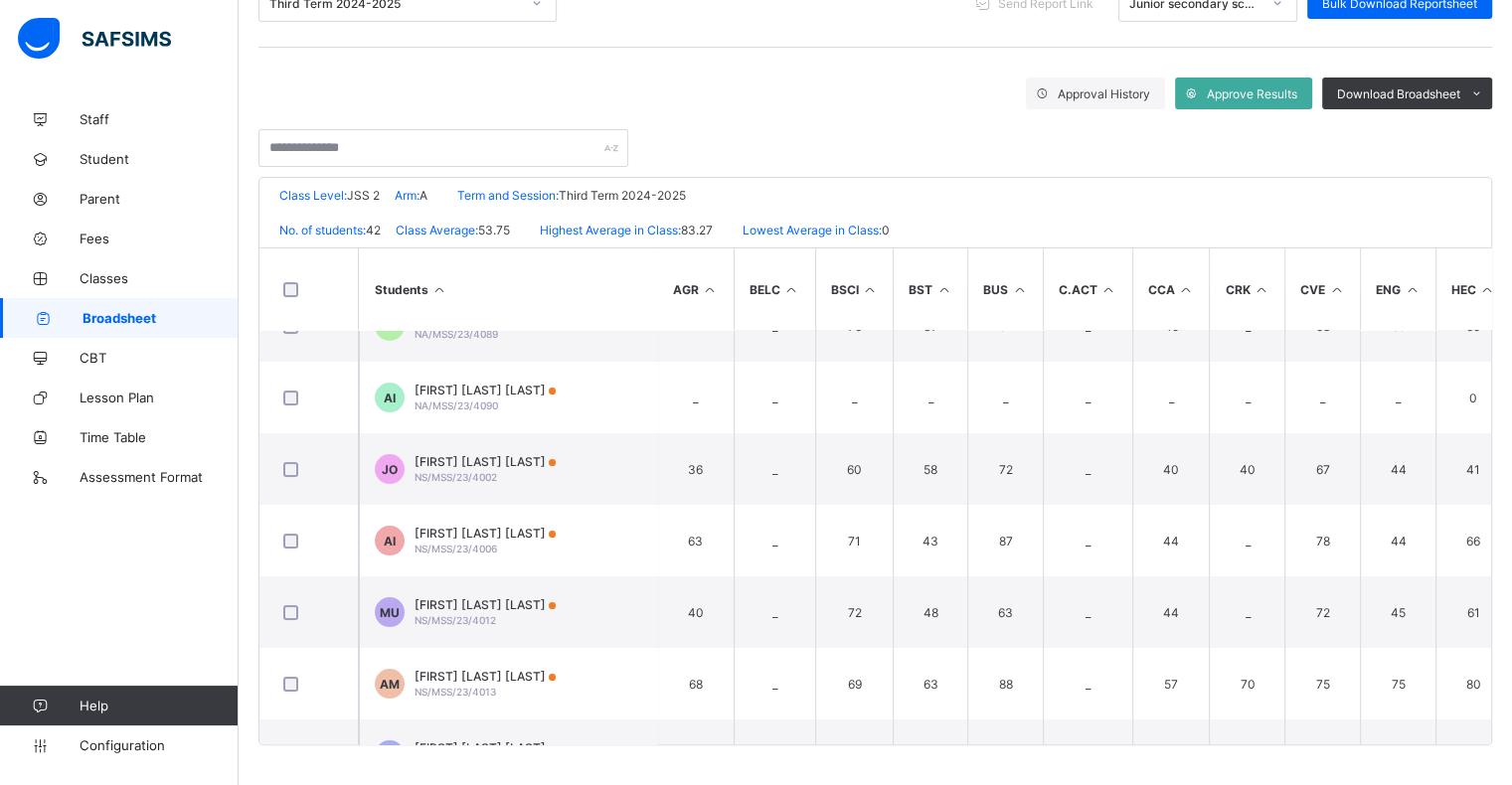 scroll, scrollTop: 0, scrollLeft: 0, axis: both 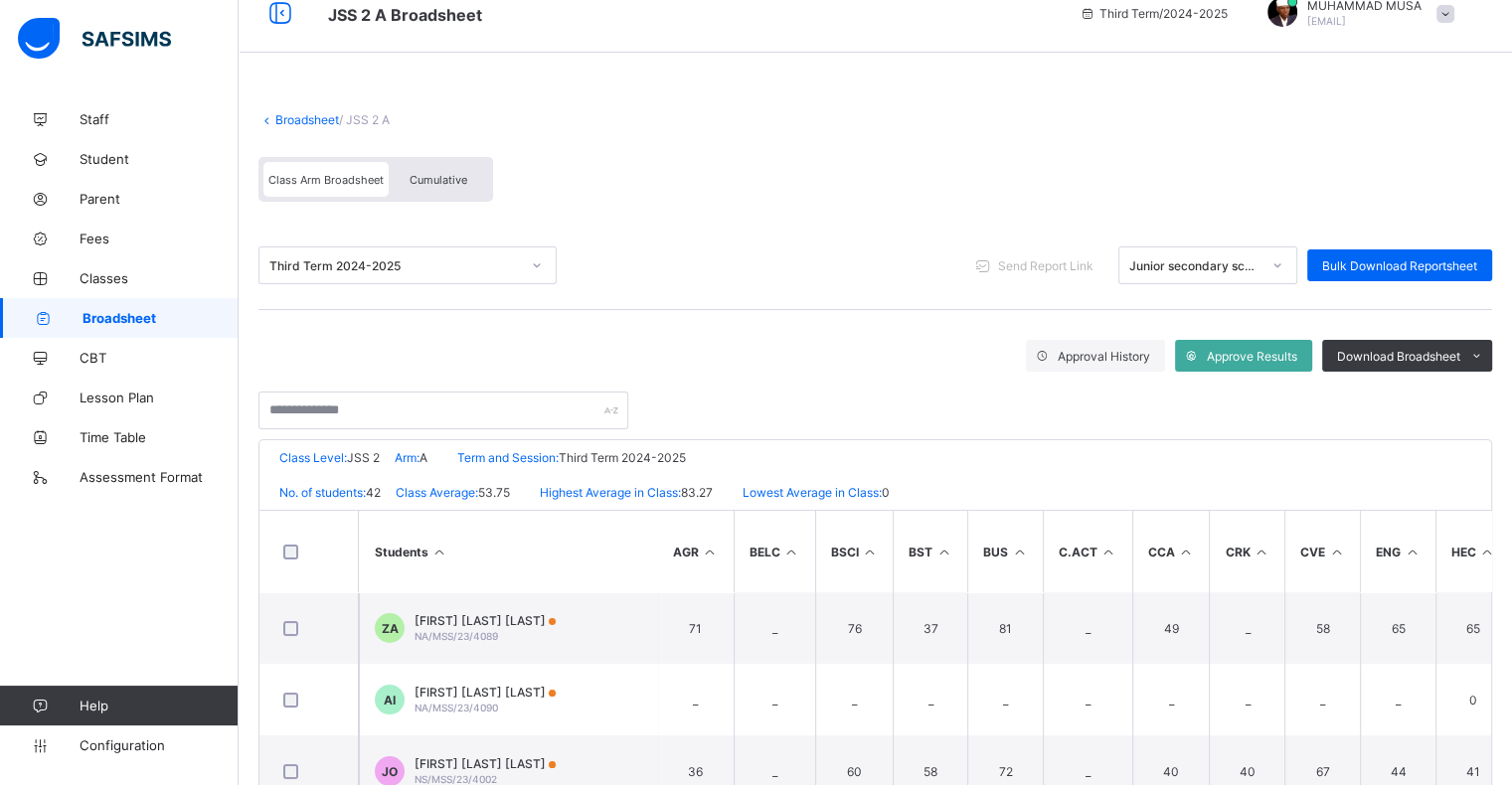 click at bounding box center (439, 551) 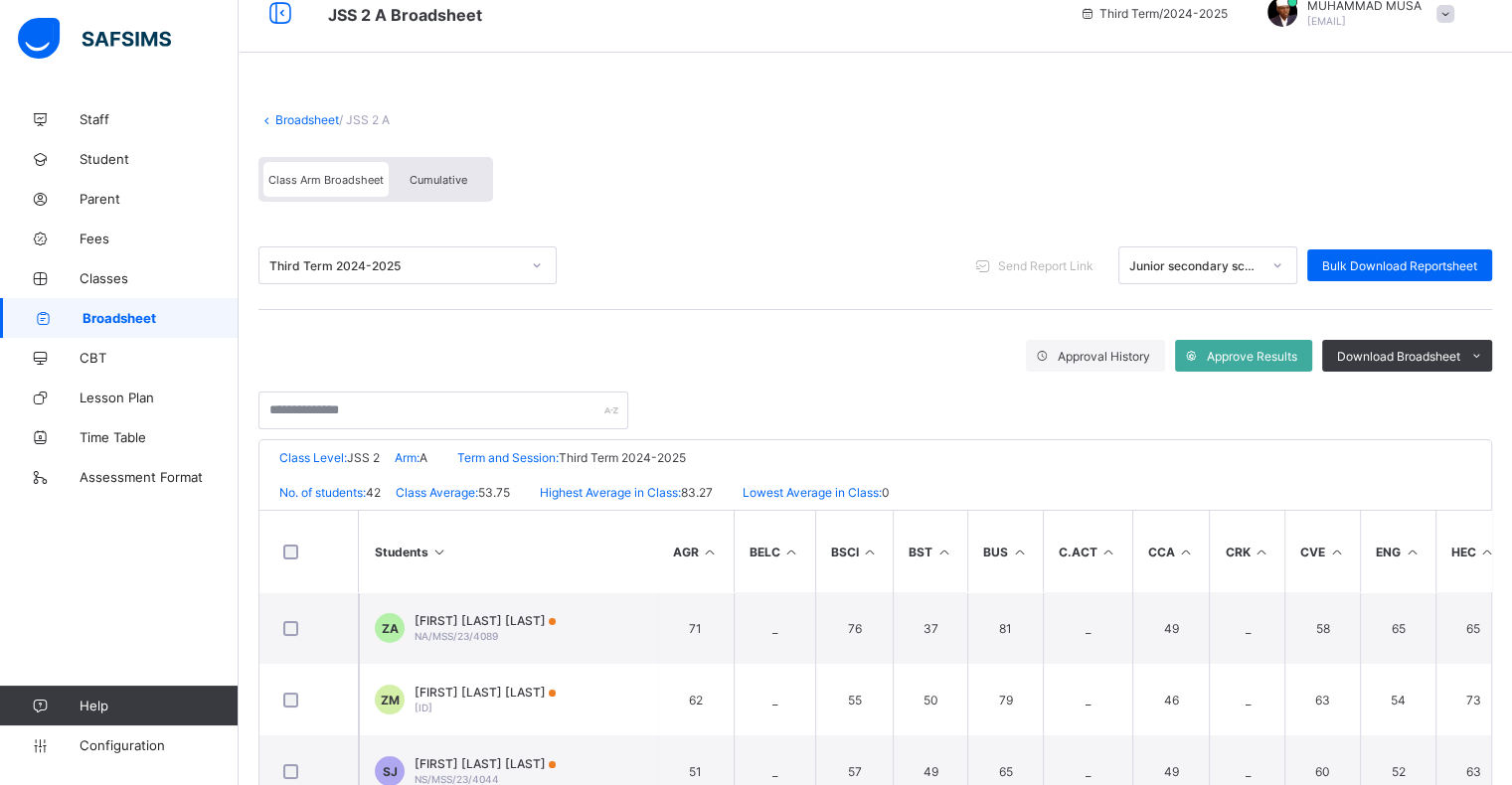 click at bounding box center (439, 551) 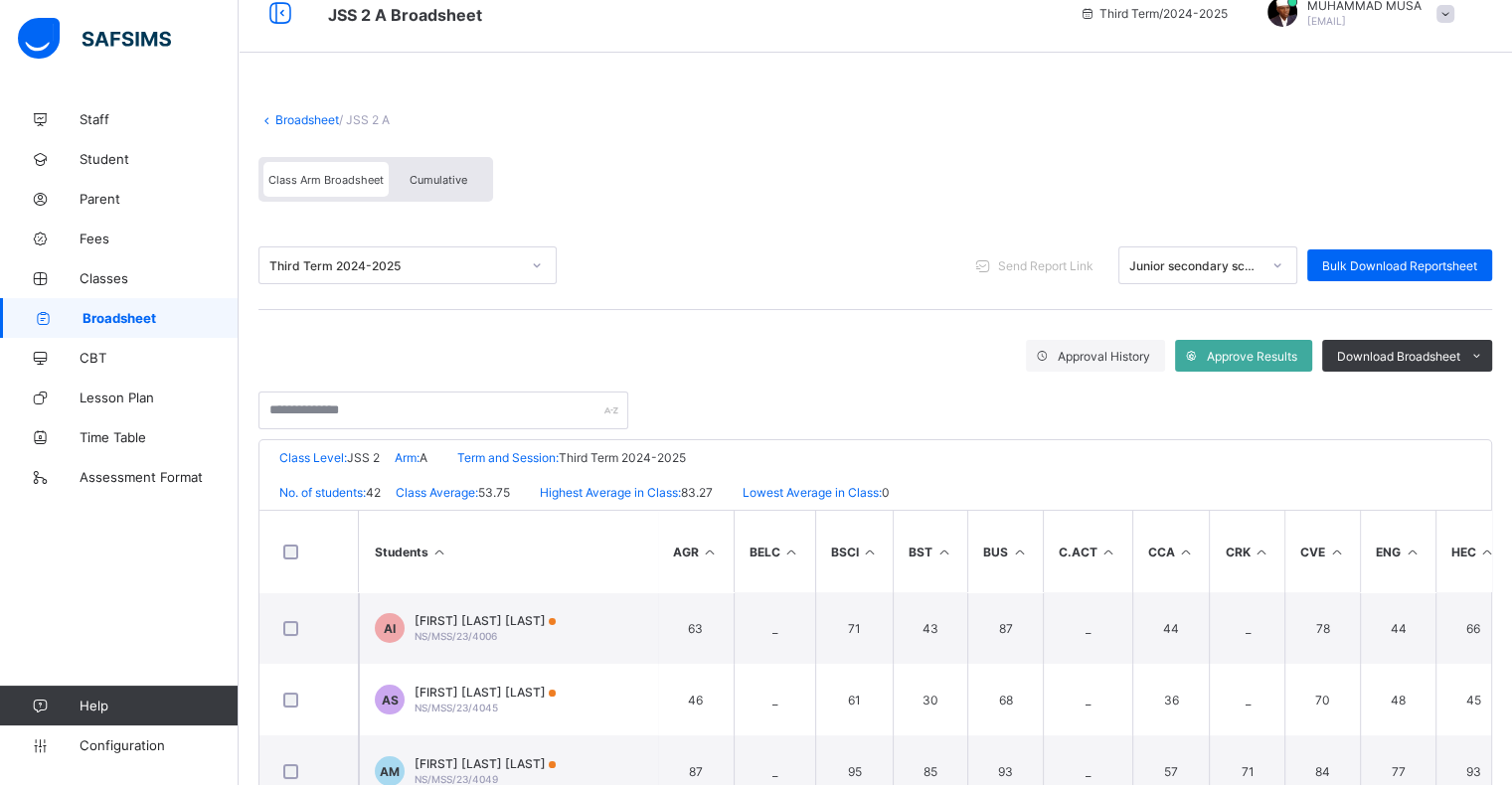 click at bounding box center (439, 551) 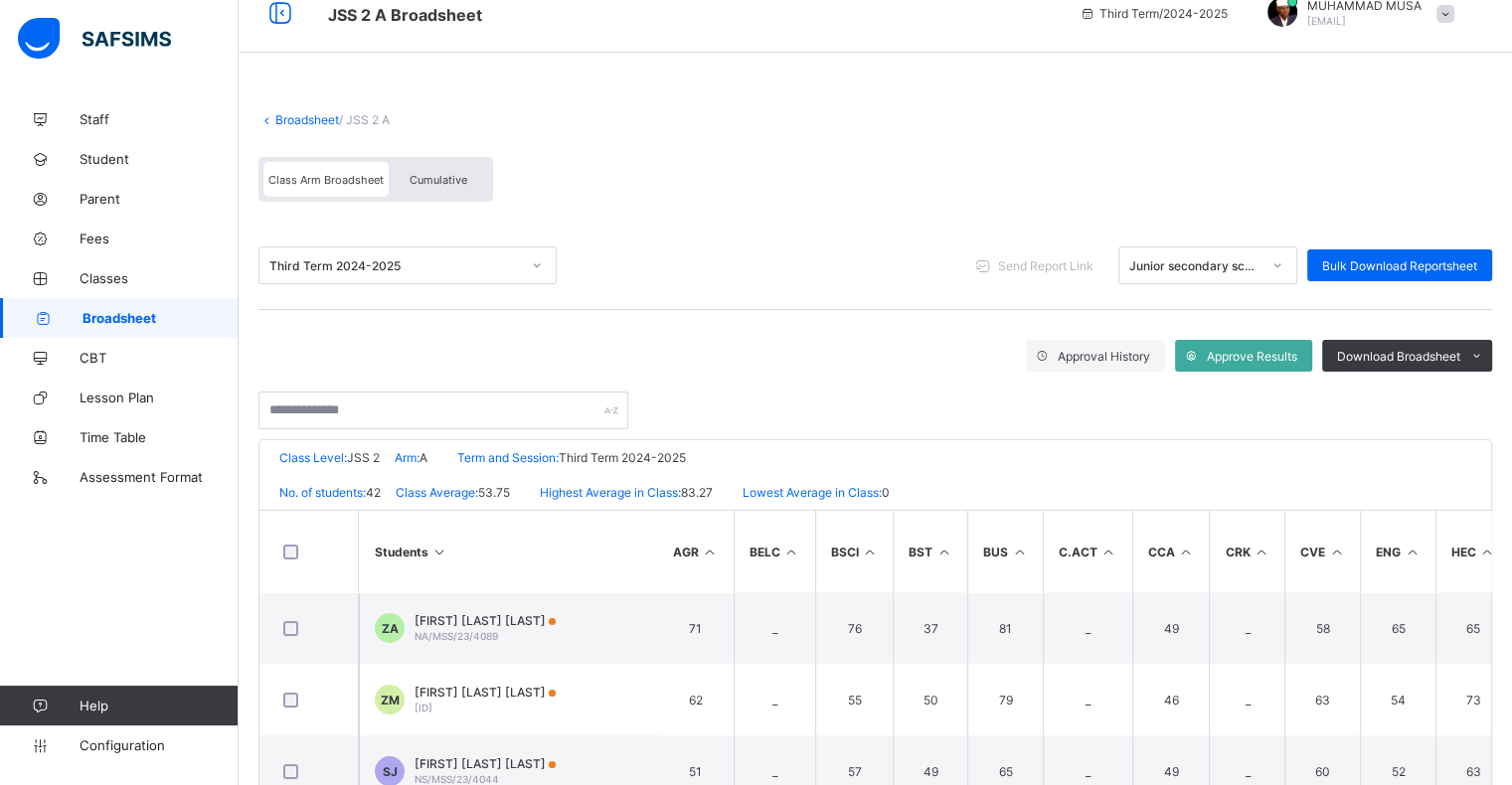 click at bounding box center [439, 551] 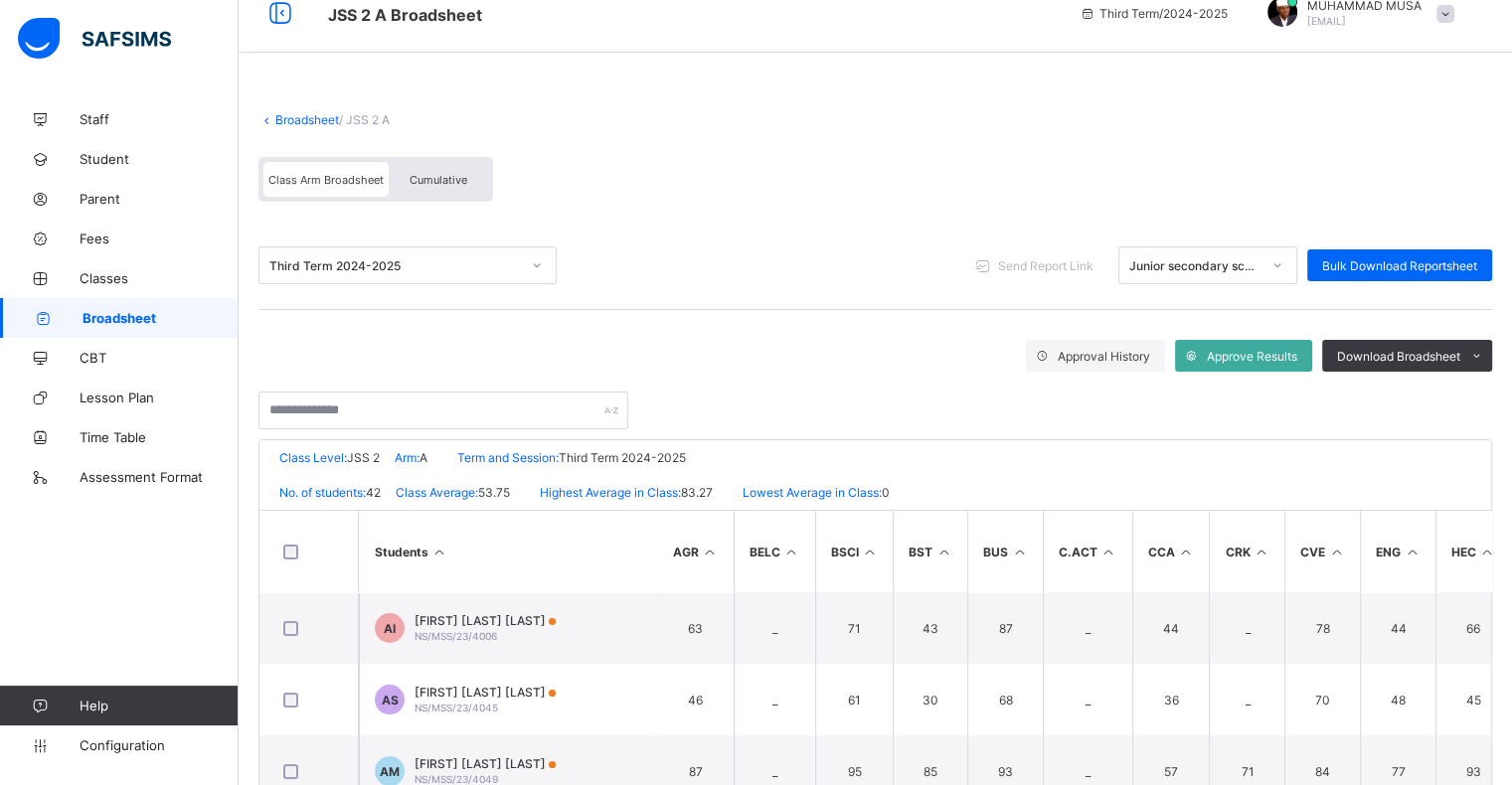 click at bounding box center (439, 551) 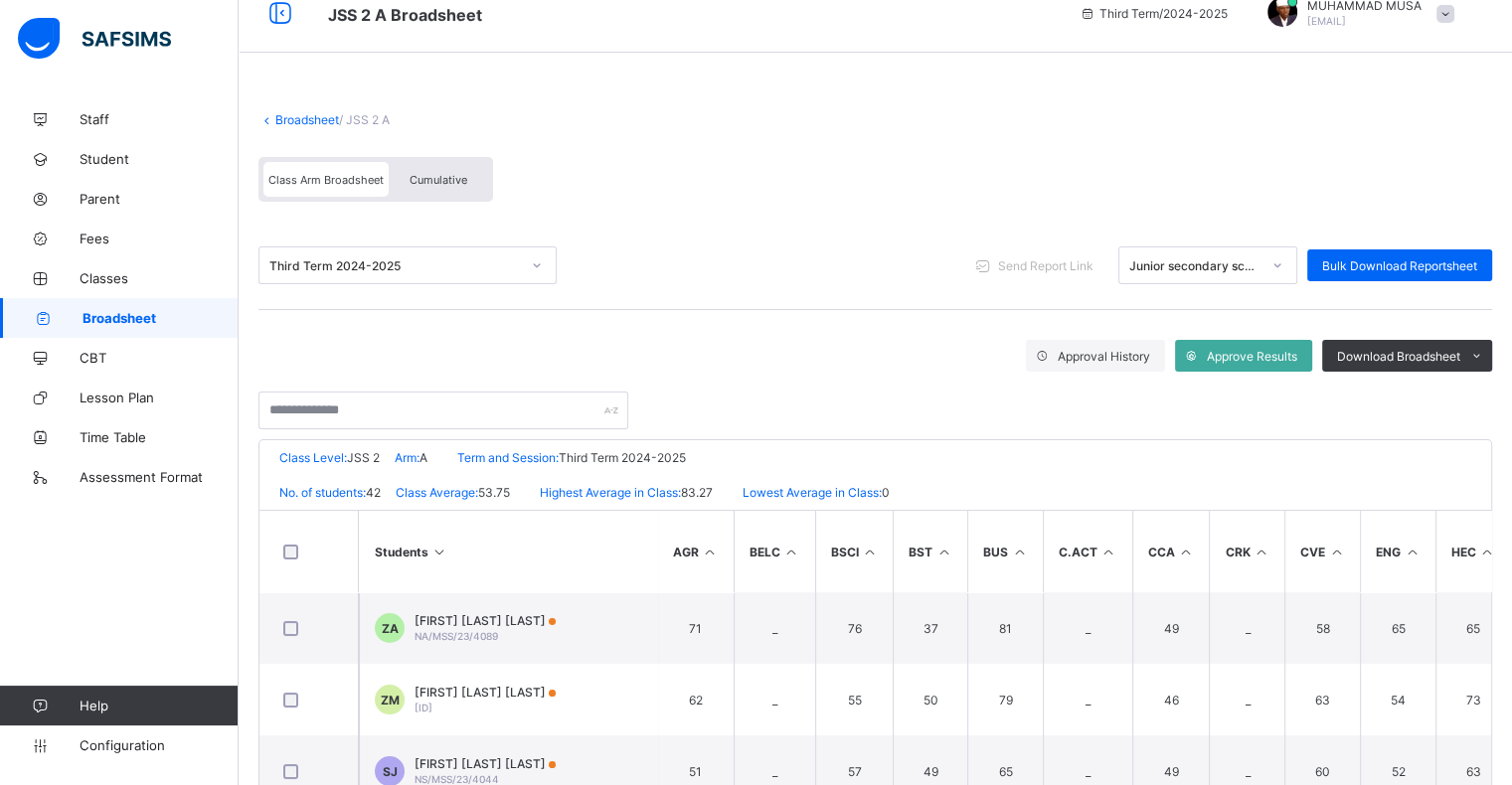 click at bounding box center (439, 551) 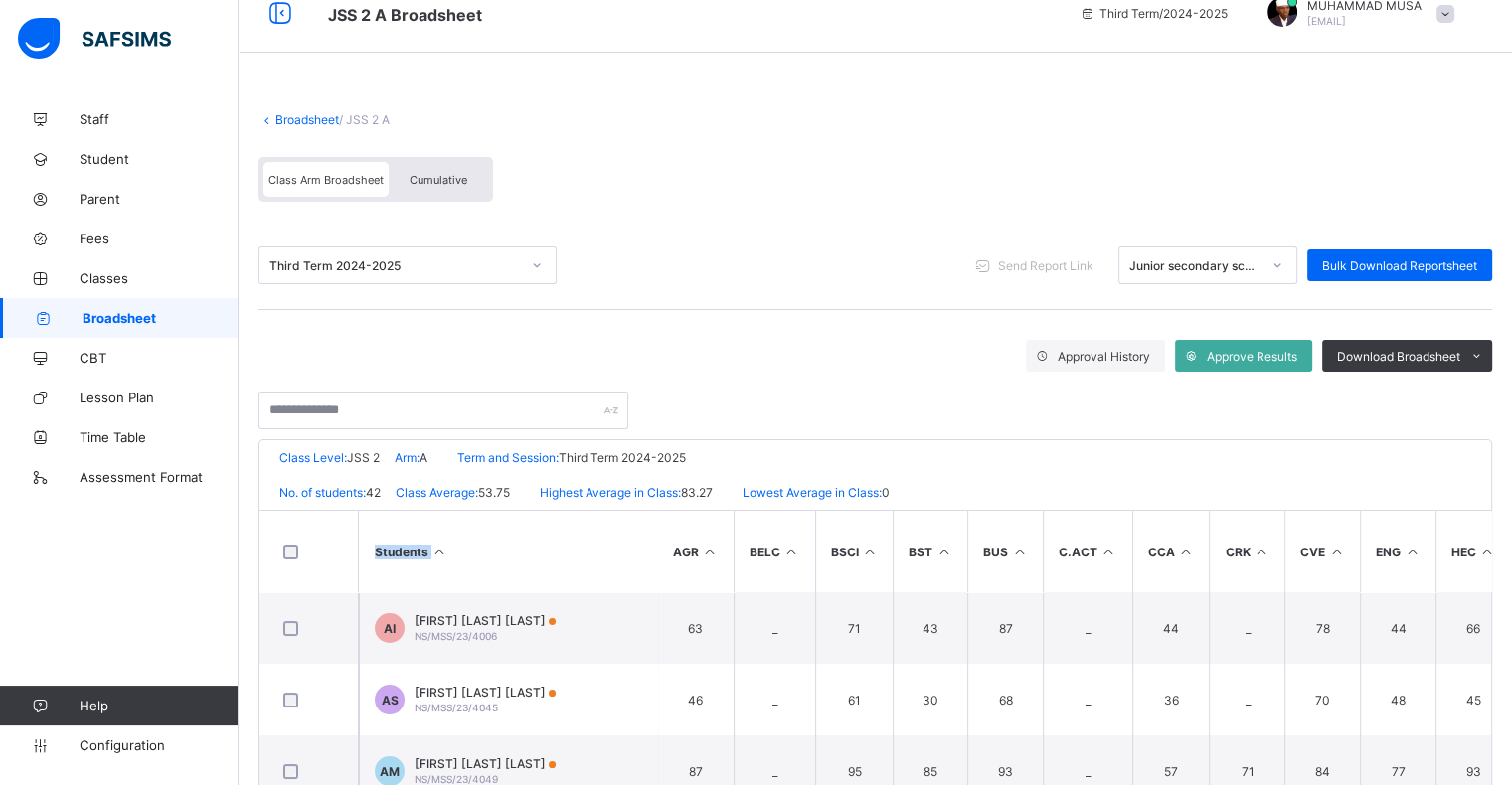 click at bounding box center [439, 551] 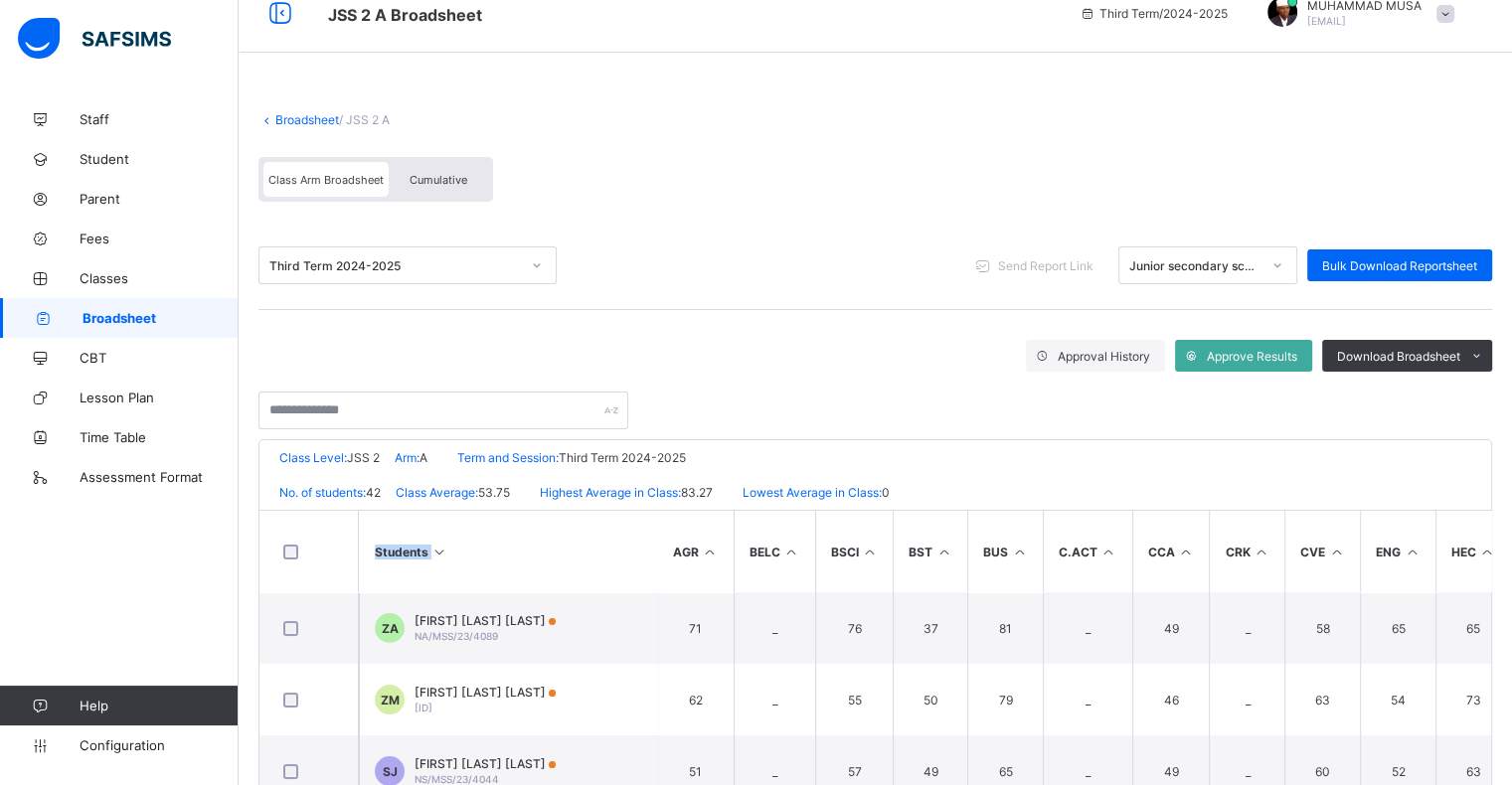 click at bounding box center [439, 551] 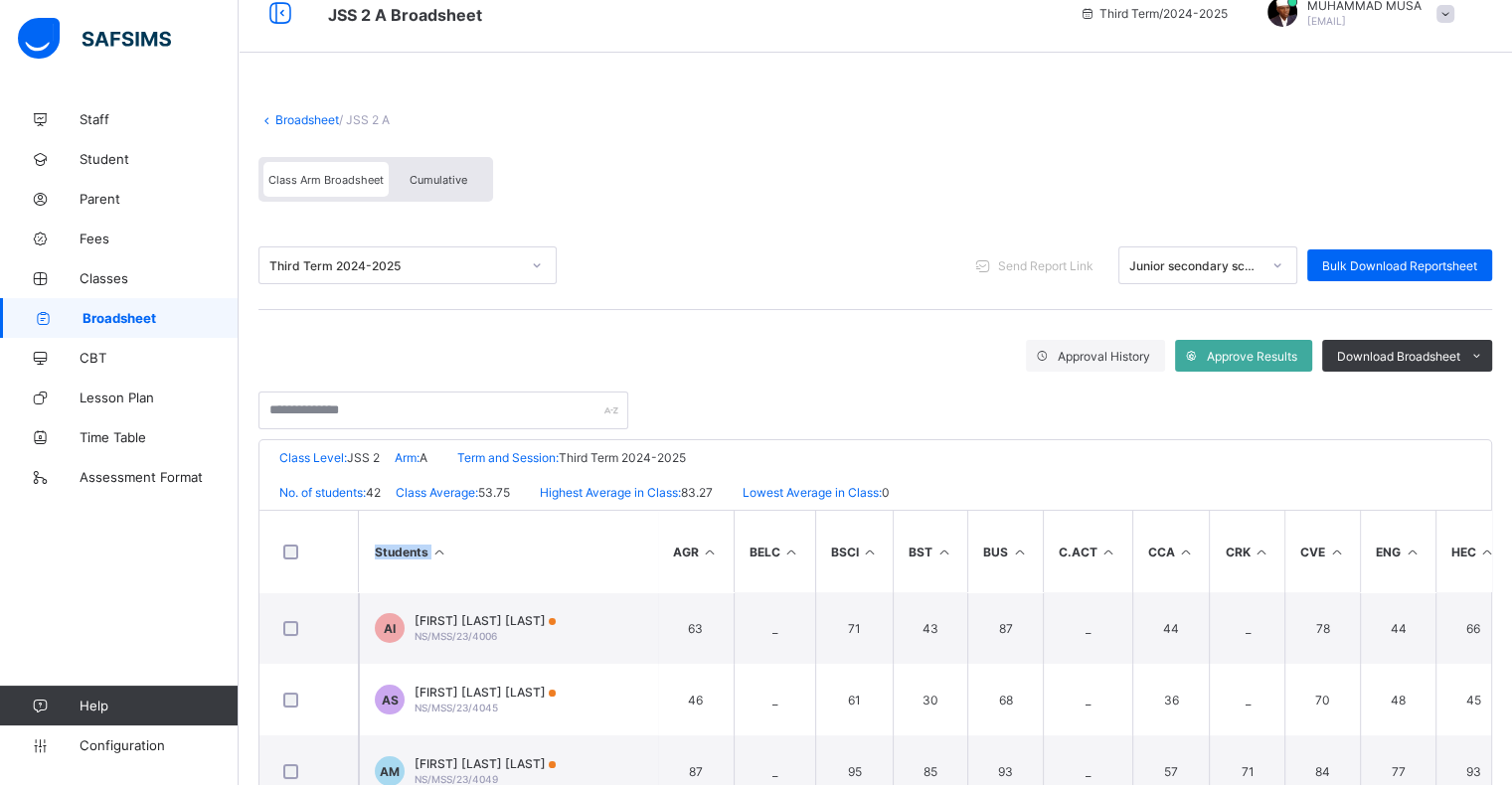 click at bounding box center (439, 551) 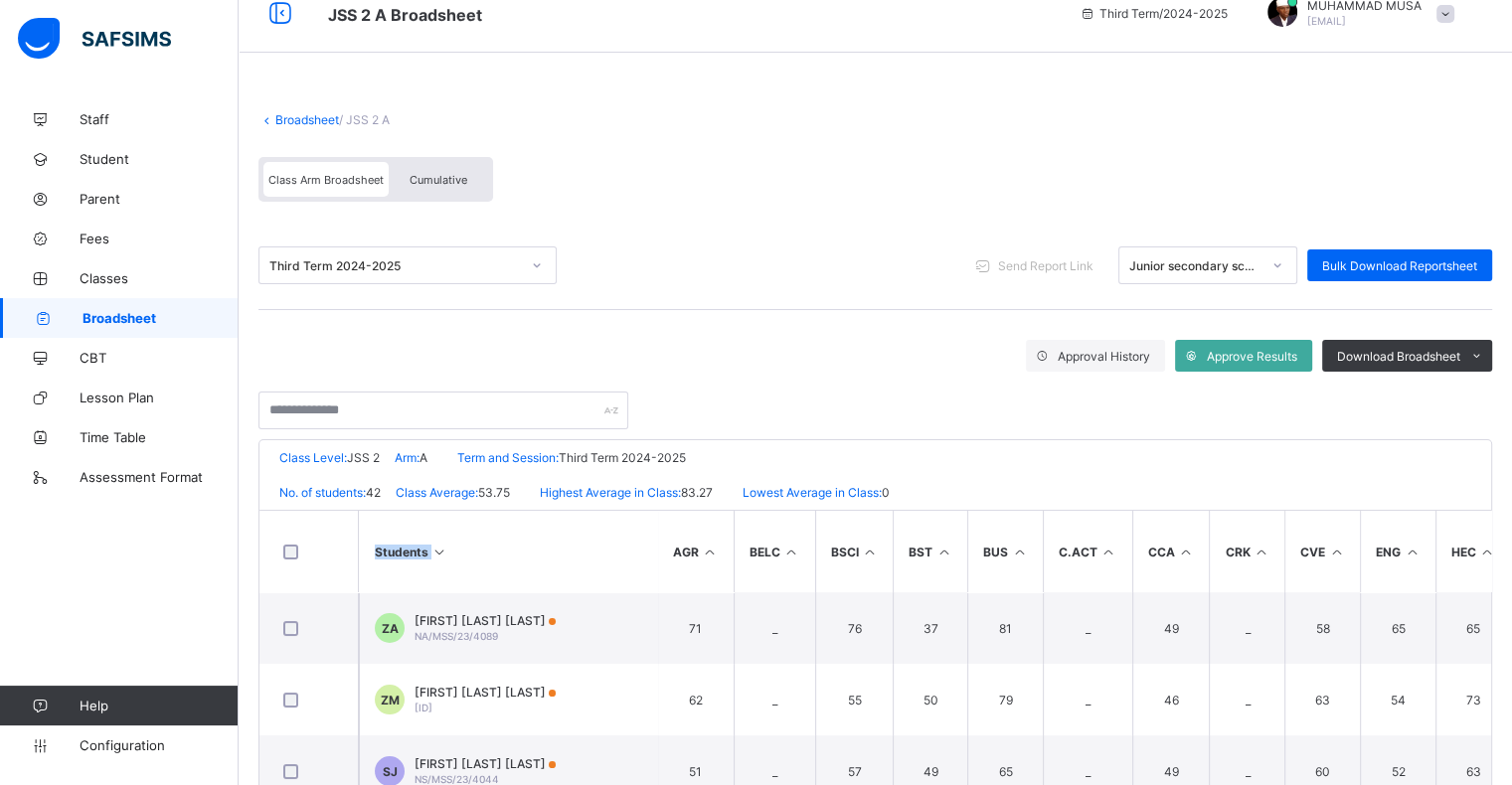 click at bounding box center (439, 551) 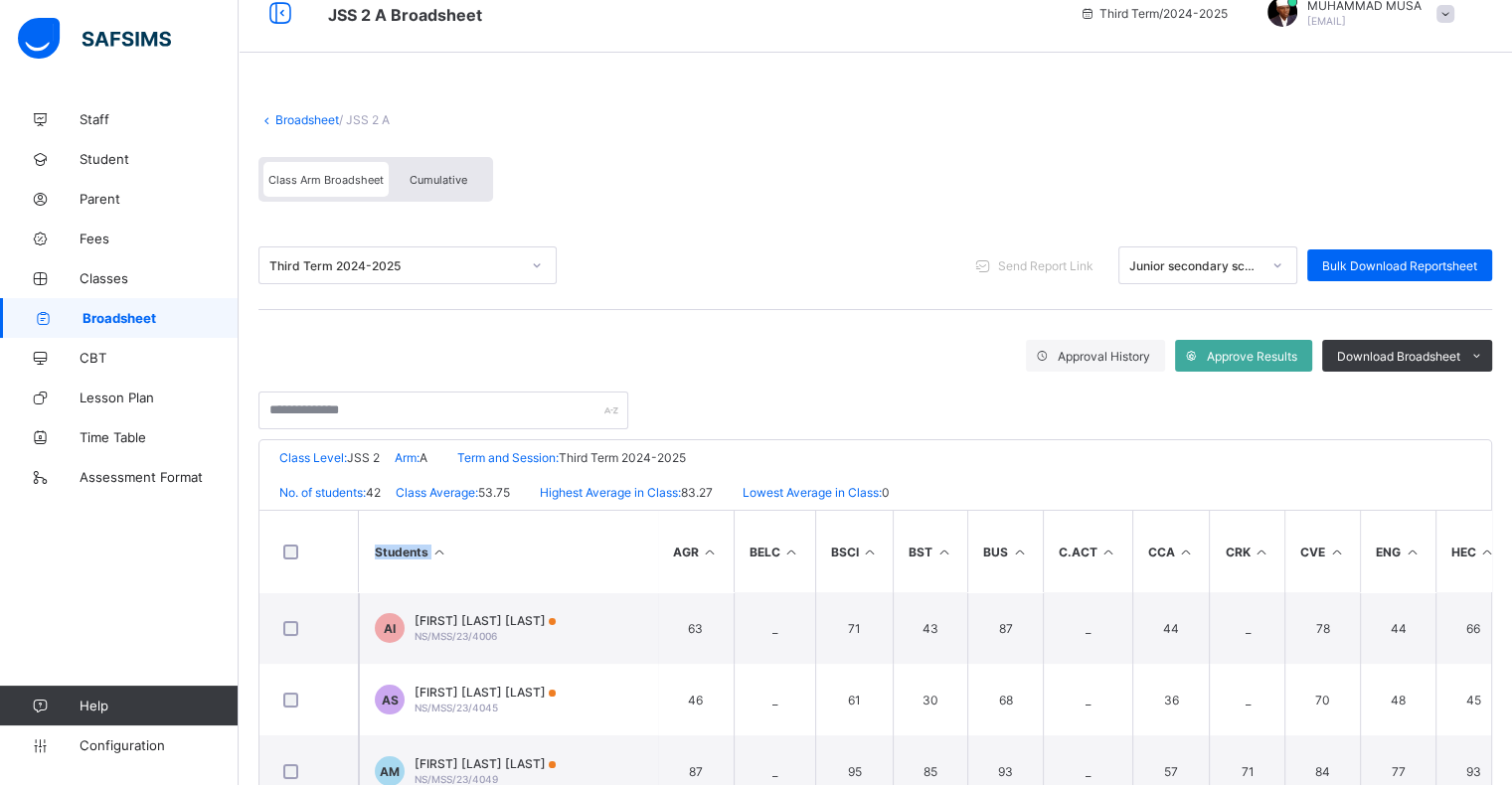 click at bounding box center (439, 551) 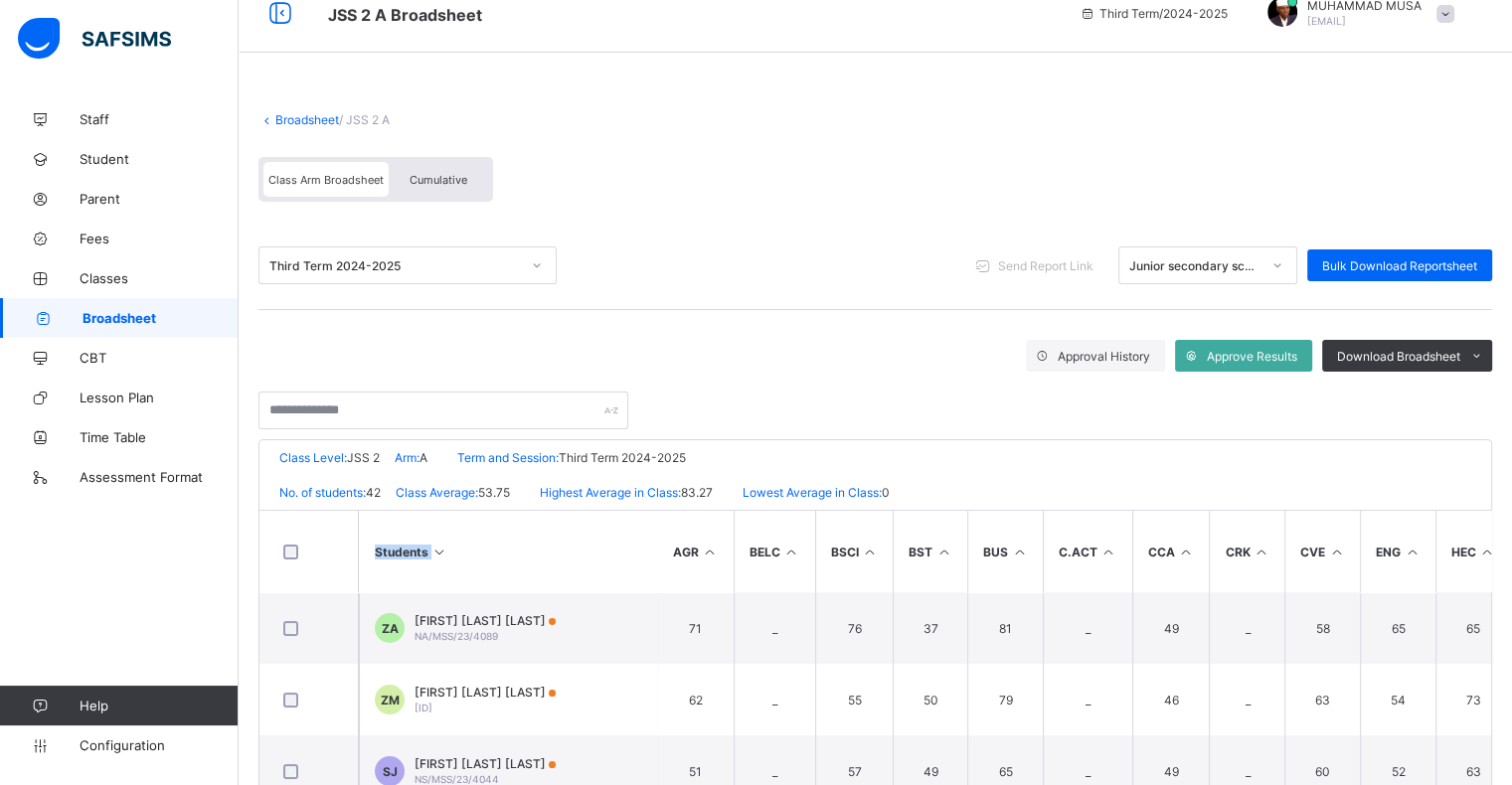 click at bounding box center [439, 551] 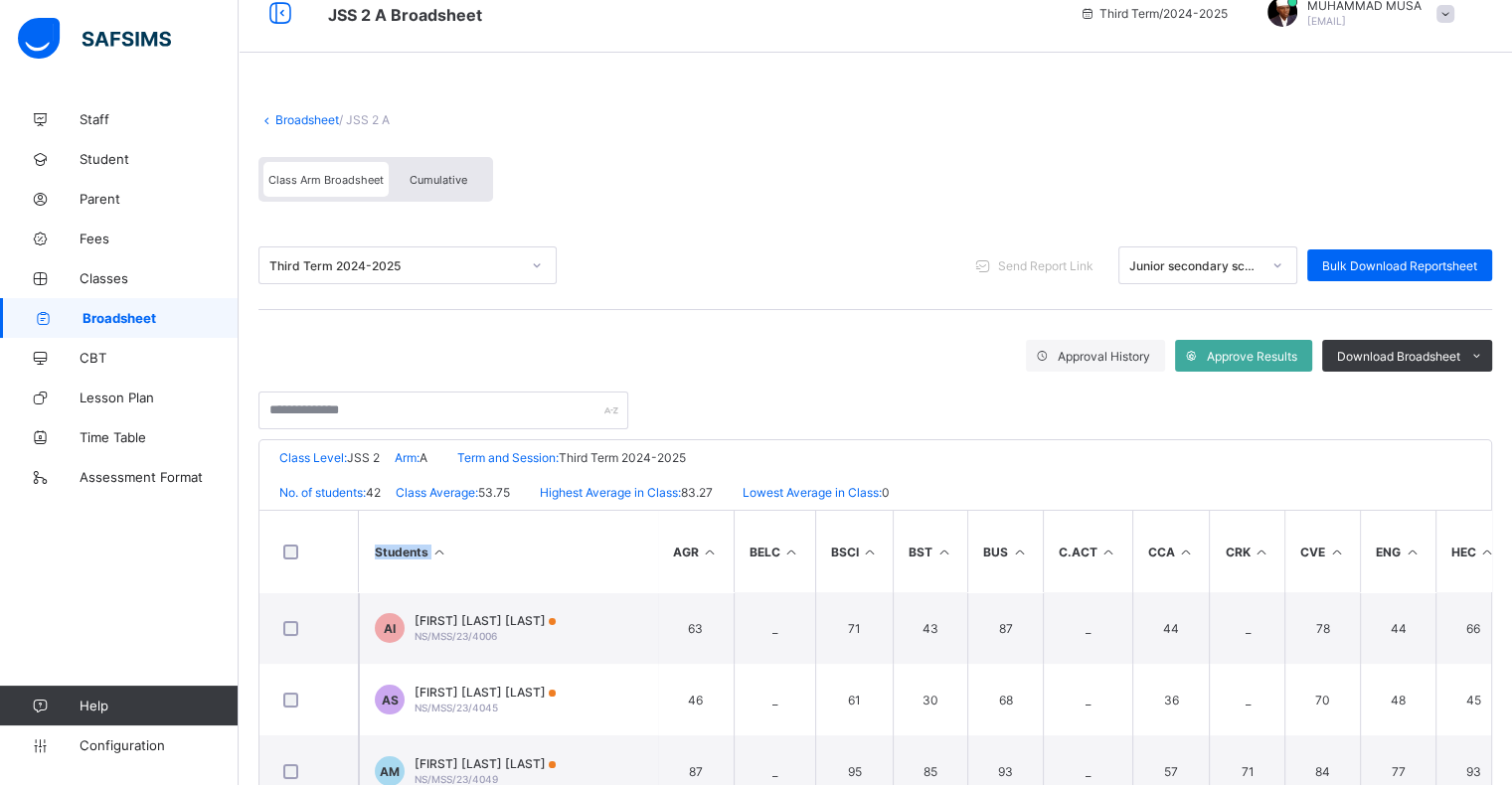 click at bounding box center [439, 551] 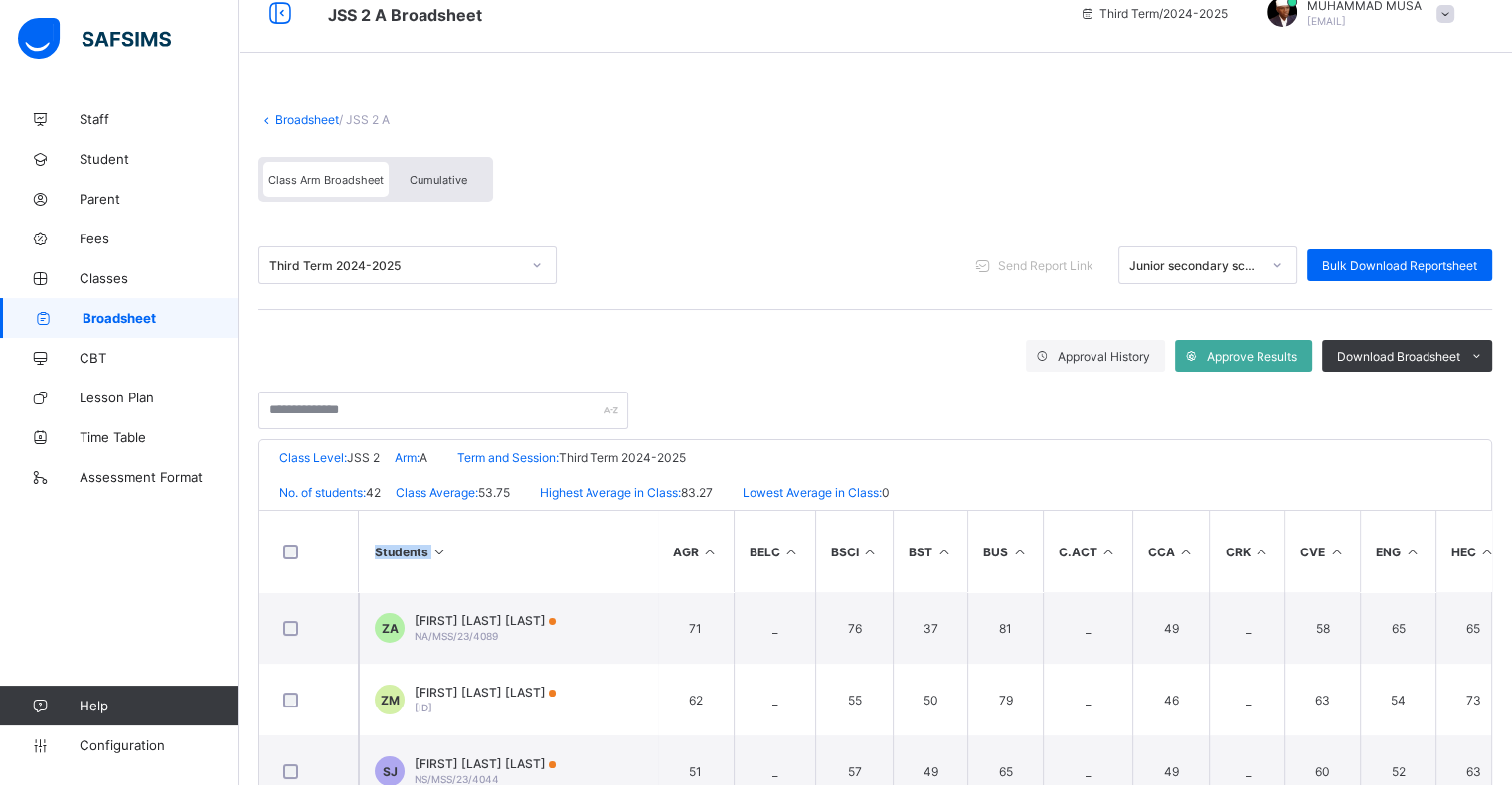 click at bounding box center [439, 551] 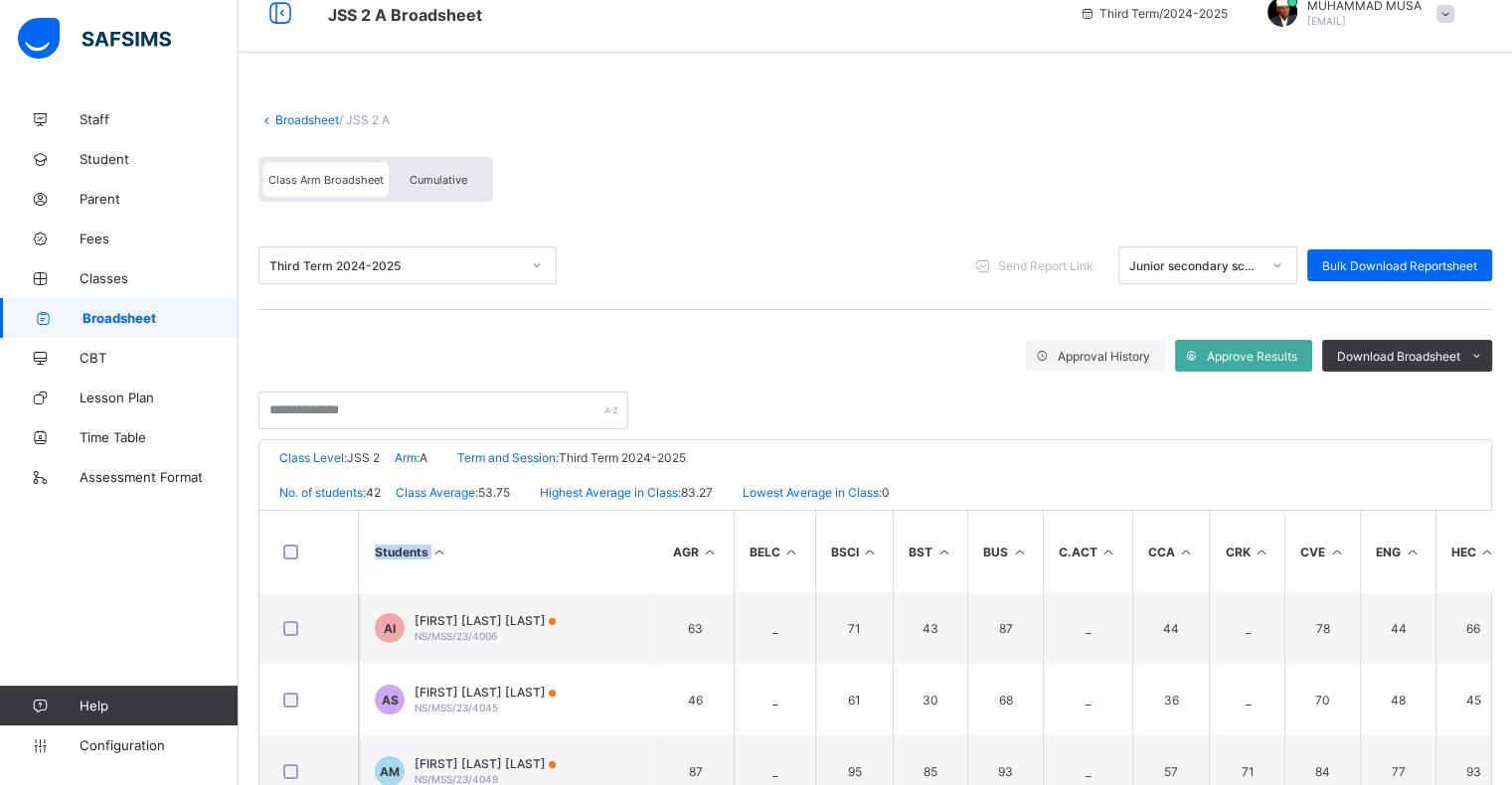 click at bounding box center (439, 551) 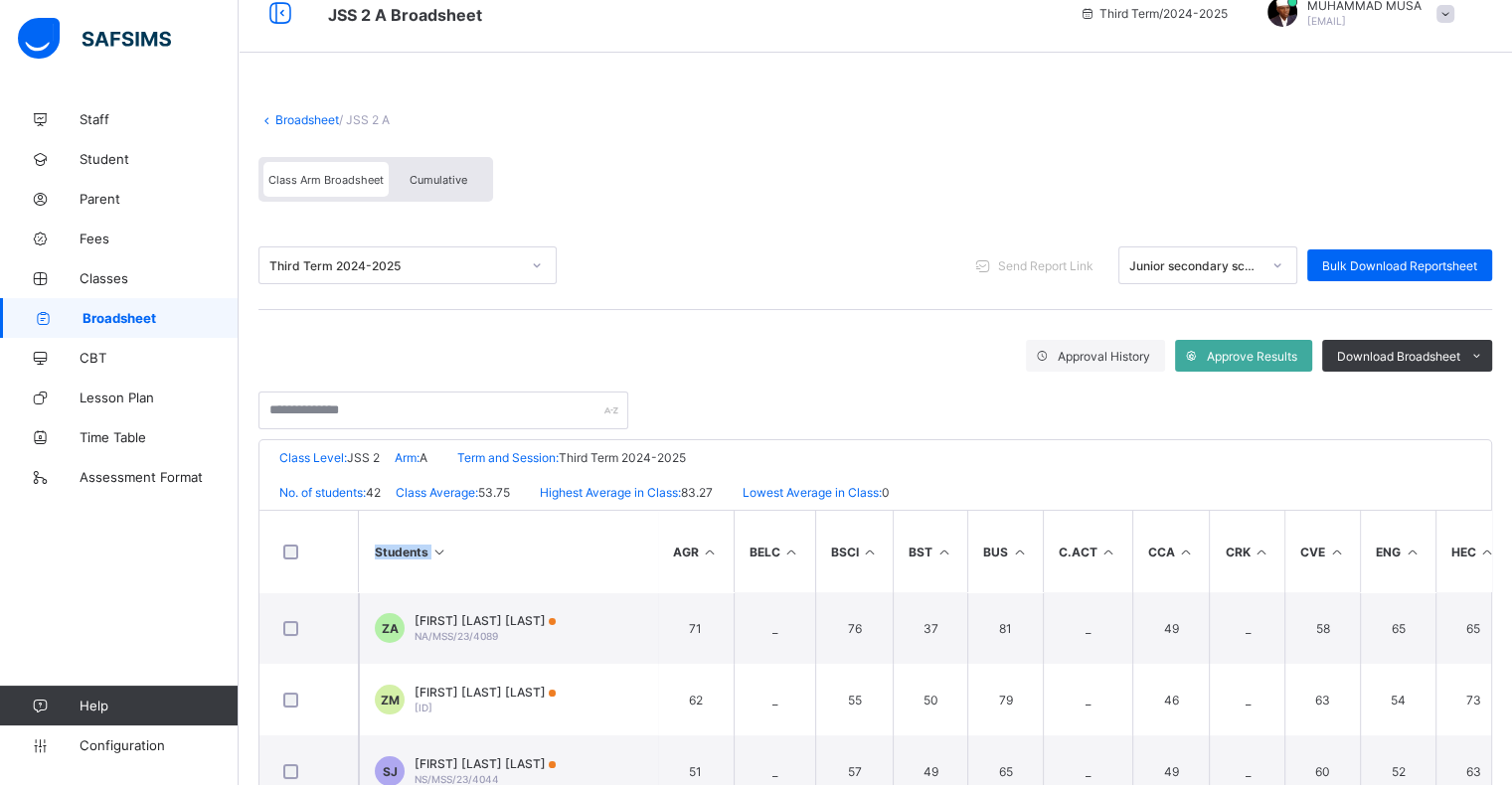 click at bounding box center [439, 551] 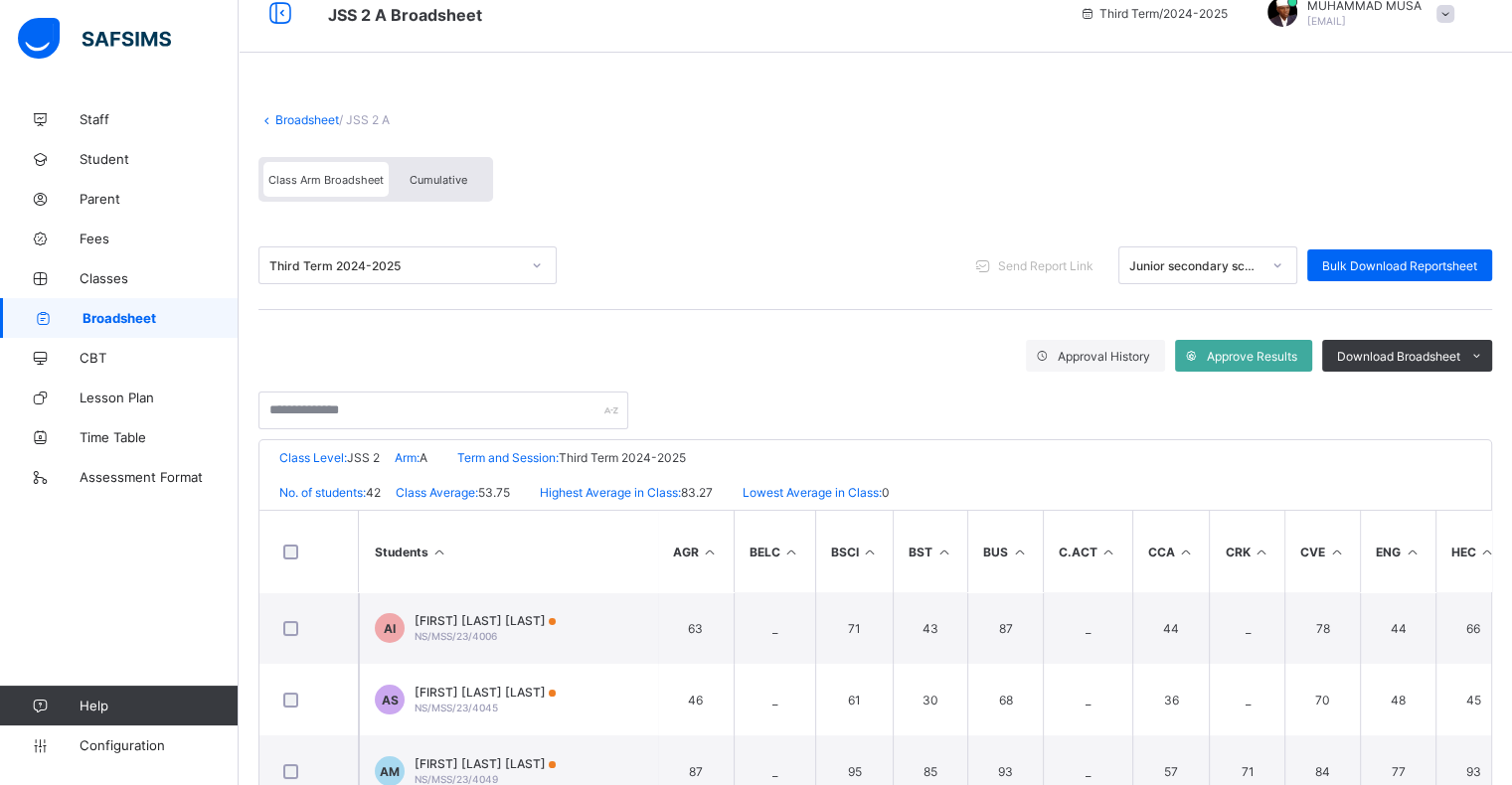 click at bounding box center [439, 551] 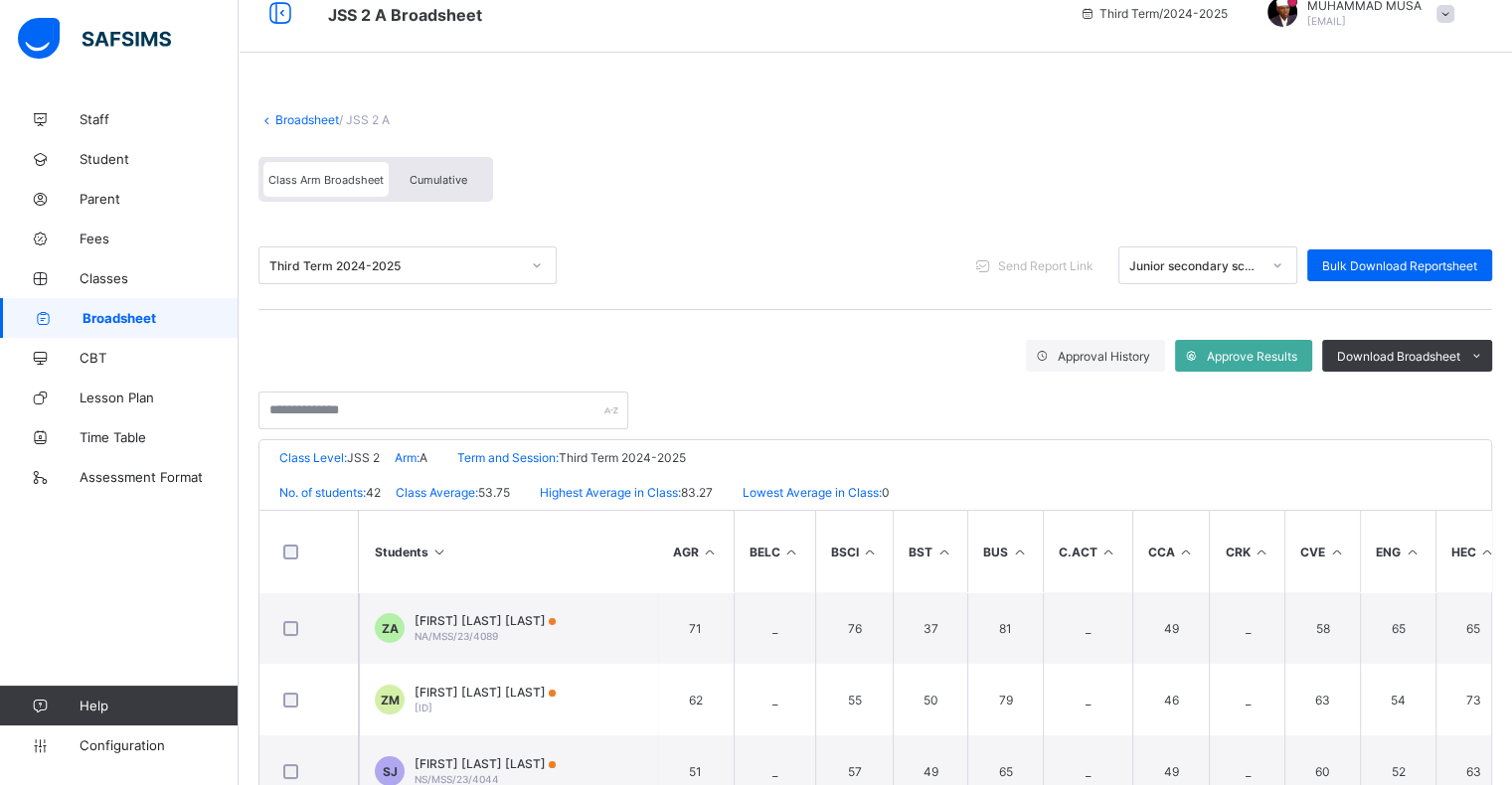 click at bounding box center [439, 551] 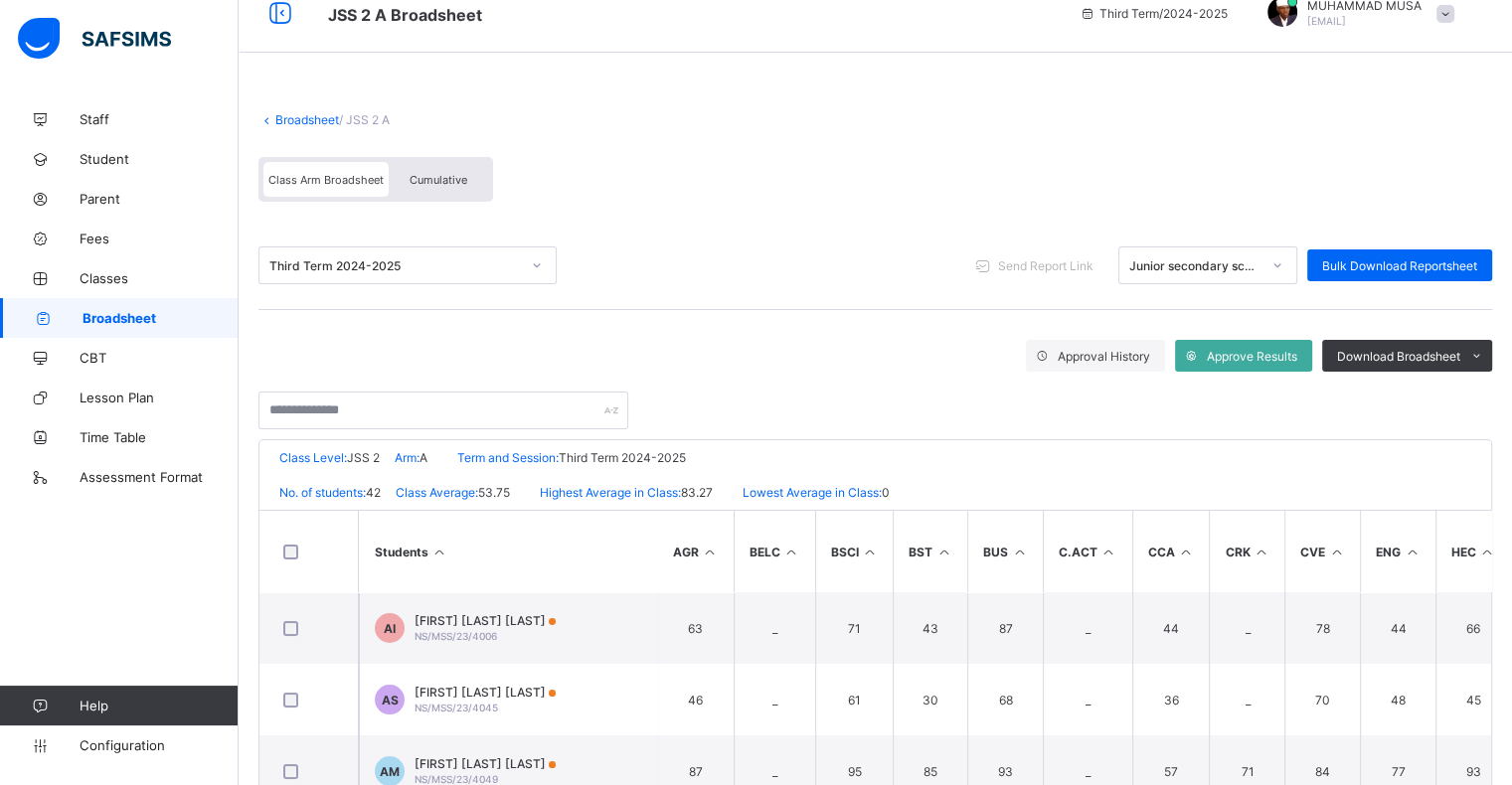 click at bounding box center (439, 551) 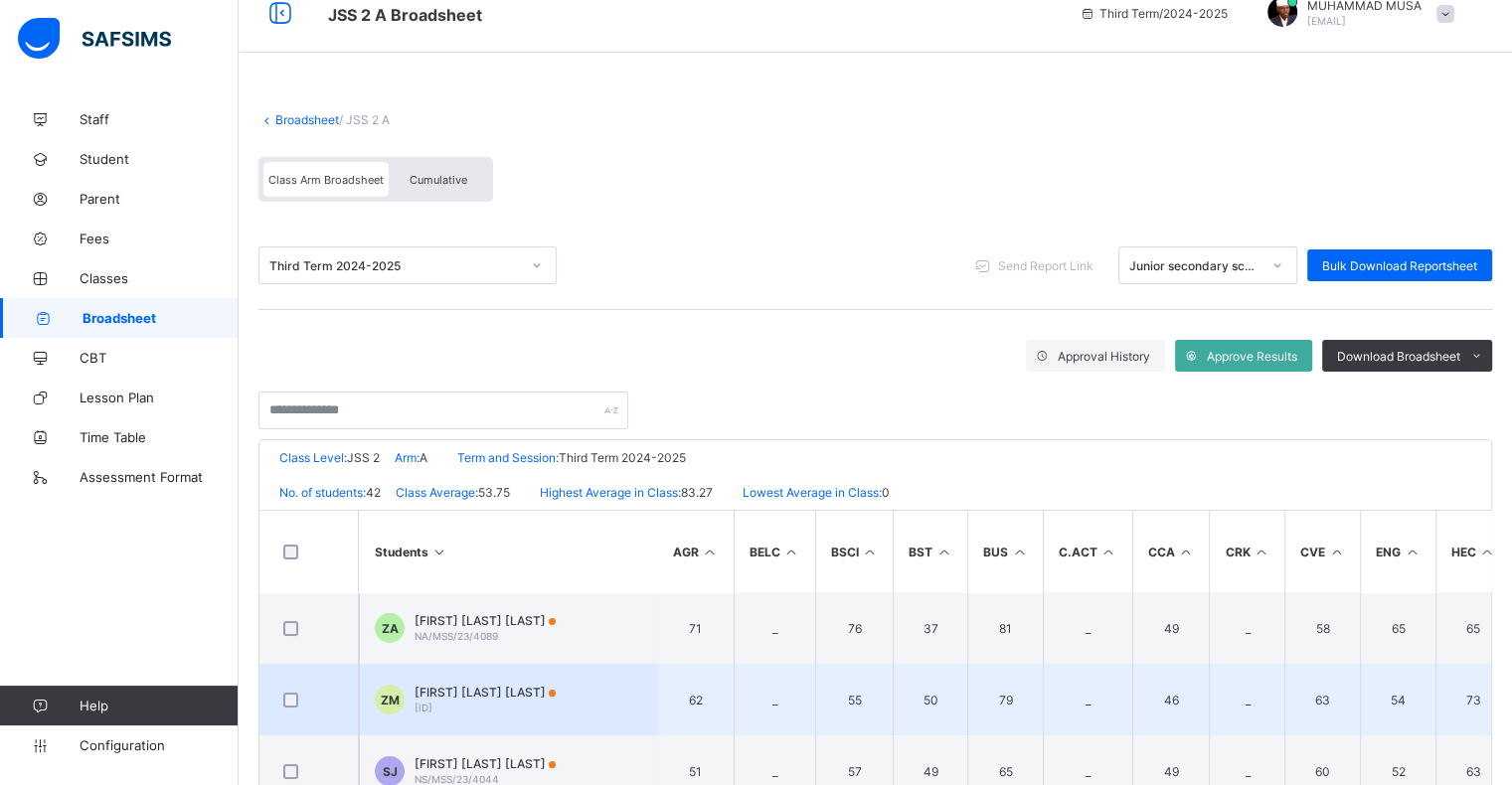scroll, scrollTop: 64, scrollLeft: 0, axis: vertical 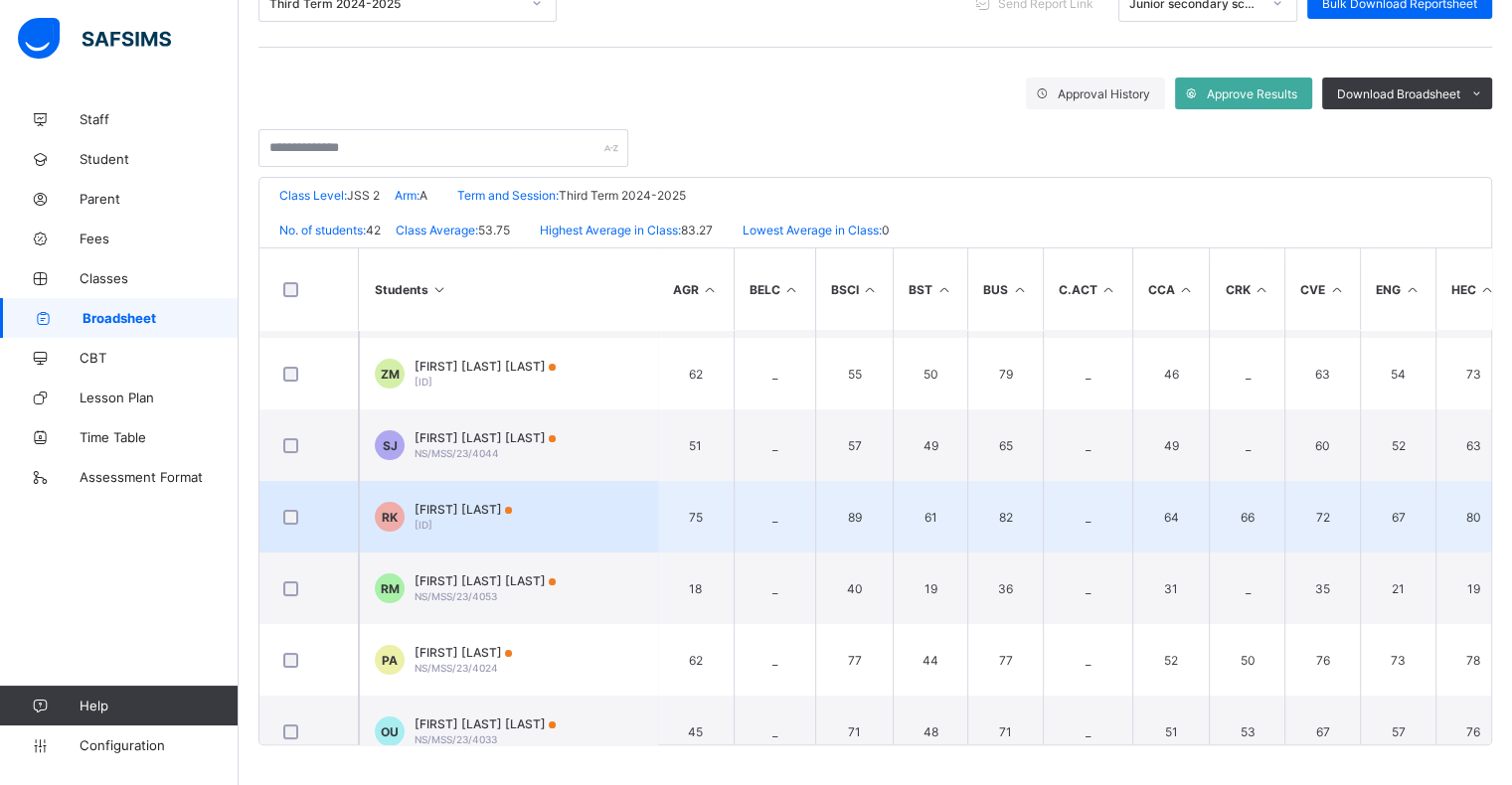 click on "RK RACHEAL  KELVIN   NS/MSS/23/4048" at bounding box center [508, 517] 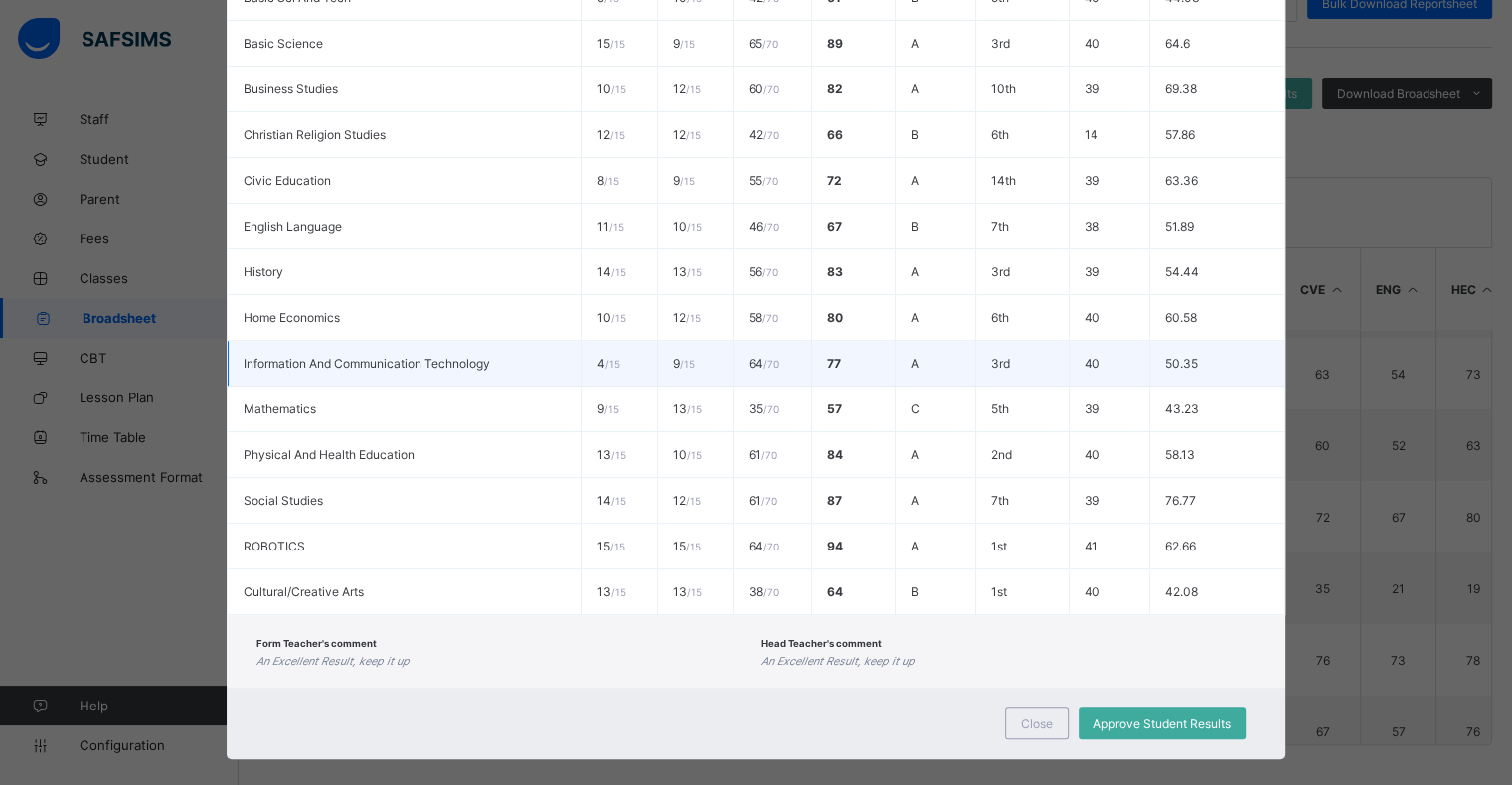 scroll, scrollTop: 437, scrollLeft: 0, axis: vertical 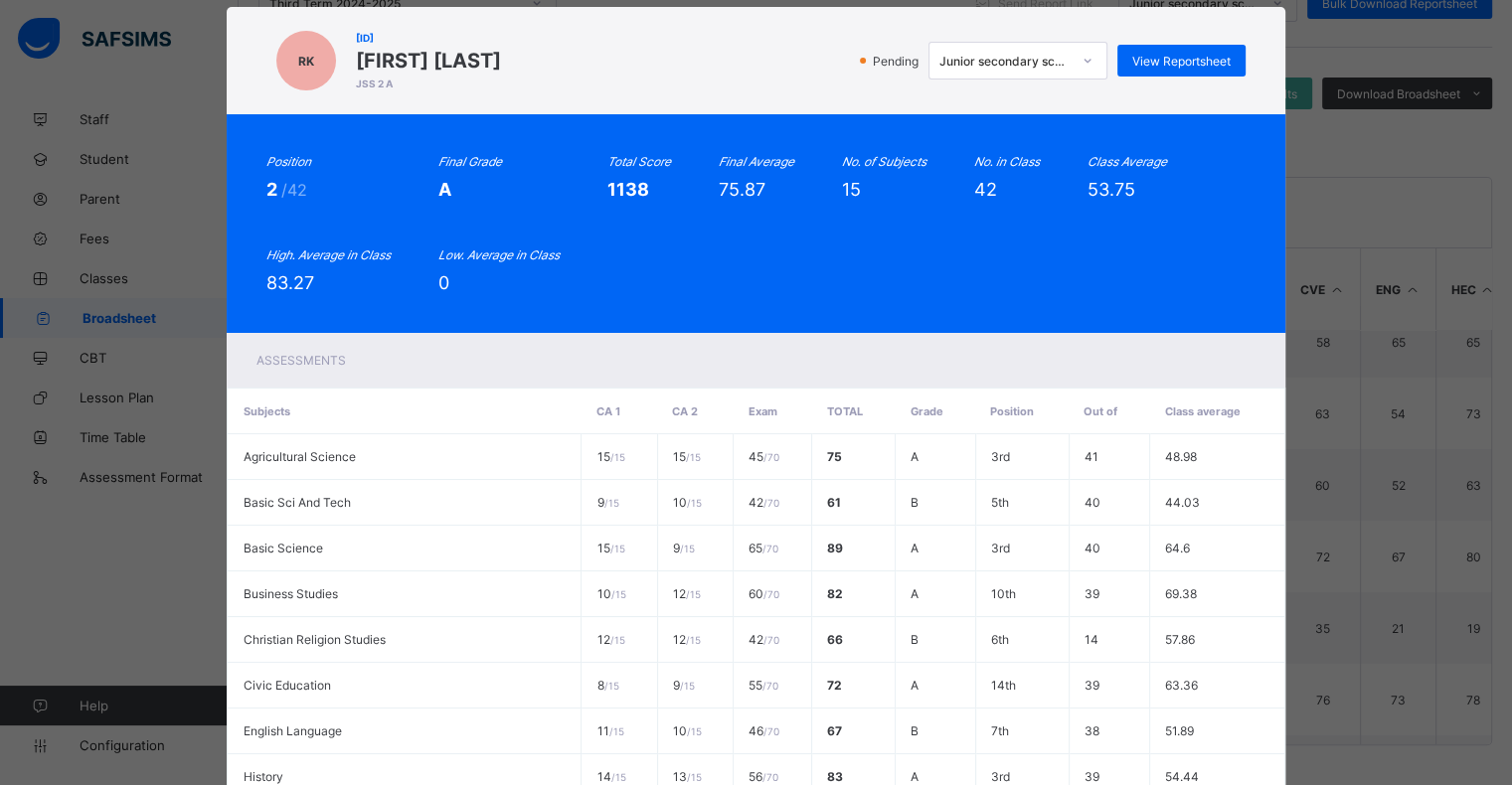 click on "RK   NS/MSS/23/4048     RACHEAL  KELVIN     JSS 2 A   Pending Junior secondary school View Reportsheet     Position         2       /42         Final Grade         A         Total Score         1138         Final Average         75.87         No. of Subjects         15         No. in Class         42         Class Average         53.75         High. Average in Class         83.27         Low. Average in Class         0     Assessments     Subjects       CA 1     CA 2     Exam       Total         Grade         Position         Out of         Class average       Agricultural Science     15 / 15     15 / 15     45 / 70     75     A     3rd     41     48.98     Basic Sci And Tech     9 / 15     10 / 15     42 / 70     61     B     5th     40     44.03     Basic Science     15 / 15     9 / 15     65 / 70     89     A     3rd     40     64.6     Business Studies     10 / 15     12 / 15     60 / 70     82     A     10th     39     69.38     Christian Religion Studies     12 / 15     12 / 15     42 / 70     66     B" at bounding box center [756, 392] 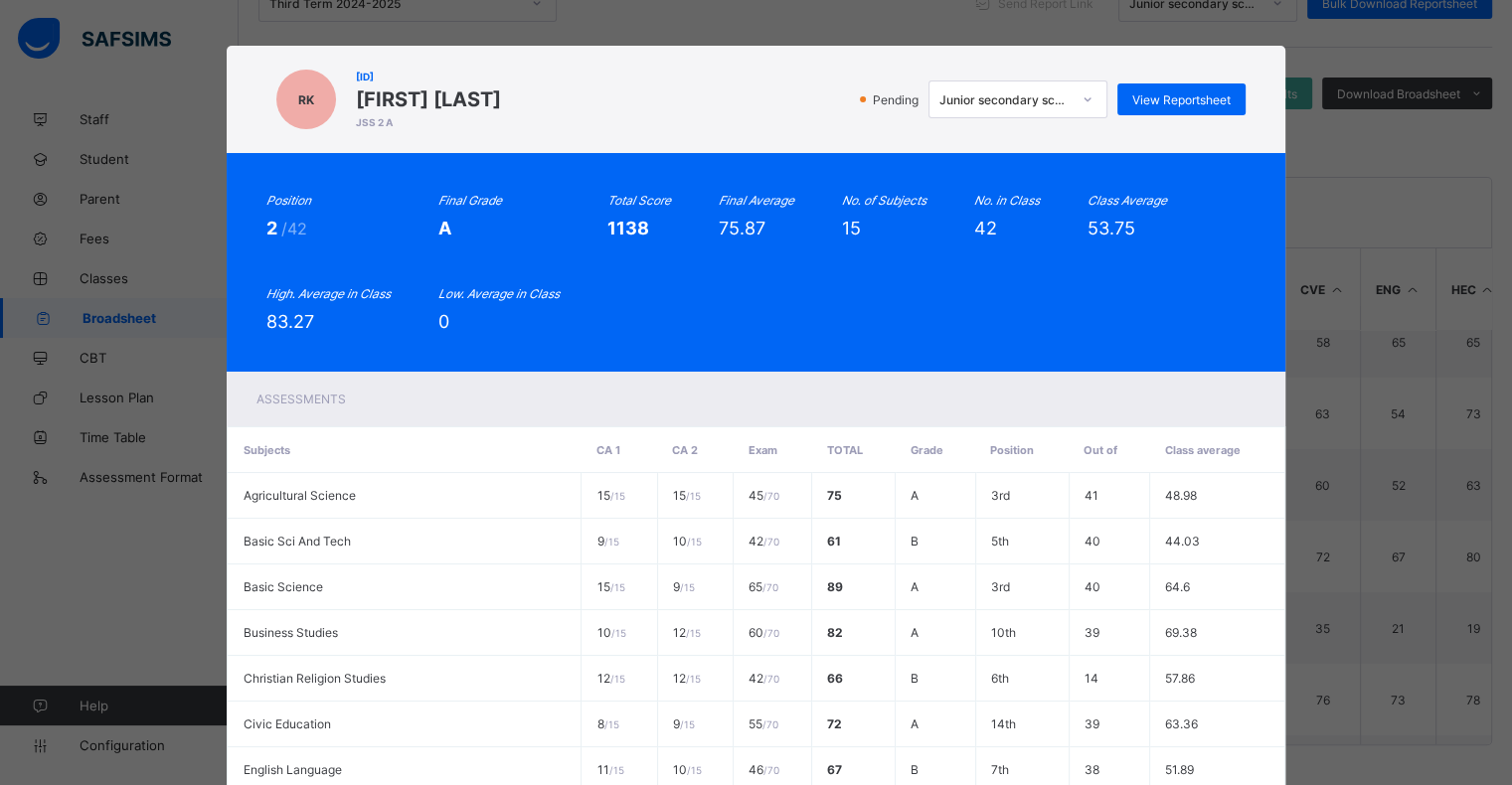 scroll, scrollTop: 3, scrollLeft: 0, axis: vertical 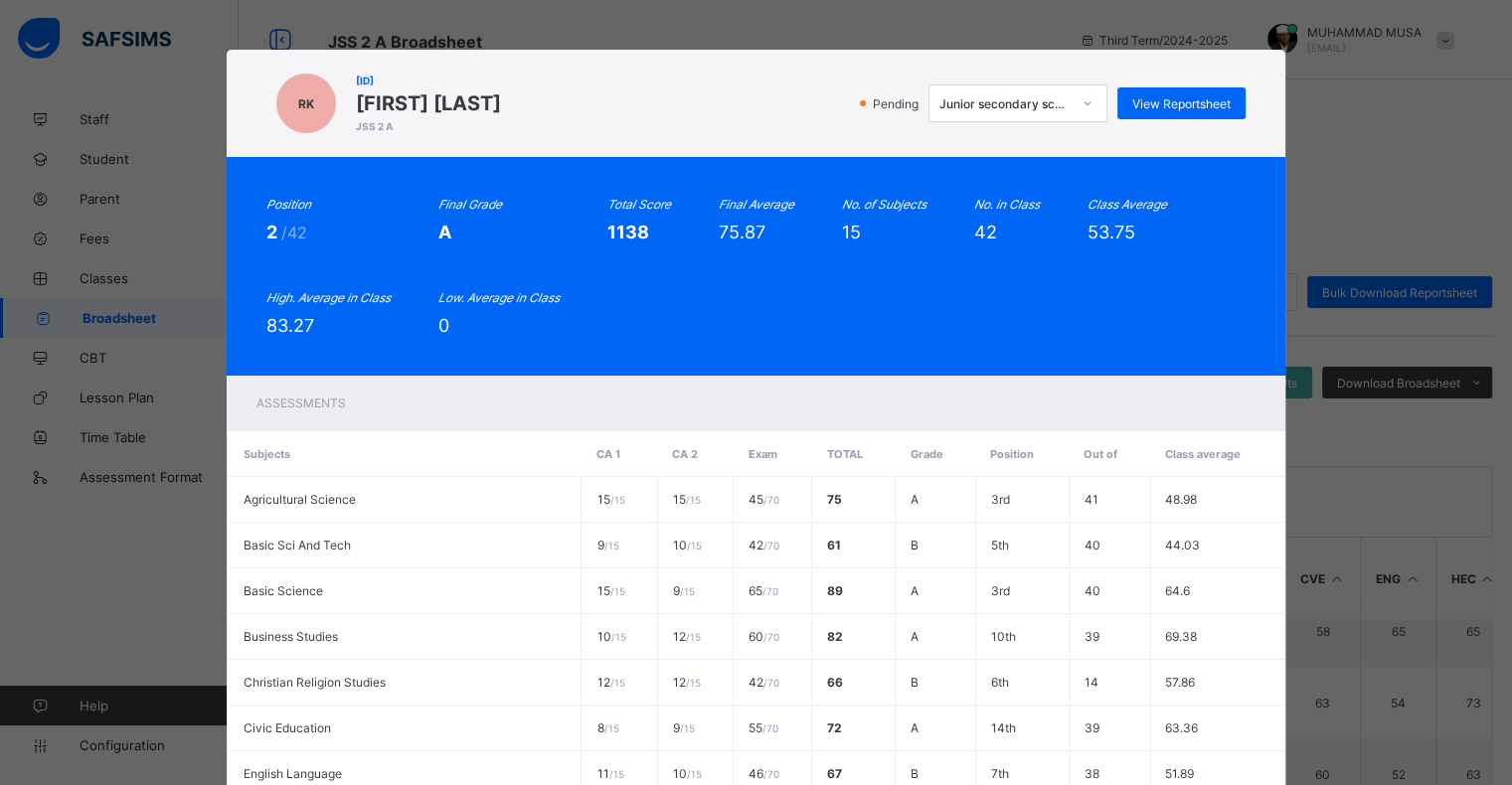 click on "RK   NS/MSS/23/4048     RACHEAL  KELVIN     JSS 2 A   Pending Junior secondary school View Reportsheet     Position         2       /42         Final Grade         A         Total Score         1138         Final Average         75.87         No. of Subjects         15         No. in Class         42         Class Average         53.75         High. Average in Class         83.27         Low. Average in Class         0     Assessments     Subjects       CA 1     CA 2     Exam       Total         Grade         Position         Out of         Class average       Agricultural Science     15 / 15     15 / 15     45 / 70     75     A     3rd     41     48.98     Basic Sci And Tech     9 / 15     10 / 15     42 / 70     61     B     5th     40     44.03     Basic Science     15 / 15     9 / 15     65 / 70     89     A     3rd     40     64.6     Business Studies     10 / 15     12 / 15     60 / 70     82     A     10th     39     69.38     Christian Religion Studies     12 / 15     12 / 15     42 / 70     66     B" at bounding box center [756, 392] 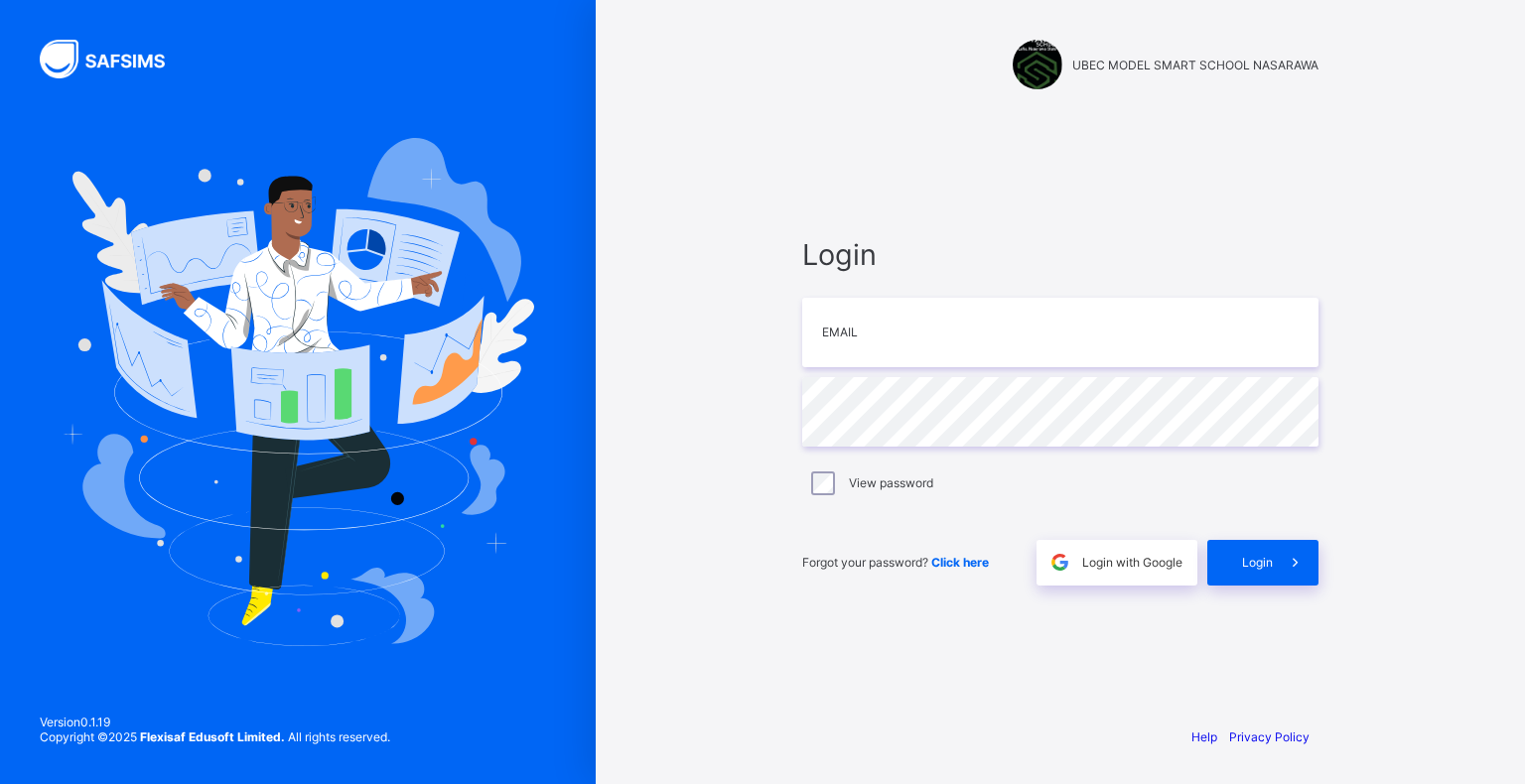 scroll, scrollTop: 0, scrollLeft: 0, axis: both 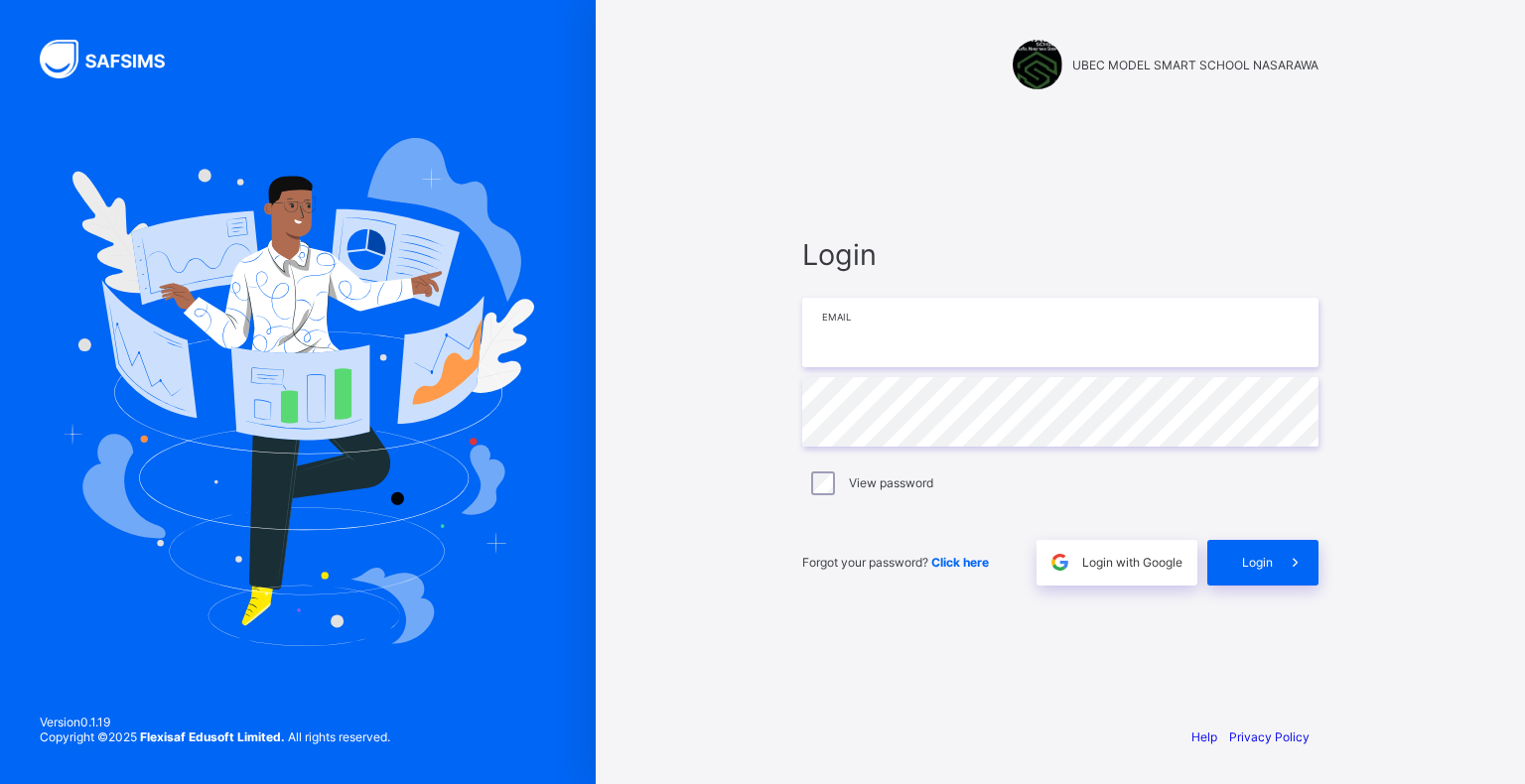 type on "**********" 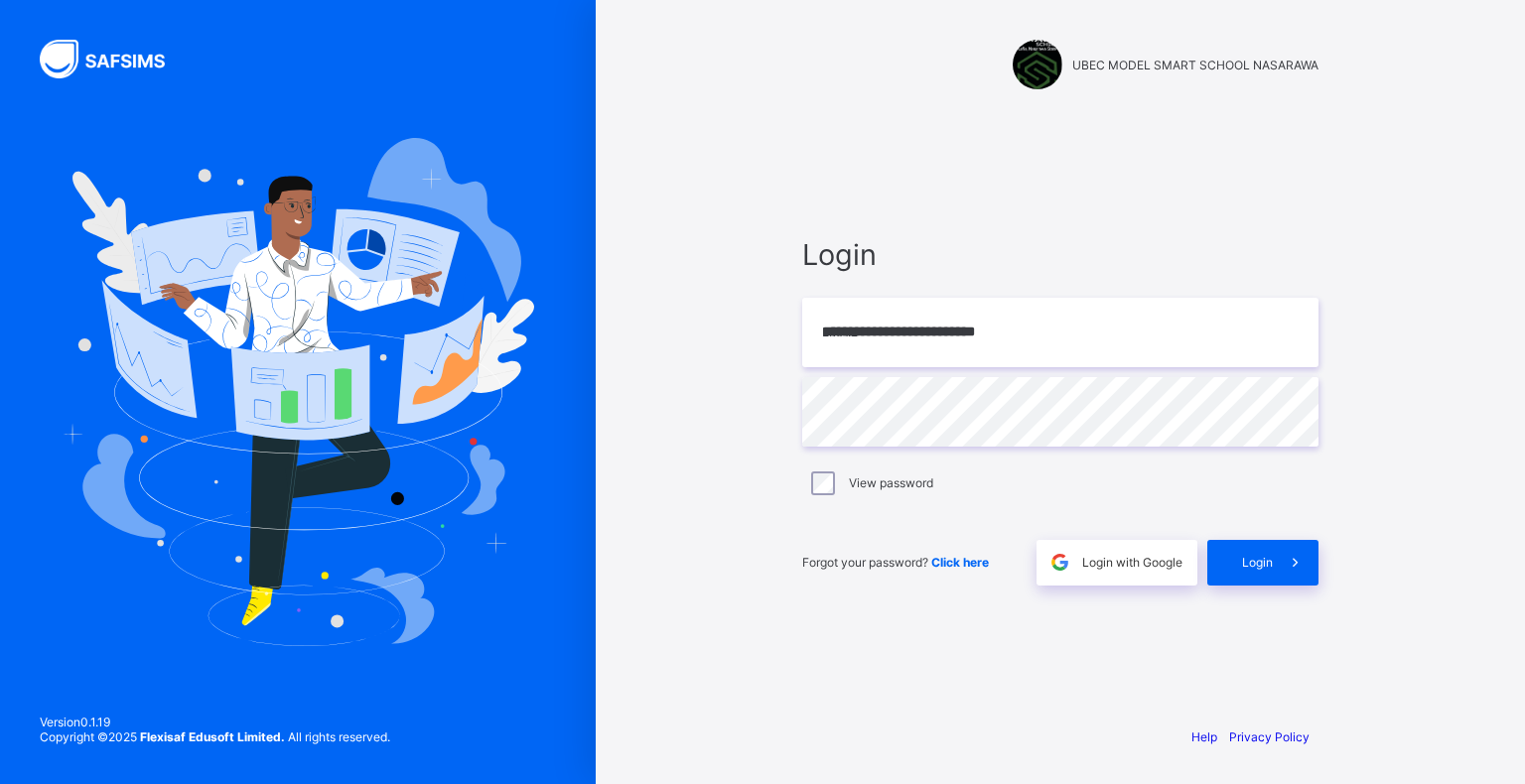 click on "View password" at bounding box center (1060, 483) 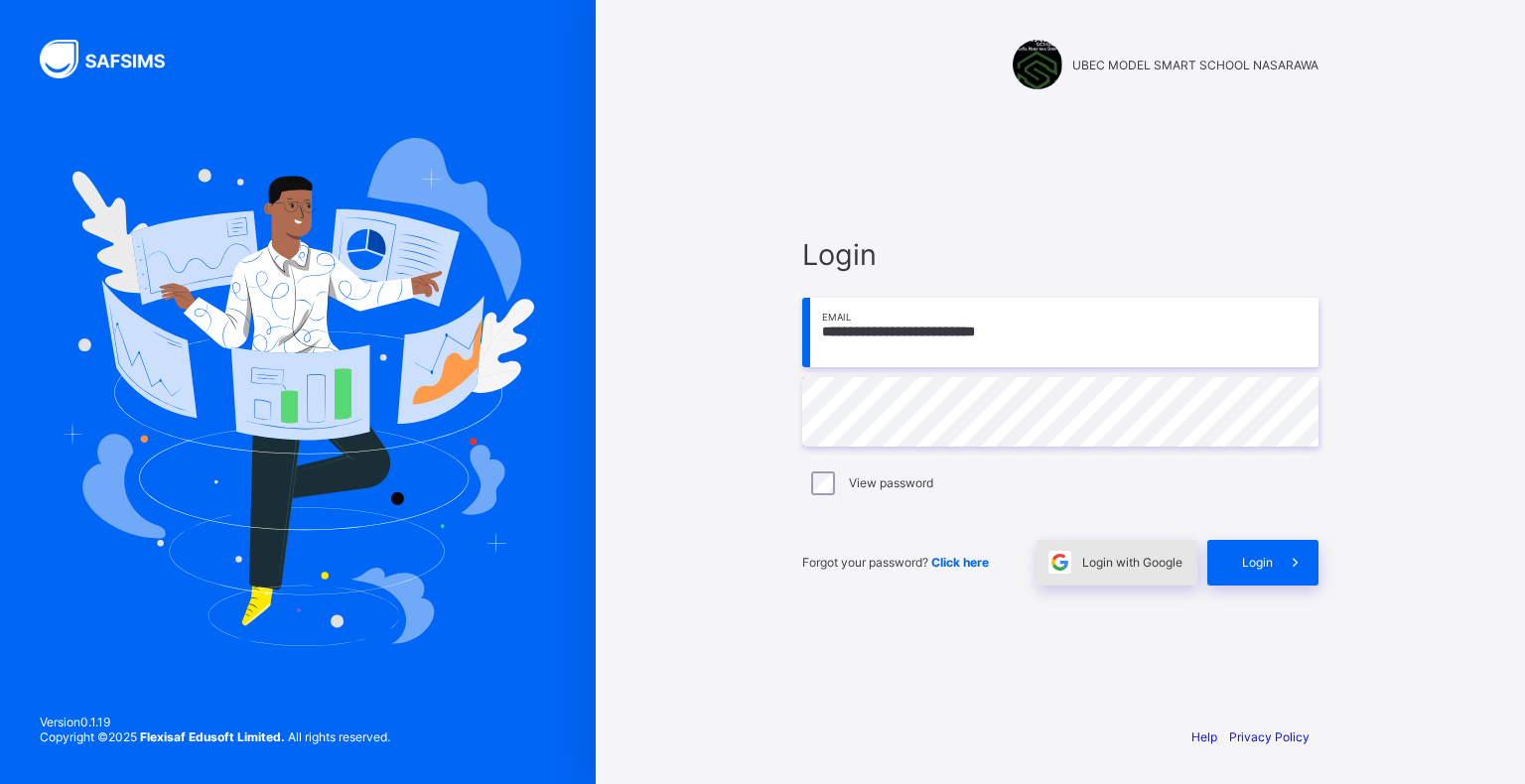 click on "Login with Google" at bounding box center (1132, 562) 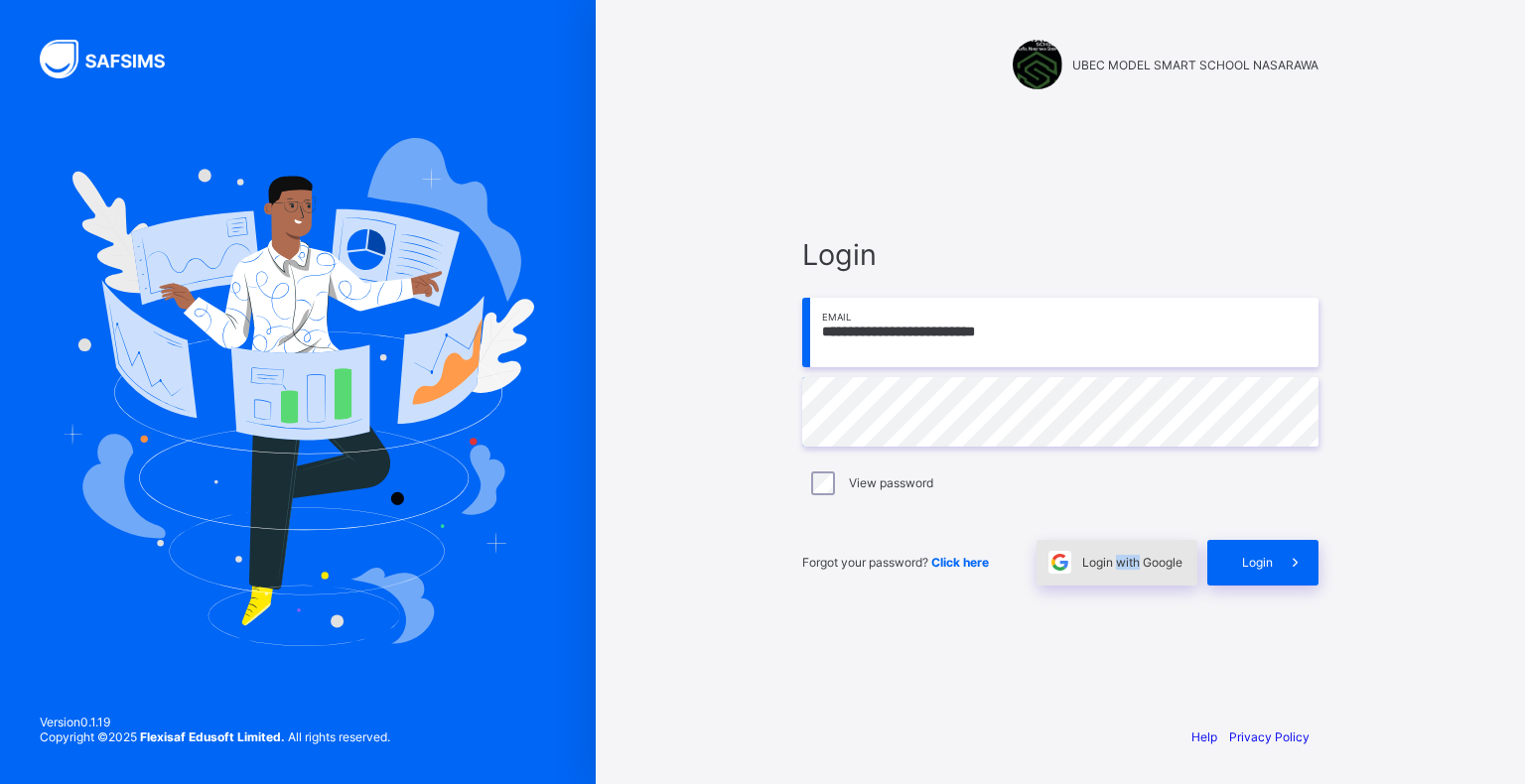 click on "Login with Google" at bounding box center [1132, 562] 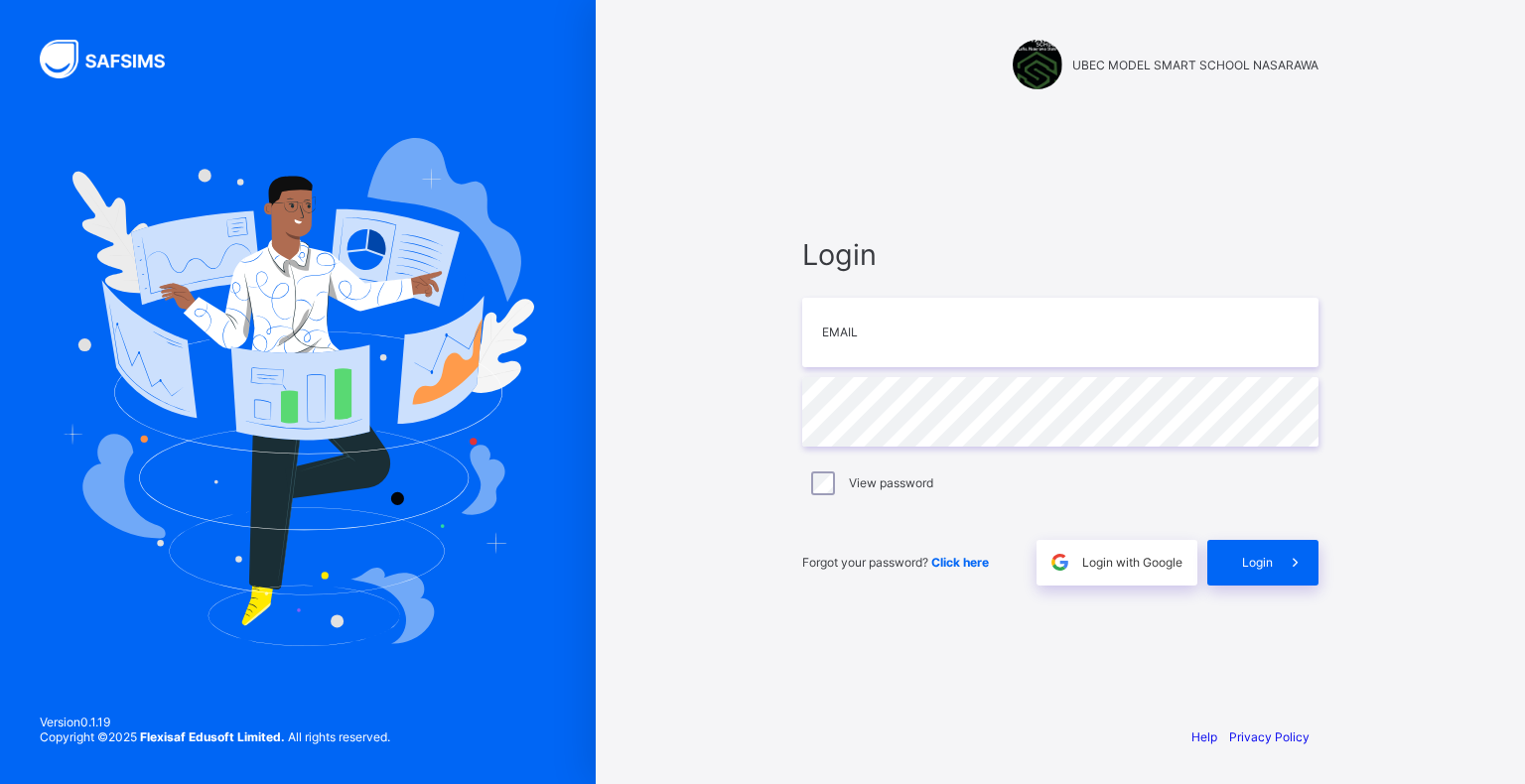 scroll, scrollTop: 0, scrollLeft: 0, axis: both 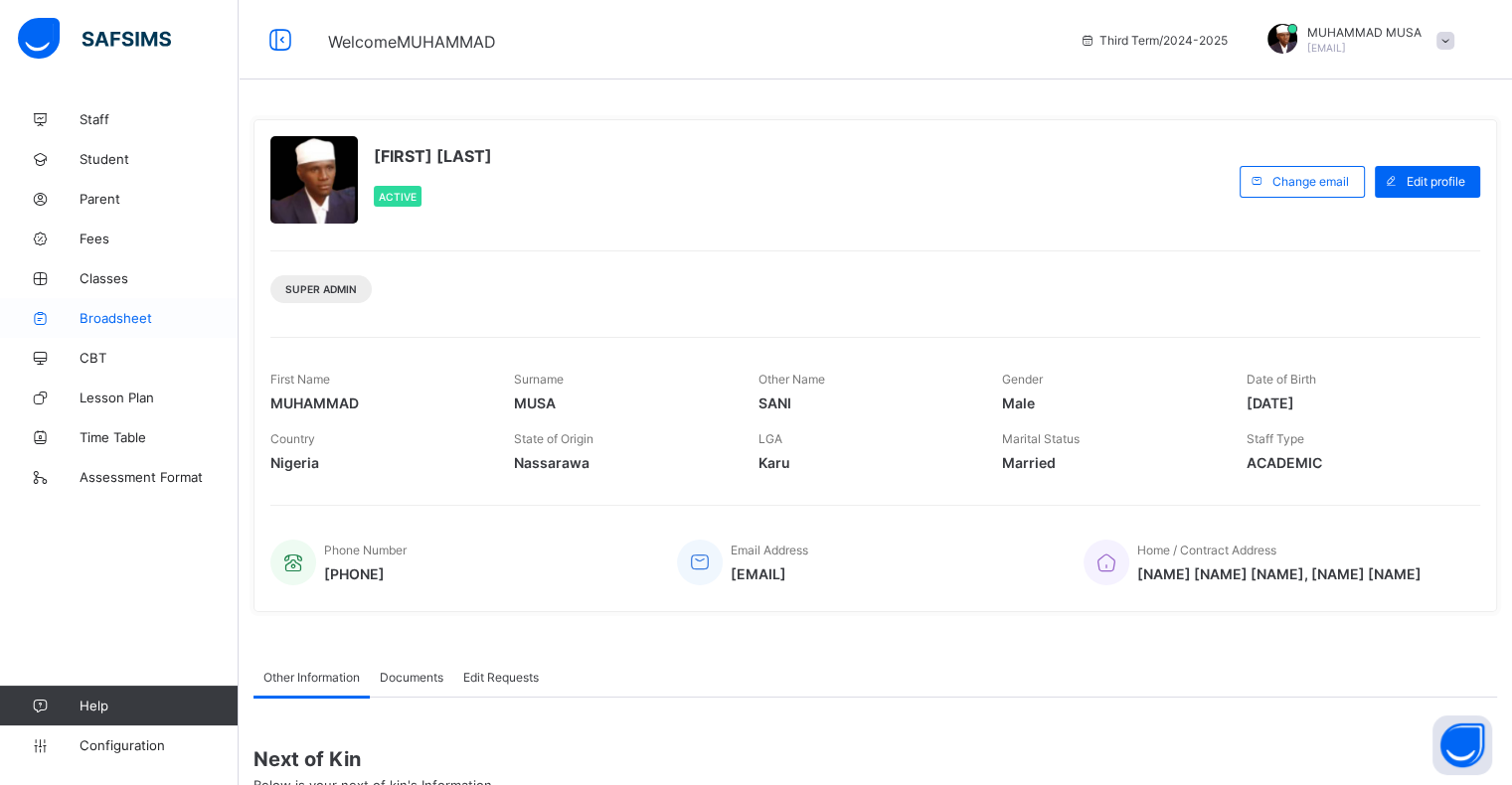 click on "Broadsheet" at bounding box center (159, 318) 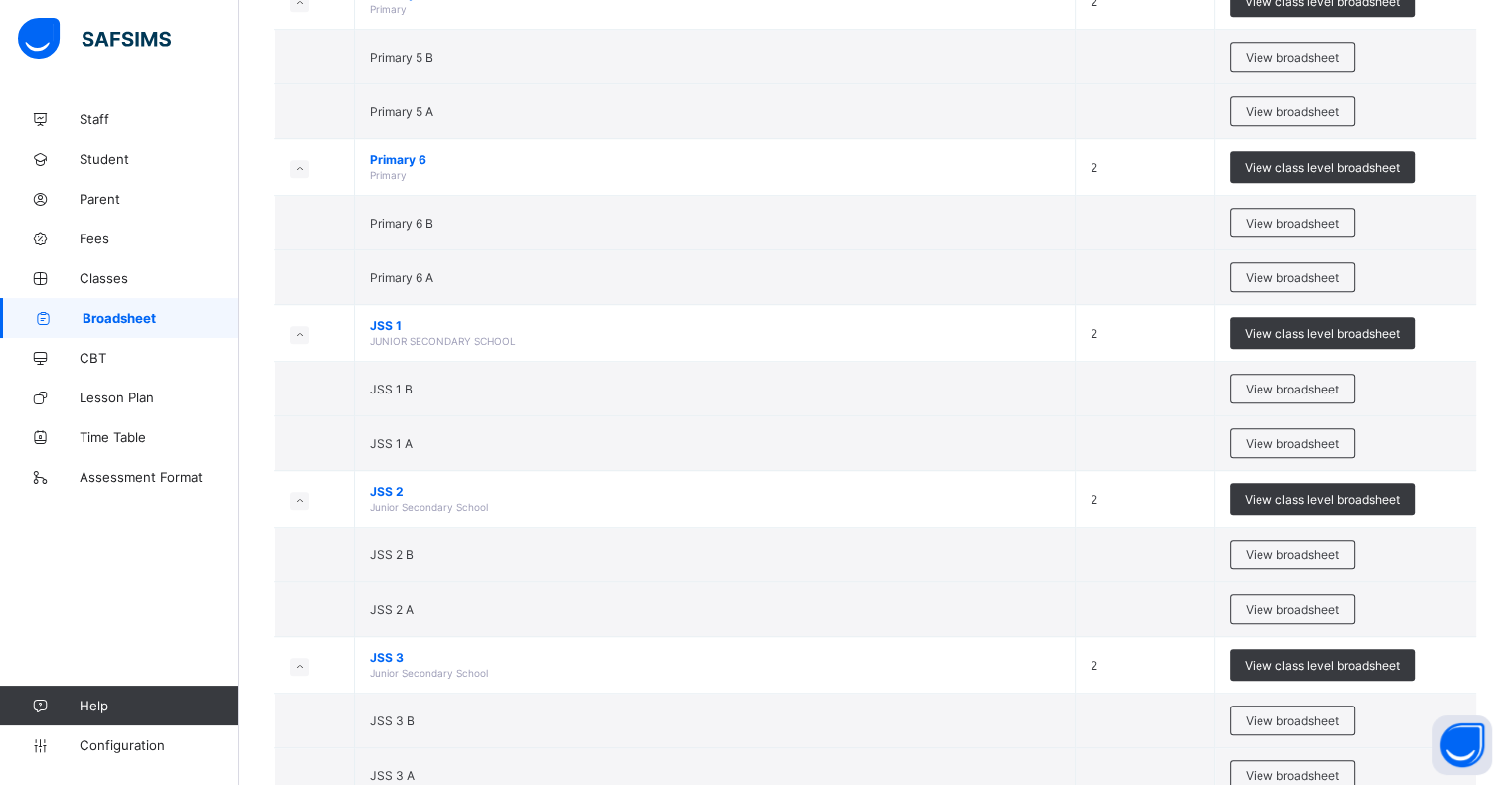 scroll, scrollTop: 1151, scrollLeft: 0, axis: vertical 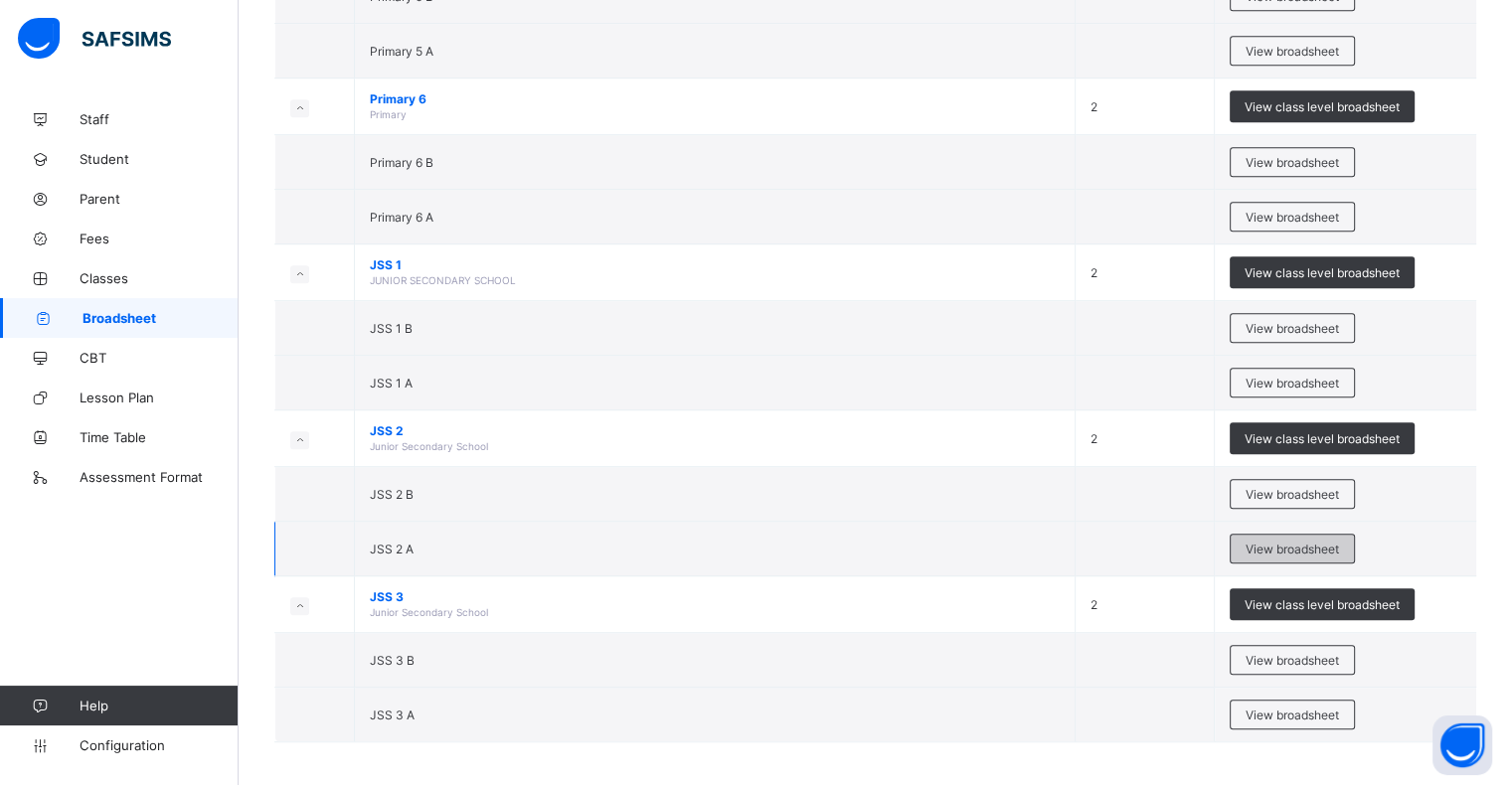 click on "View broadsheet" at bounding box center [1292, 549] 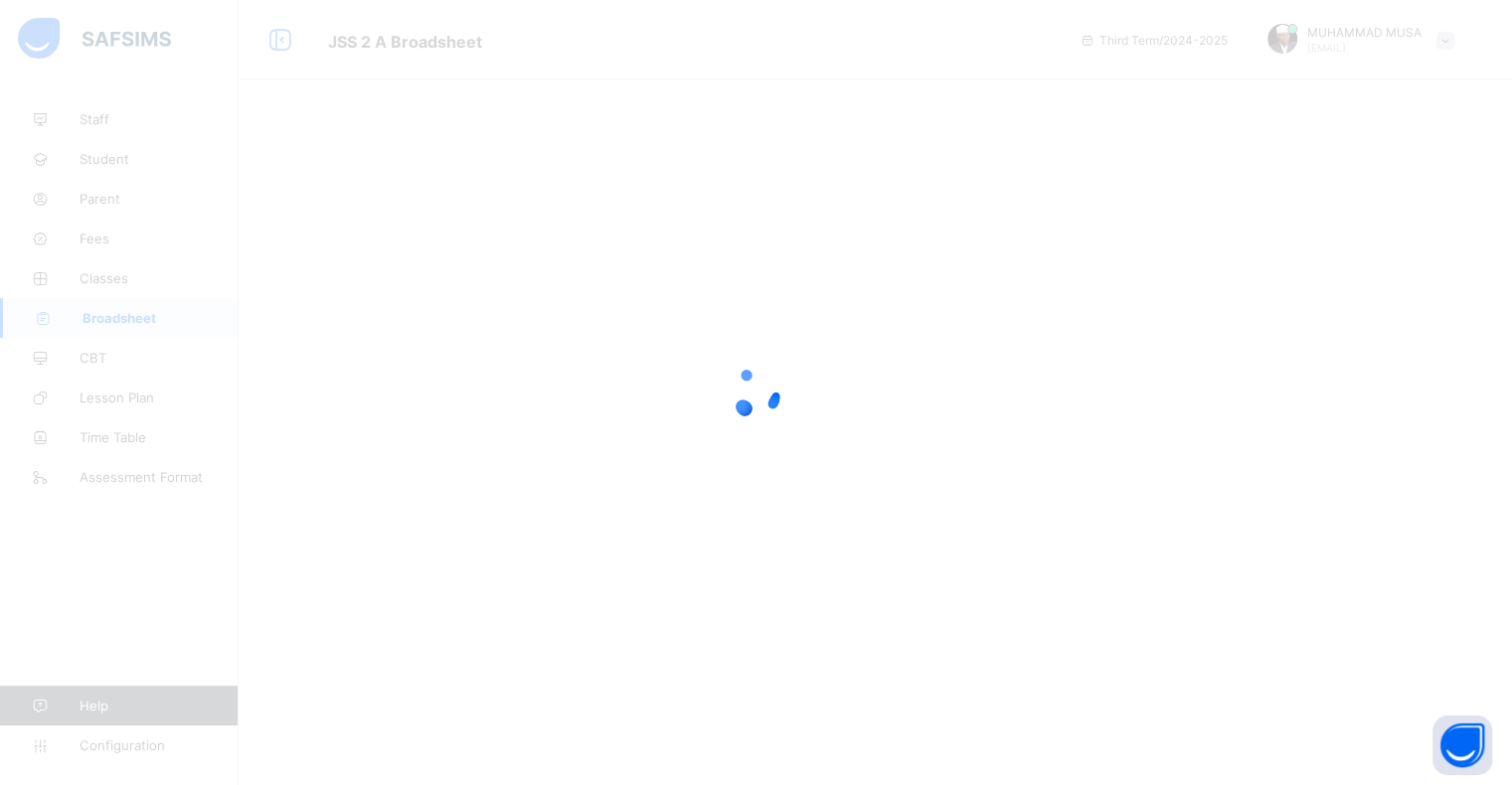 scroll, scrollTop: 0, scrollLeft: 0, axis: both 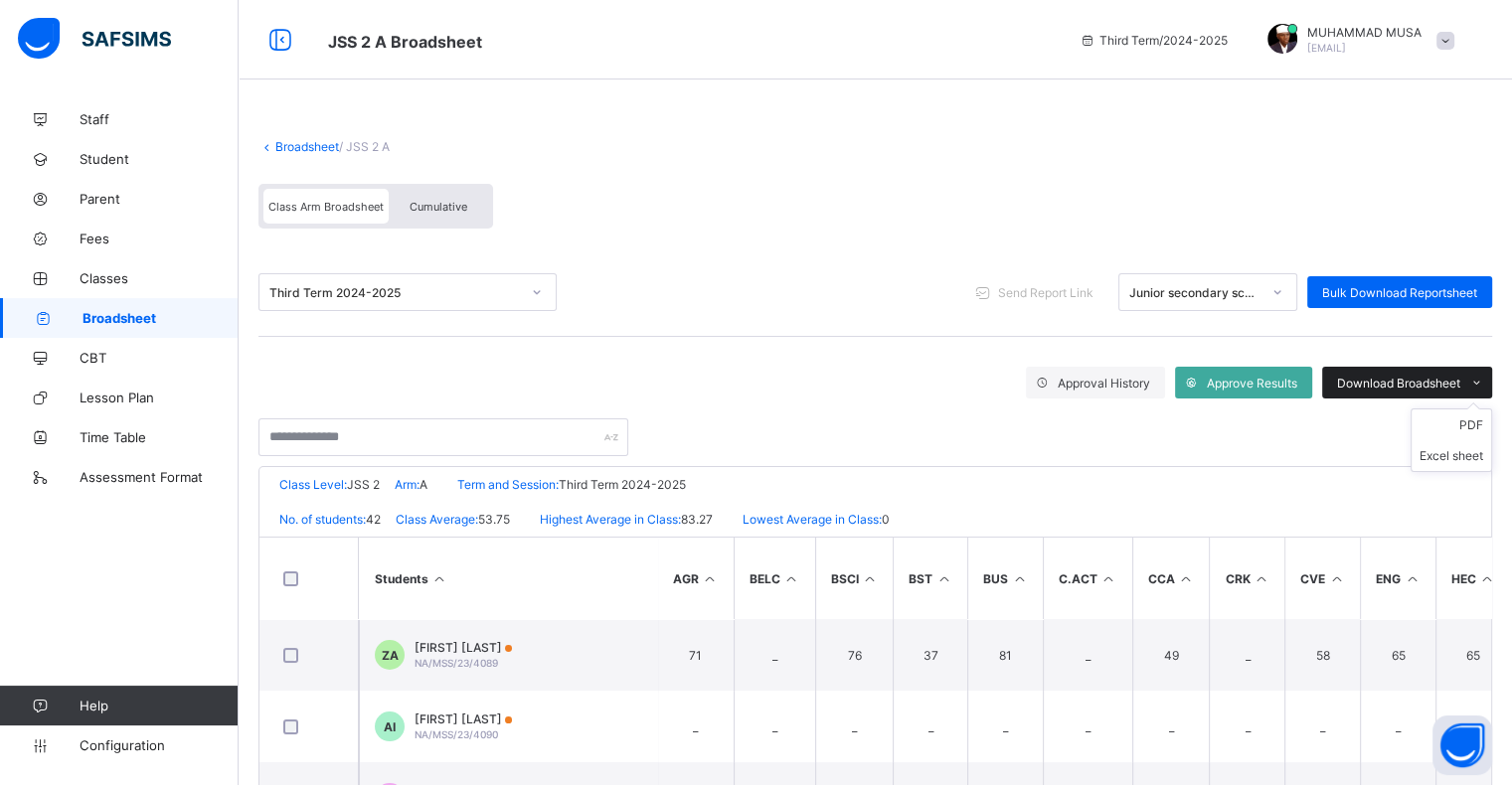 click on "Download Broadsheet" at bounding box center [1399, 383] 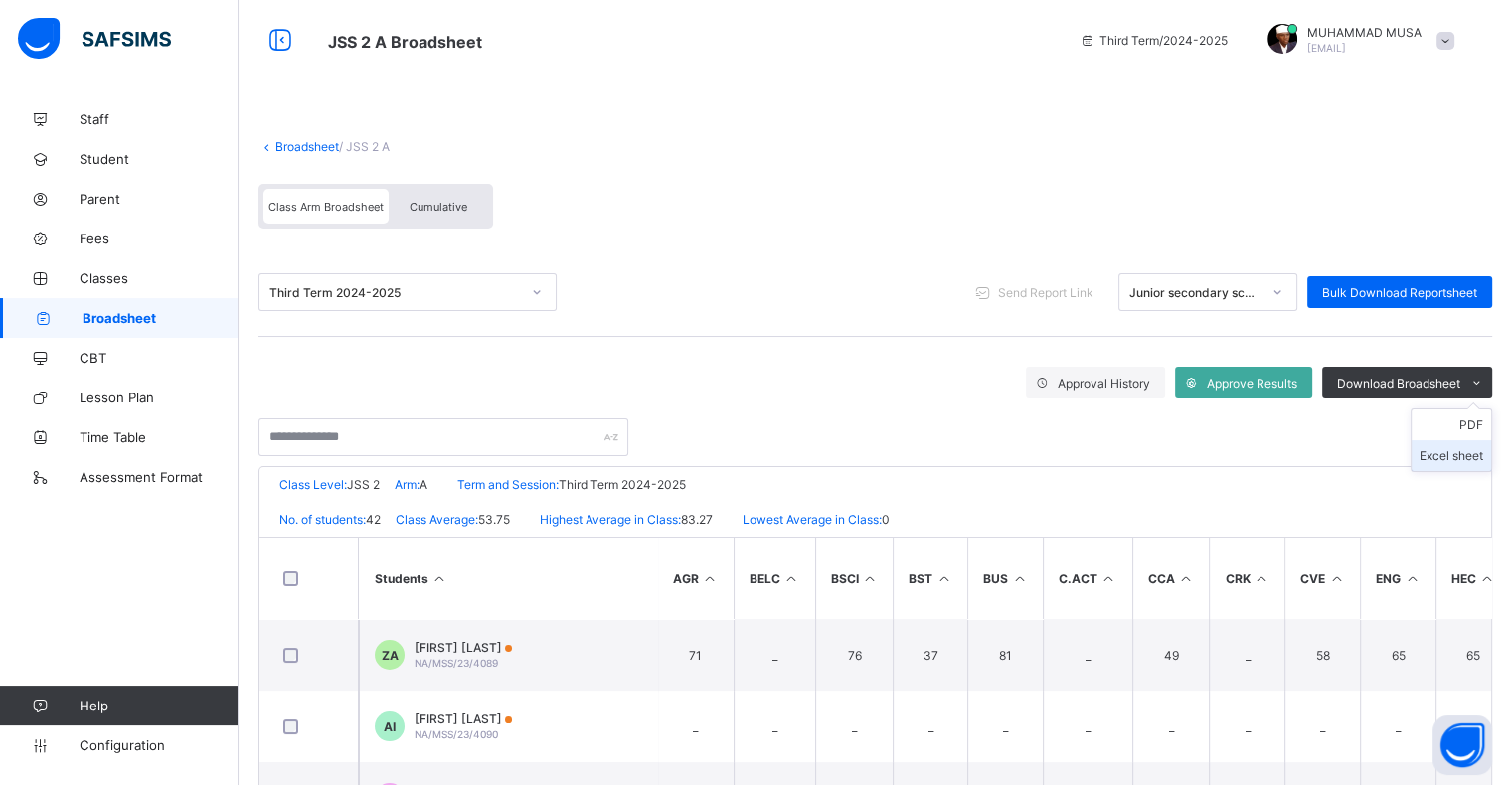 click on "Excel sheet" at bounding box center (1451, 455) 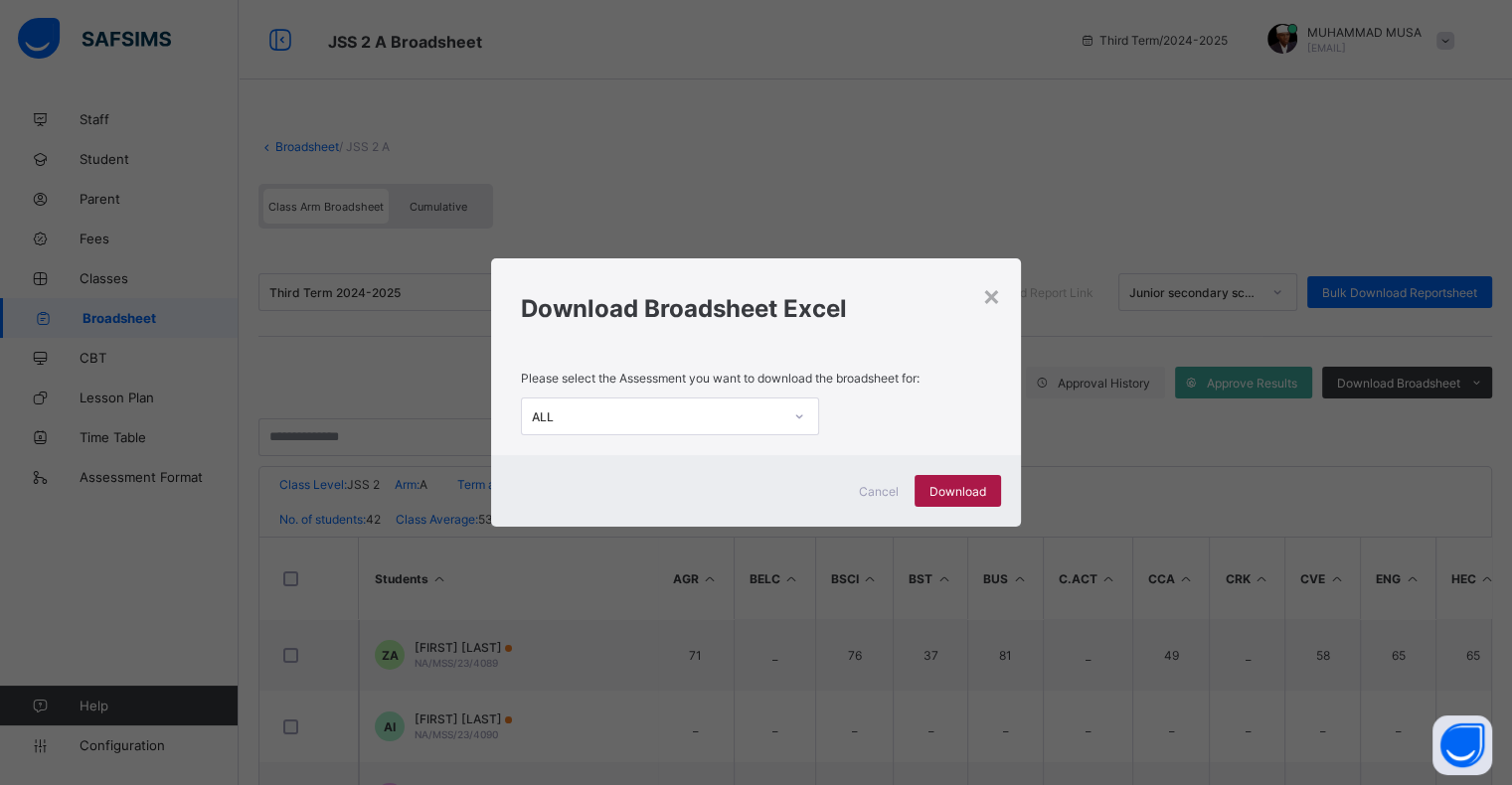 click on "Download" at bounding box center (957, 491) 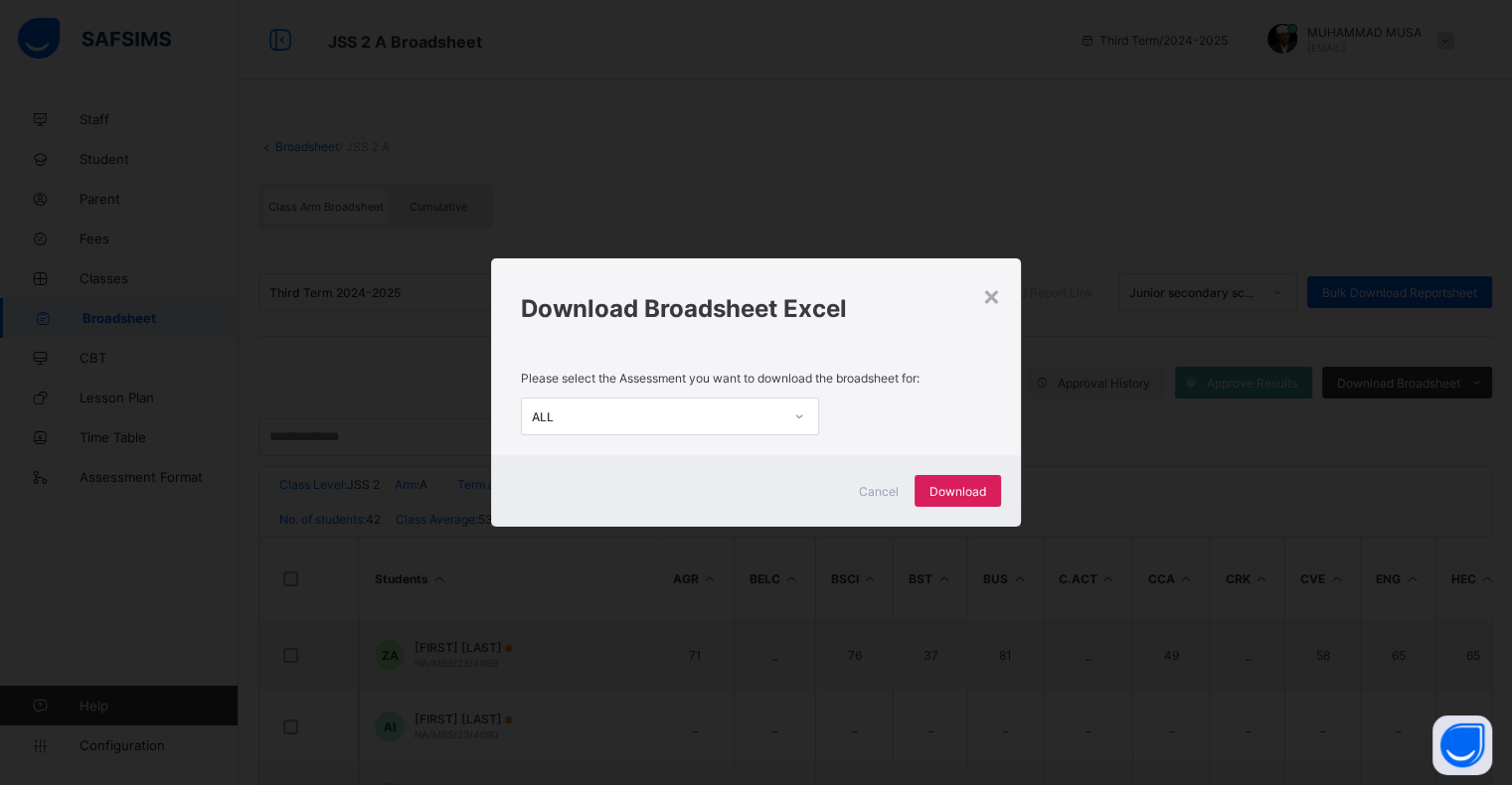 click on "Download Broadsheet Excel" at bounding box center (756, 303) 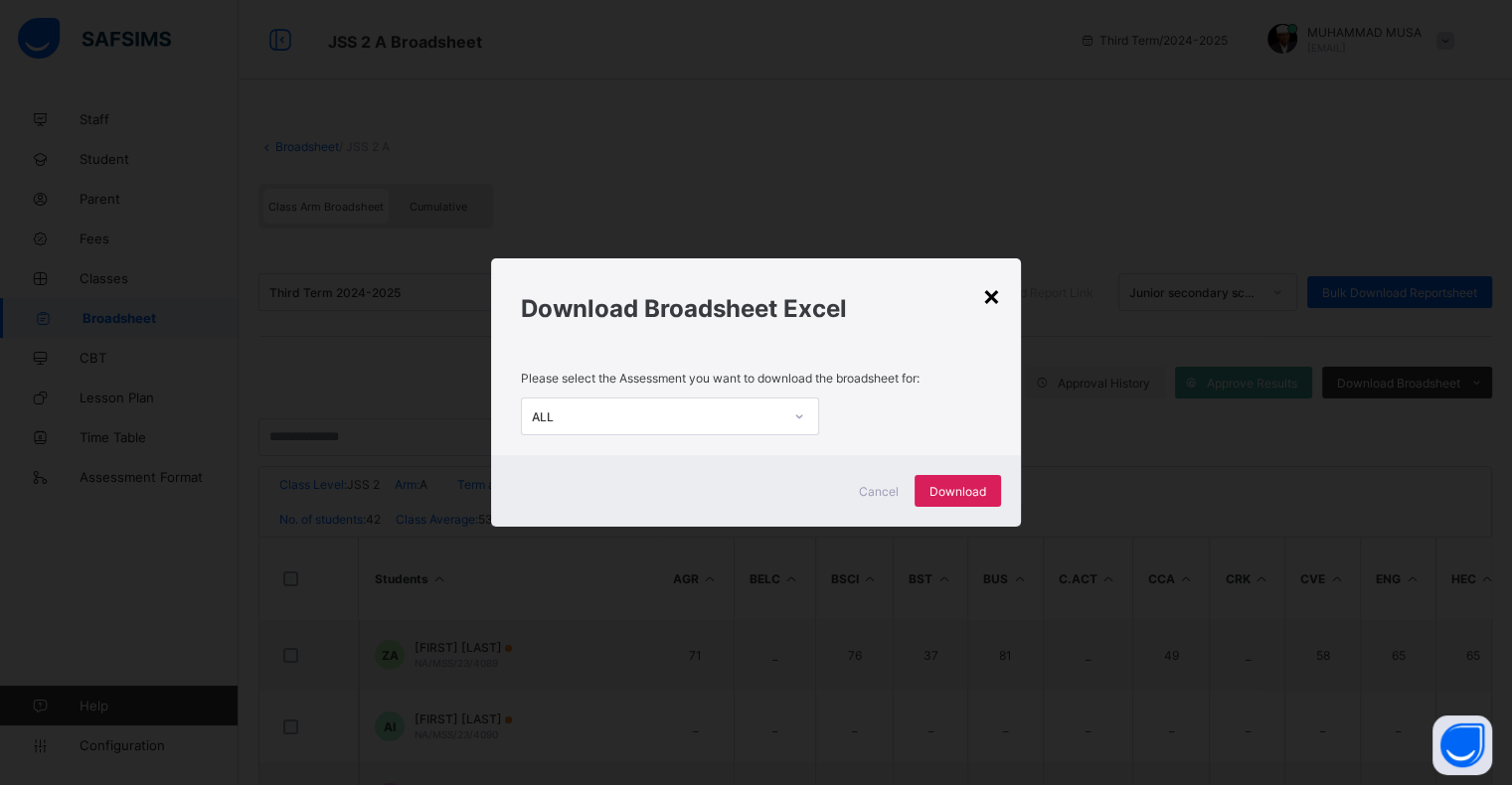 click on "×" at bounding box center (991, 295) 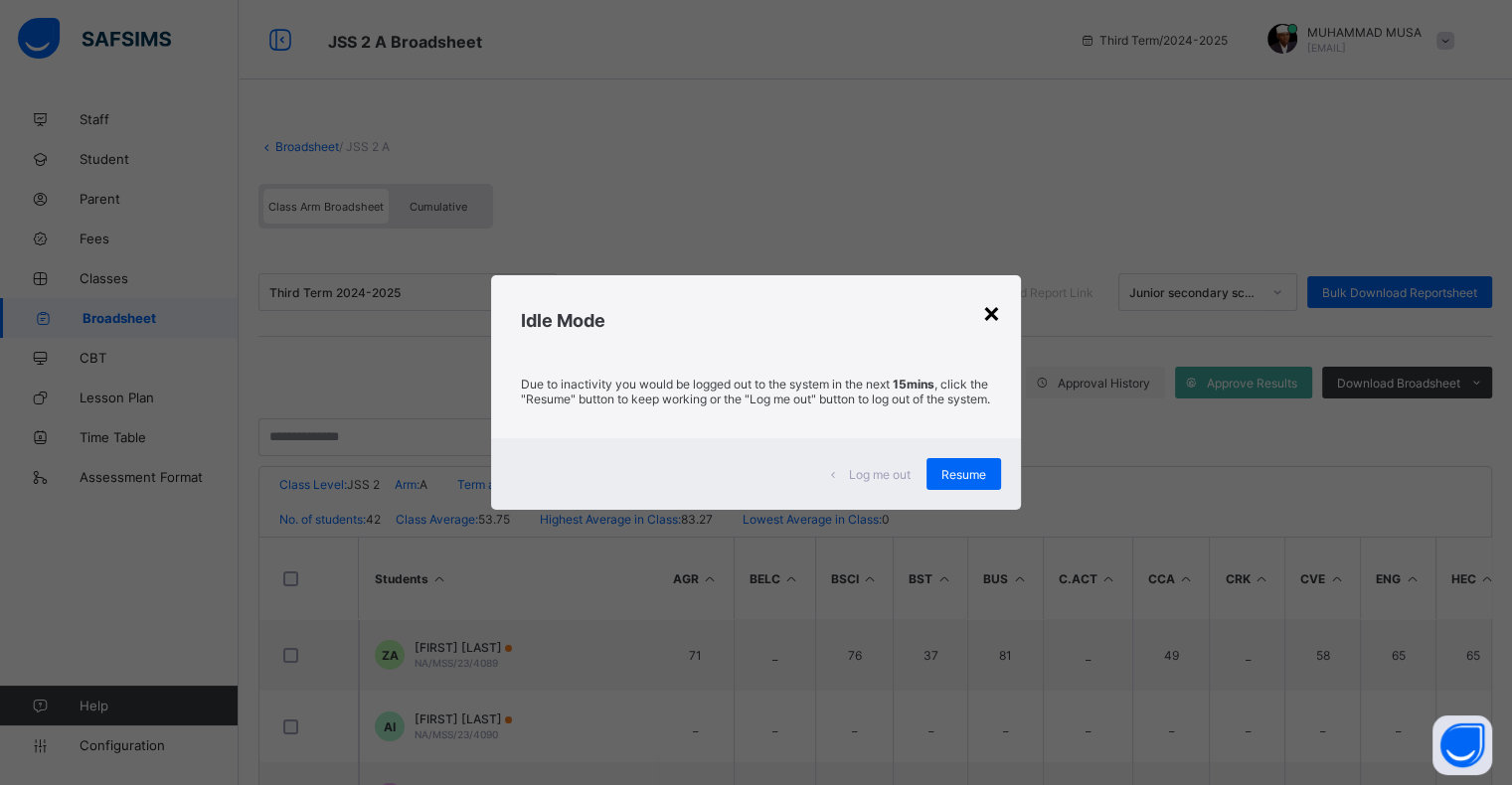 click on "×" at bounding box center [991, 312] 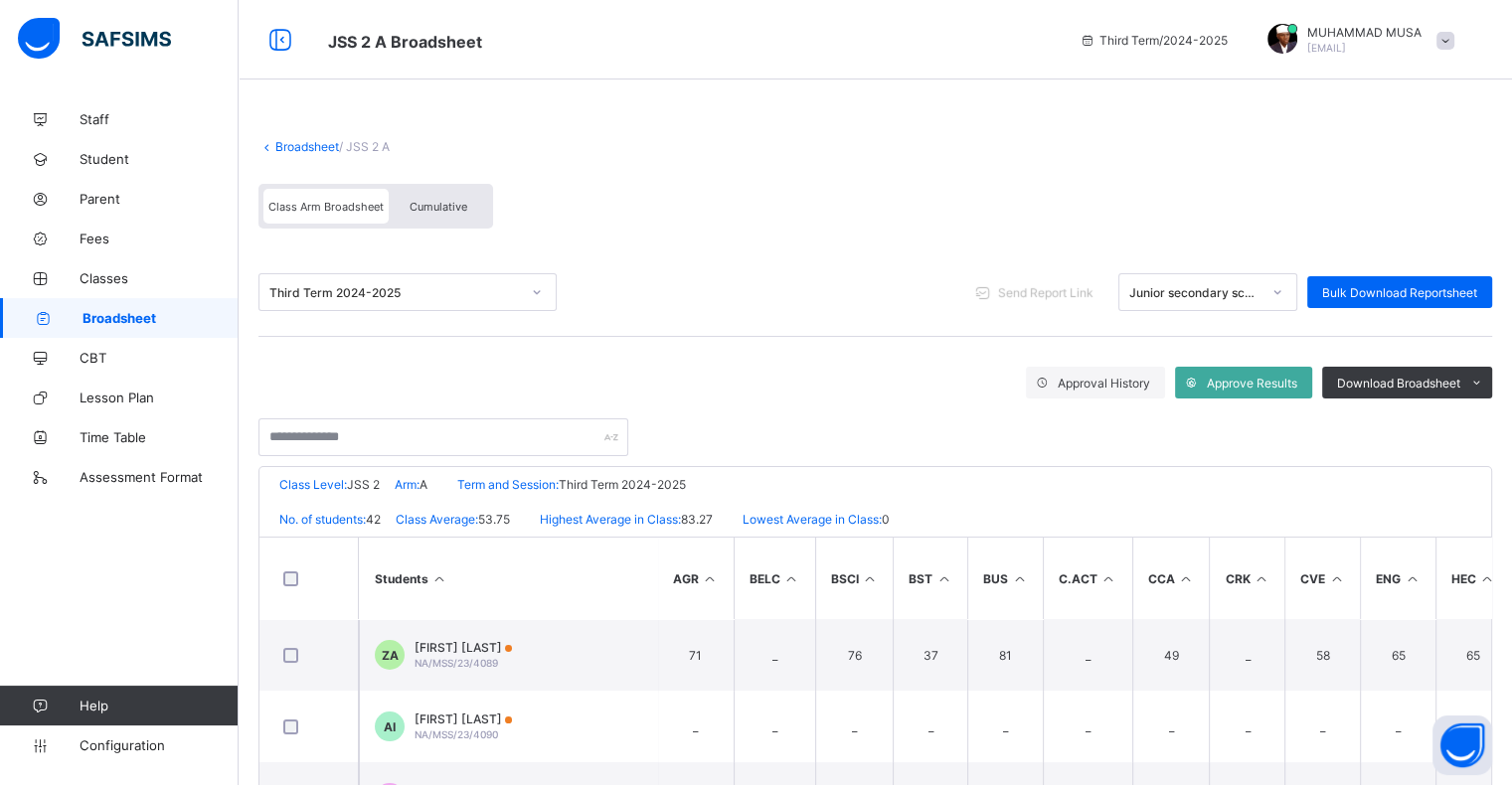 click at bounding box center (982, 292) 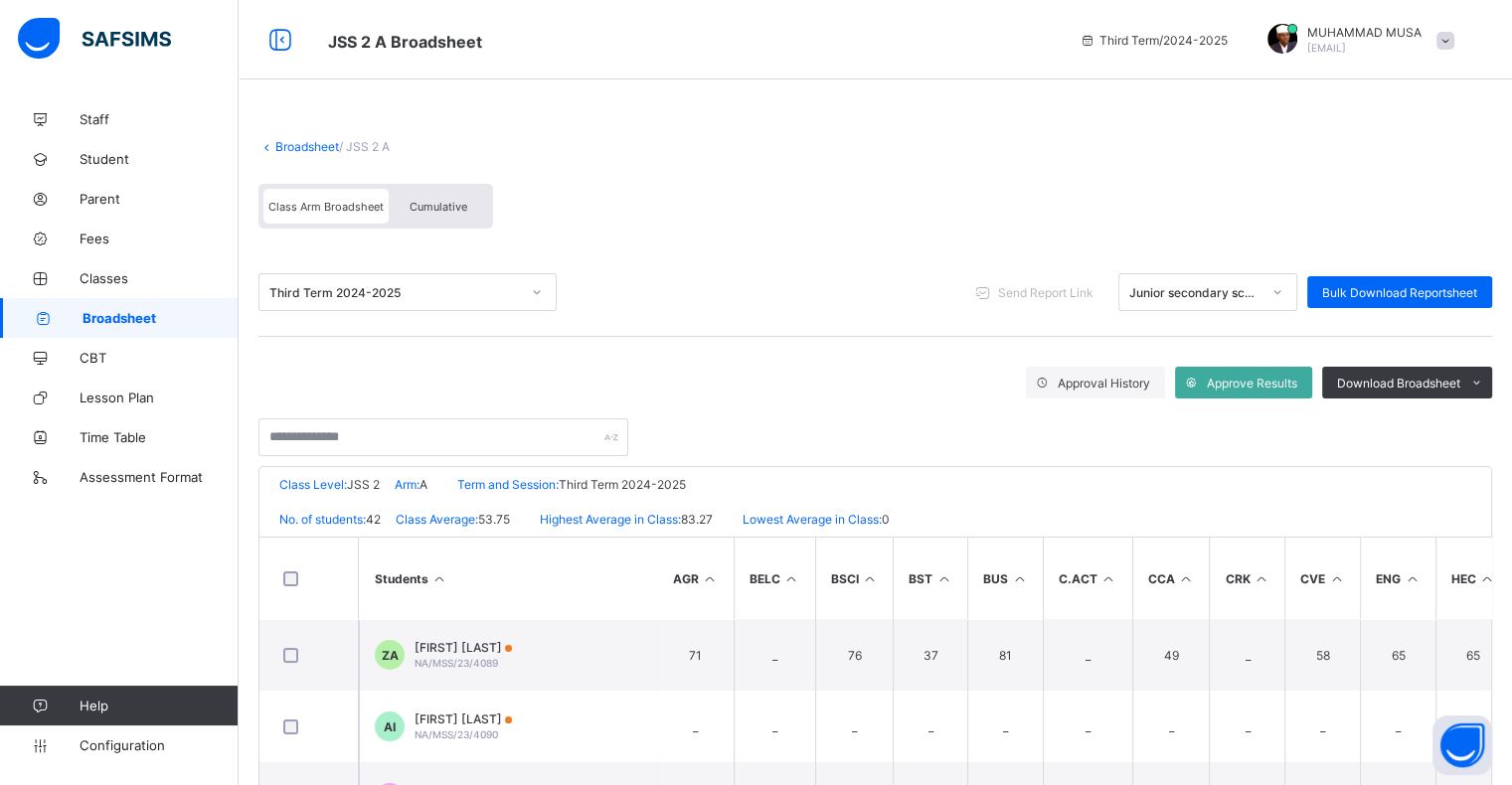 click on "Class Arm Broadsheet Cumulative" at bounding box center (875, 211) 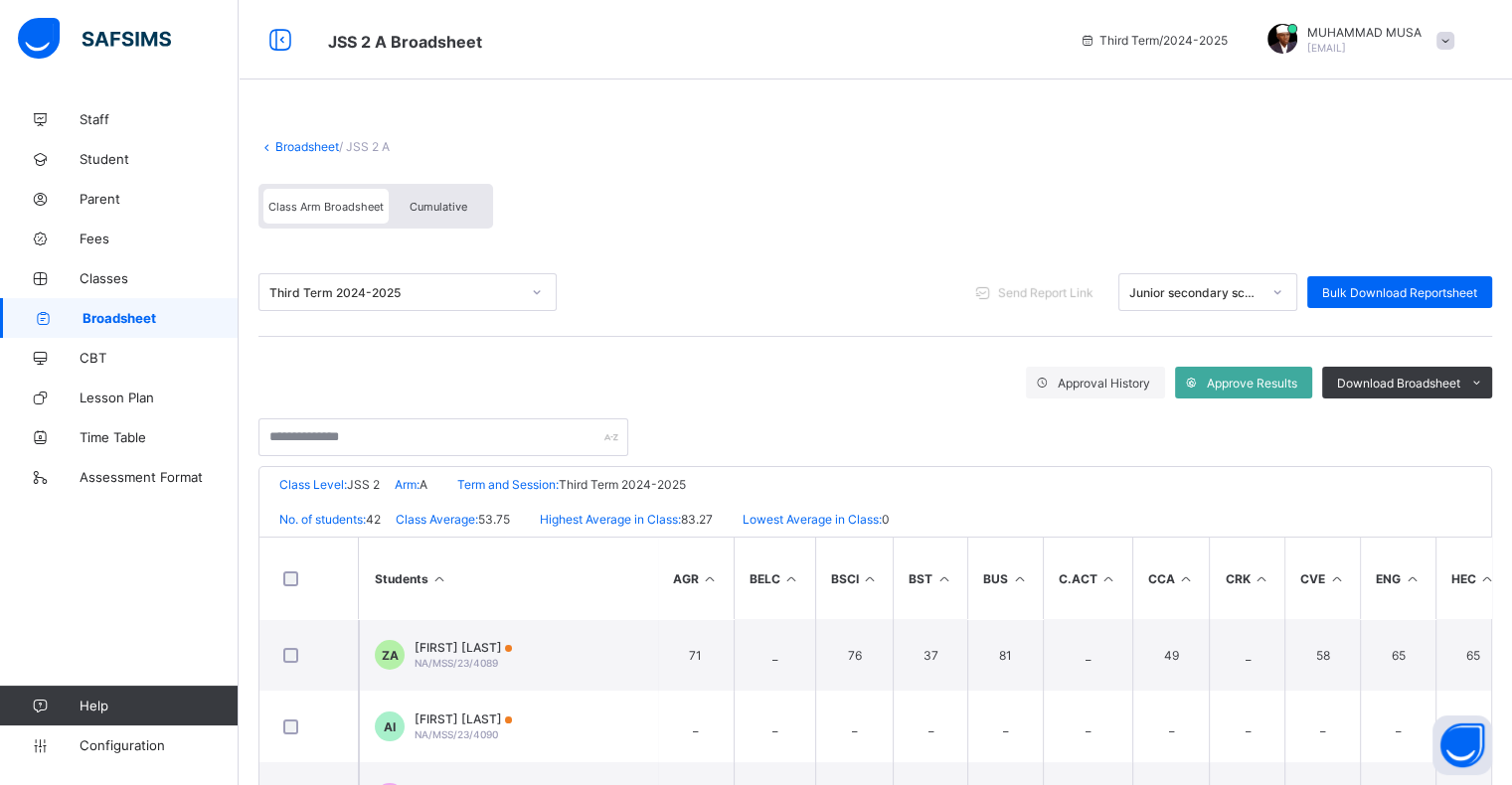 click at bounding box center [982, 292] 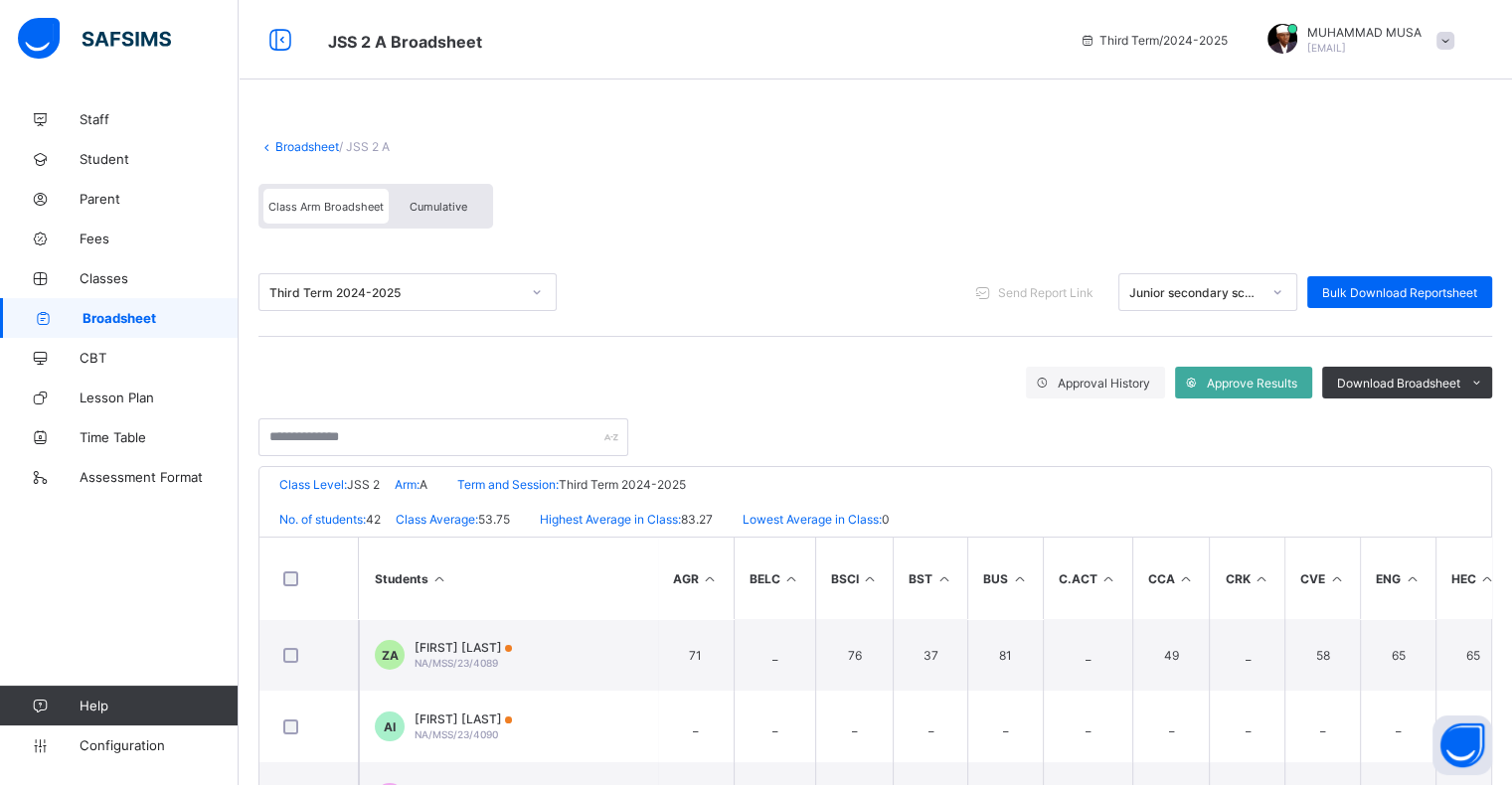 click on "Broadsheet  / JSS 2 A Class Arm Broadsheet Cumulative" at bounding box center (875, 184) 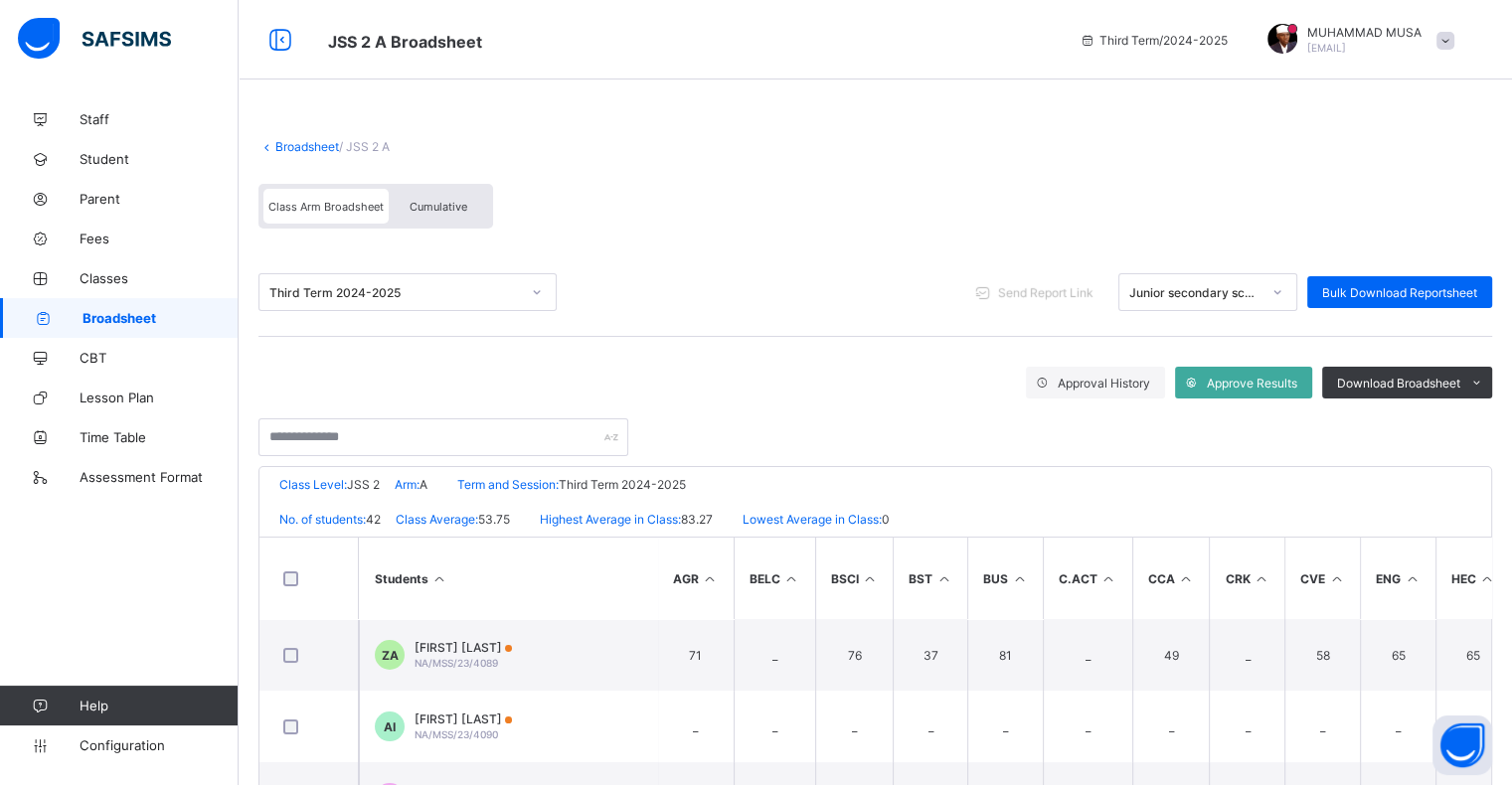 click at bounding box center (982, 292) 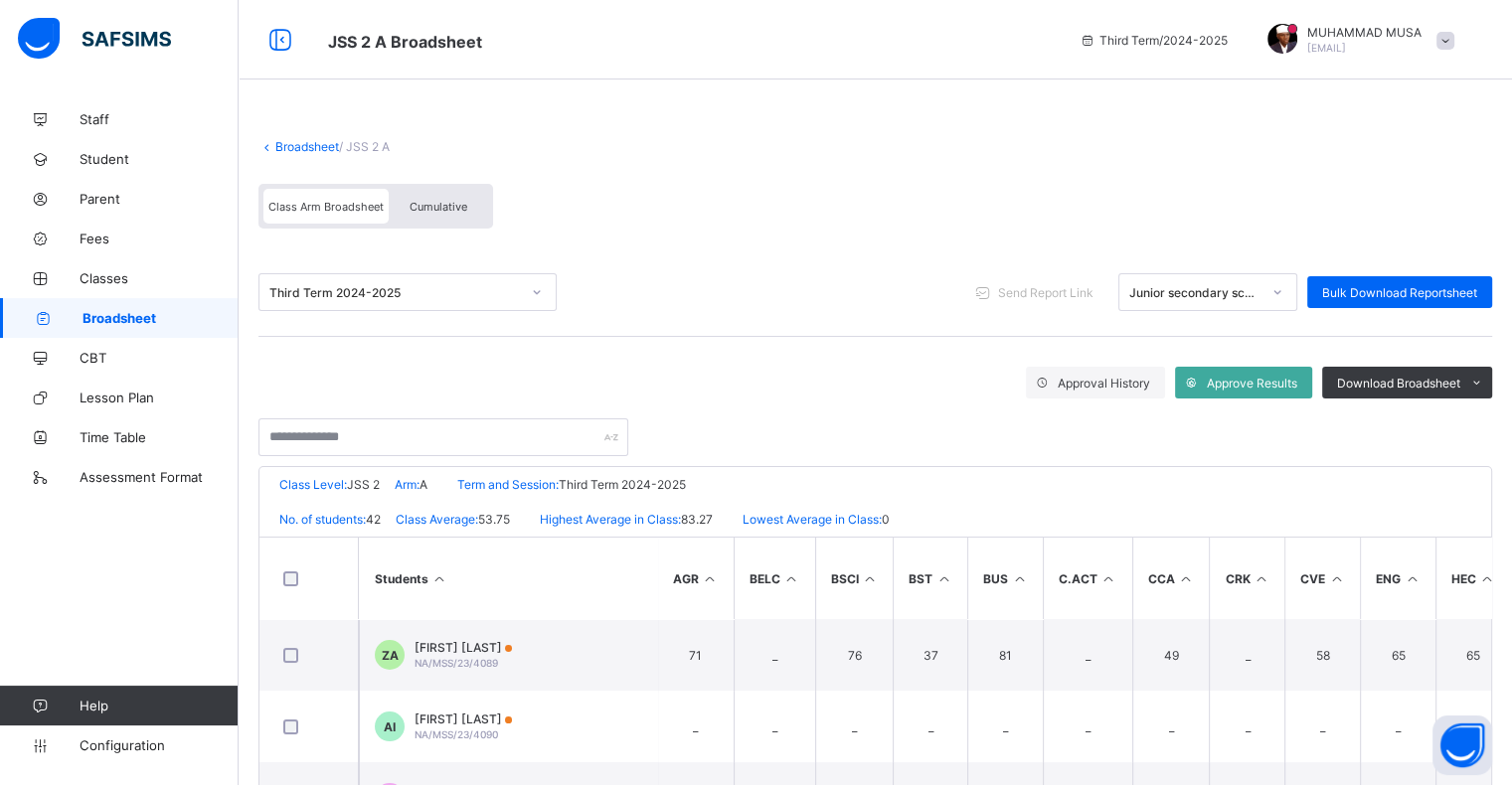 click on "Class Level:  JSS 2  Arm:  A  Term and Session:  Third Term 2024-2025" at bounding box center [875, 484] 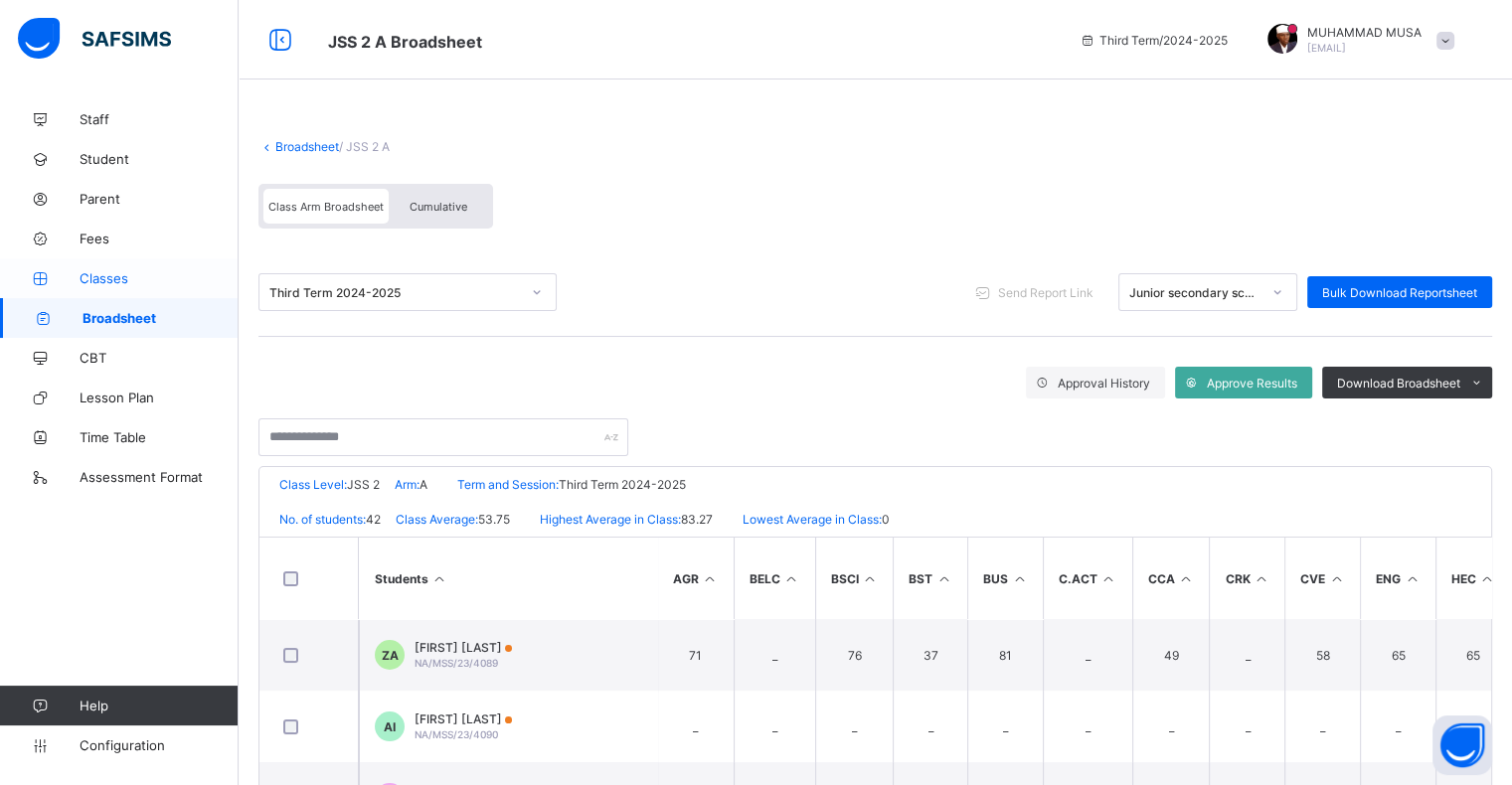 click on "Classes" at bounding box center [119, 278] 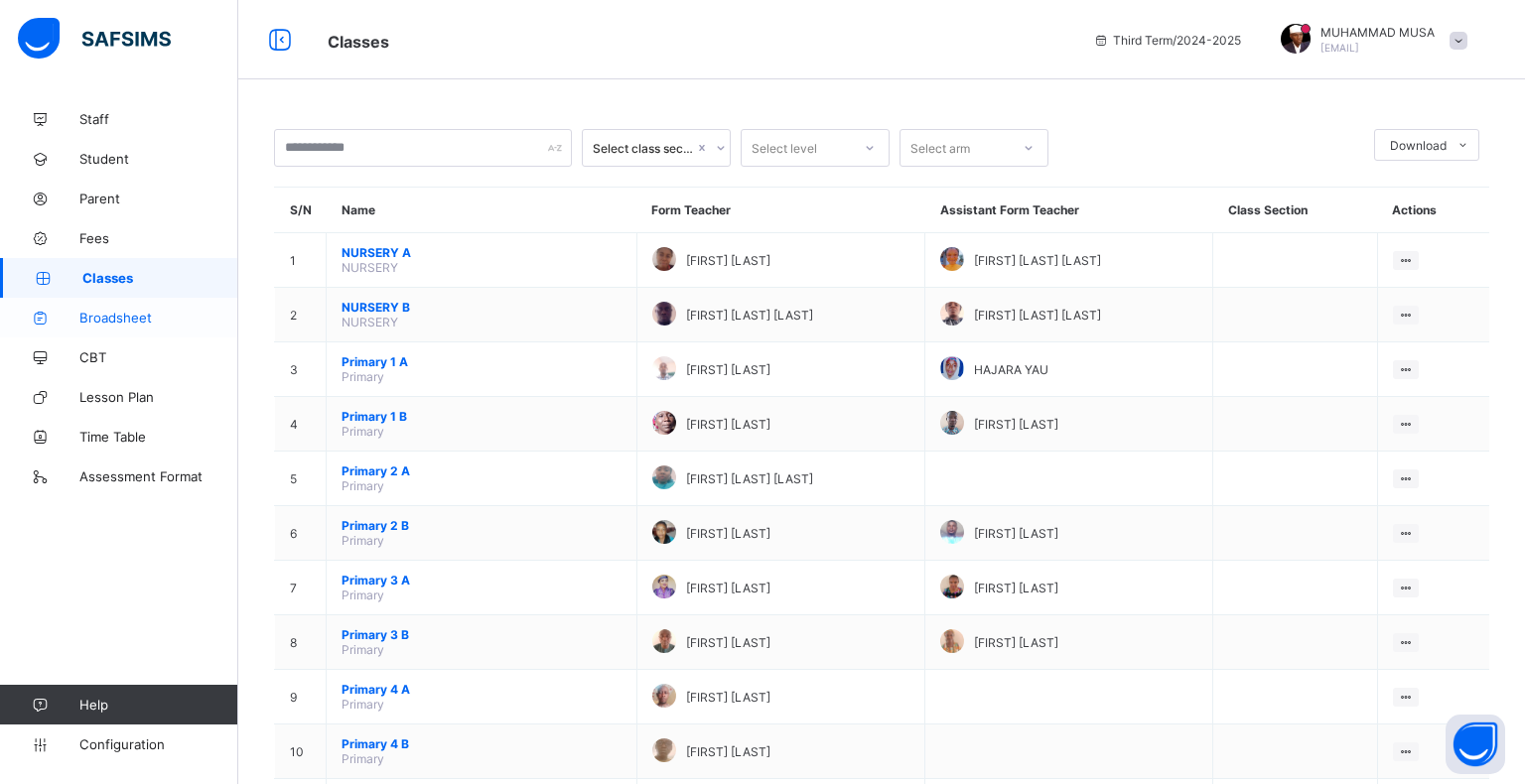 click on "Broadsheet" at bounding box center (159, 318) 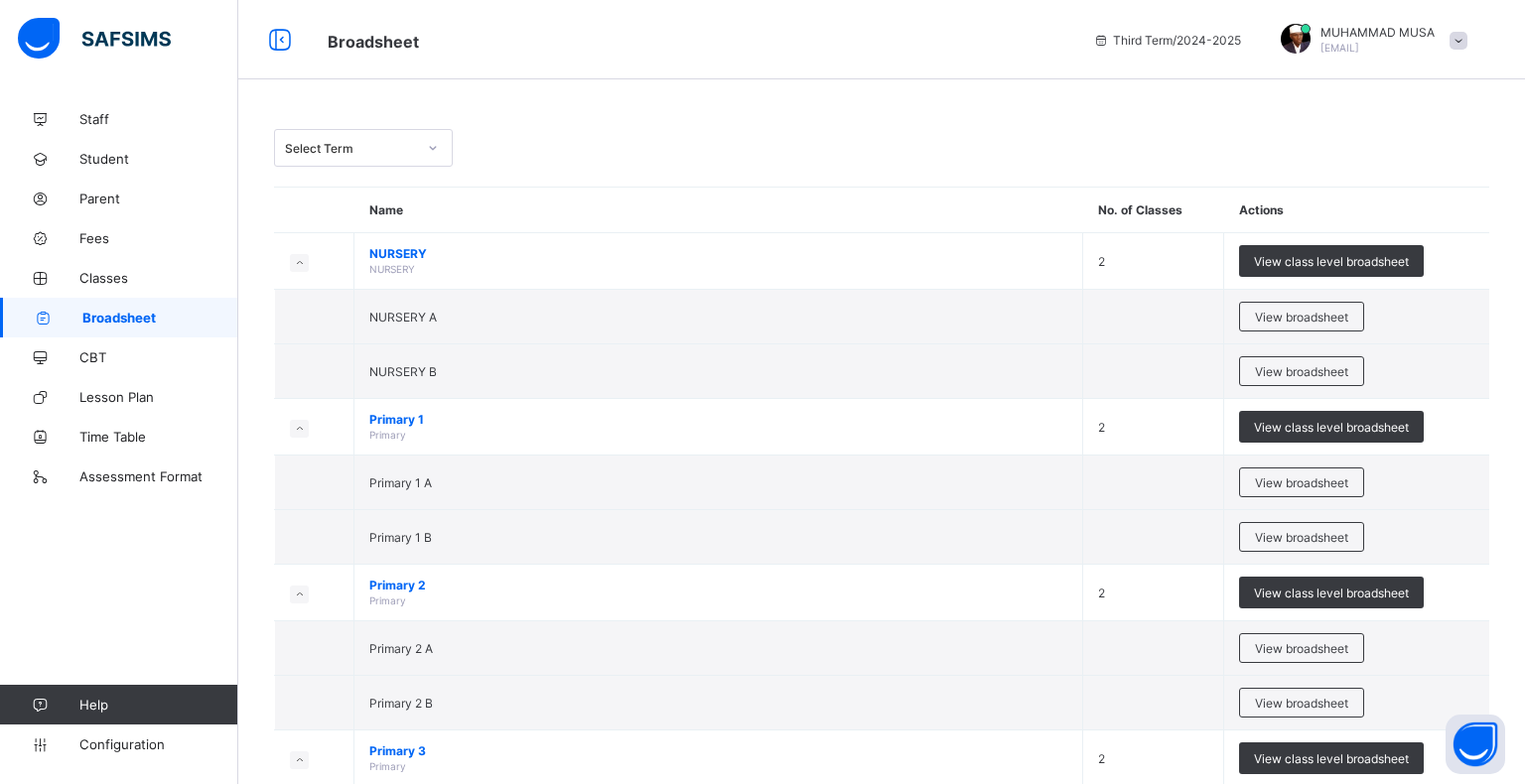 click on "Broadsheet" at bounding box center [160, 318] 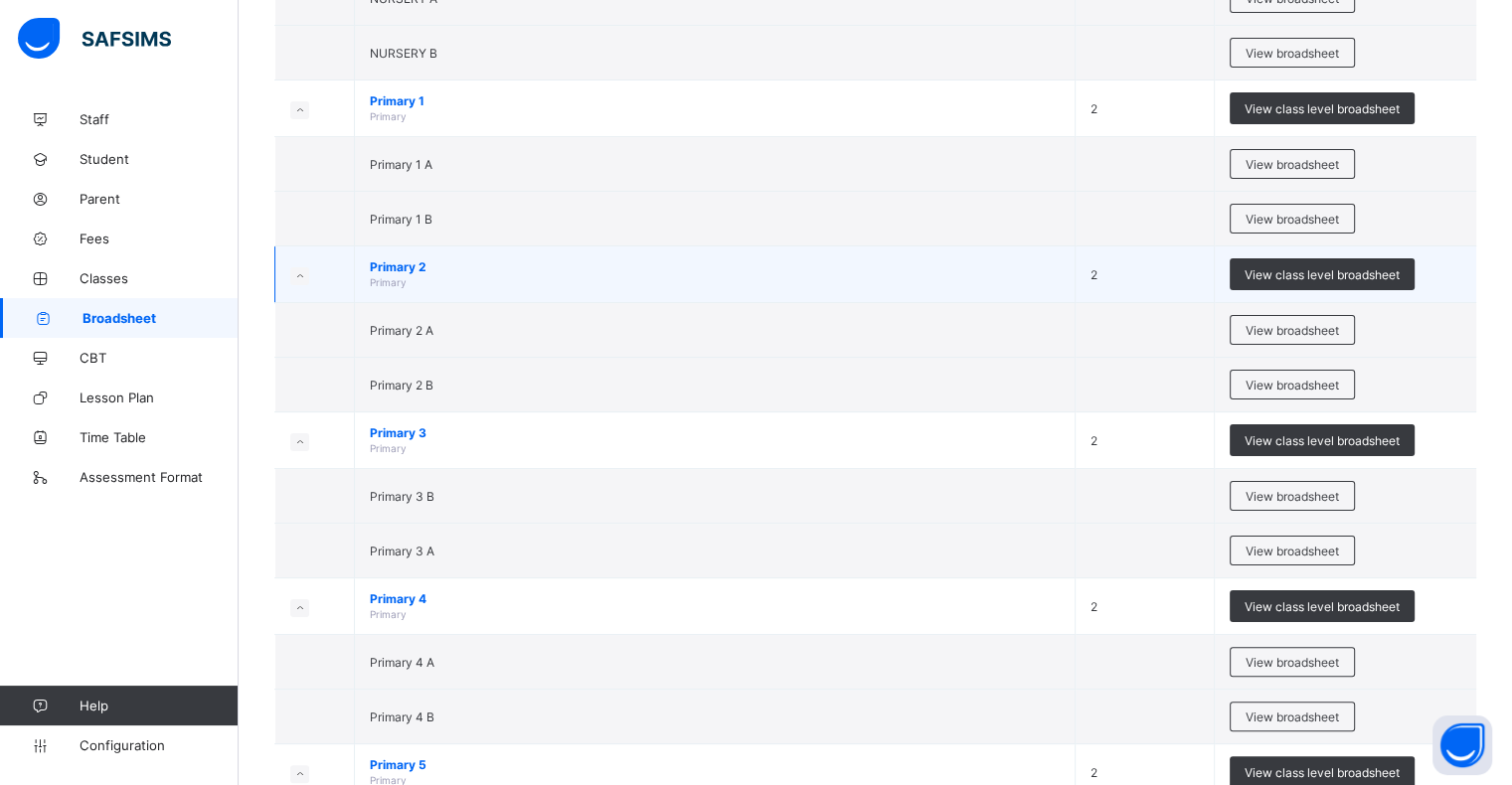 scroll, scrollTop: 317, scrollLeft: 0, axis: vertical 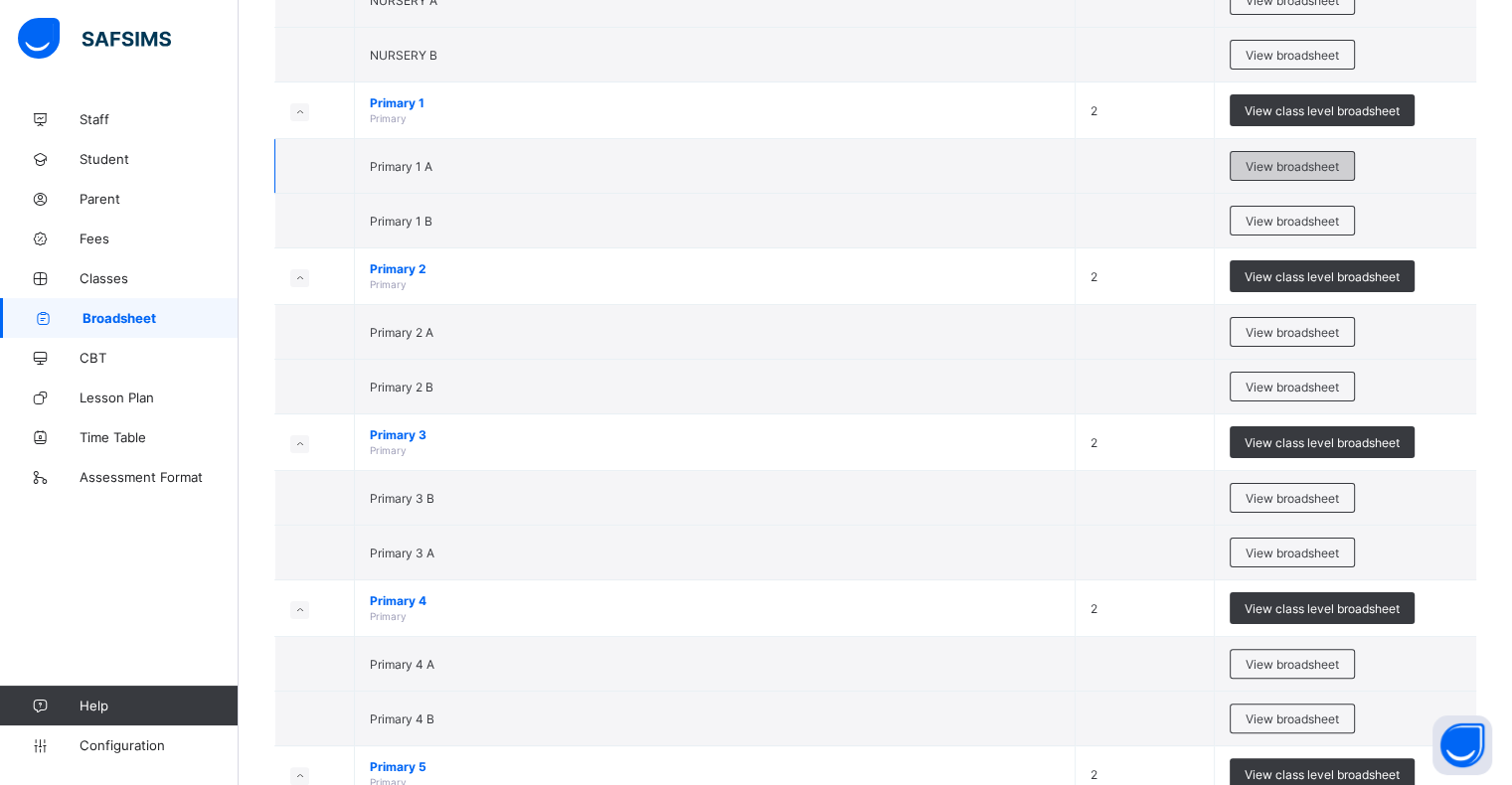 click on "View broadsheet" at bounding box center [1292, 166] 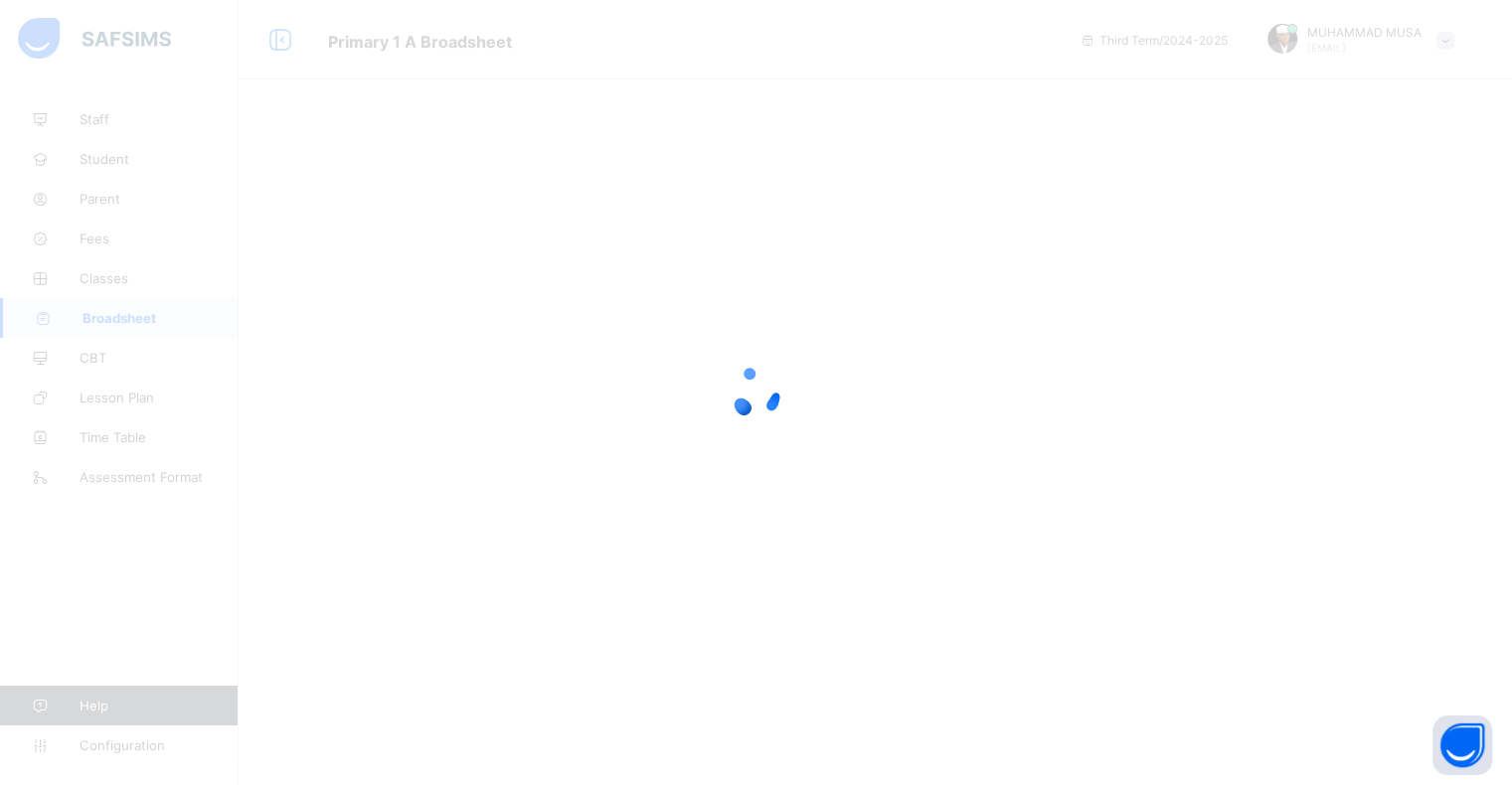 scroll, scrollTop: 0, scrollLeft: 0, axis: both 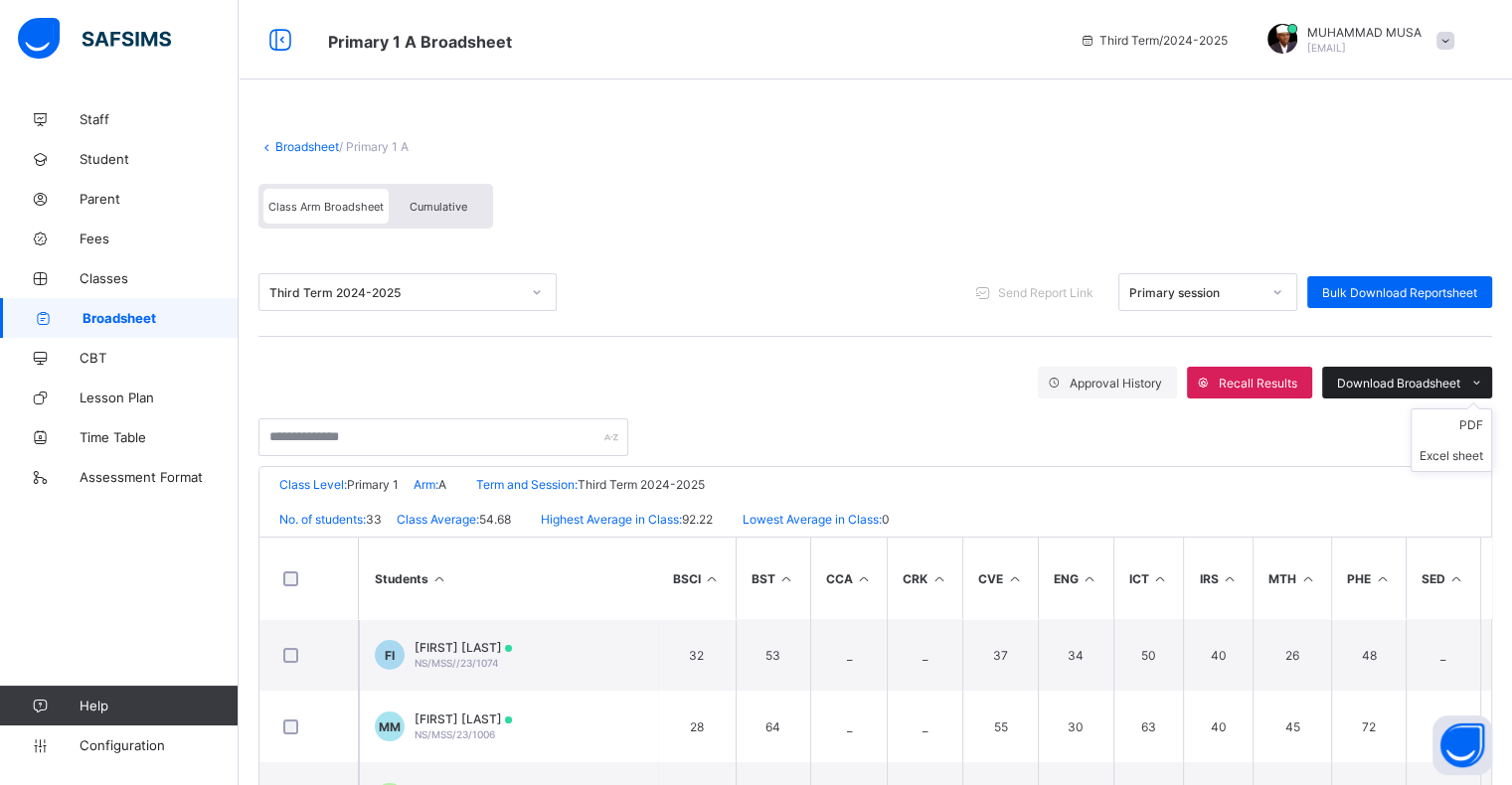 click on "Download Broadsheet" at bounding box center (1399, 383) 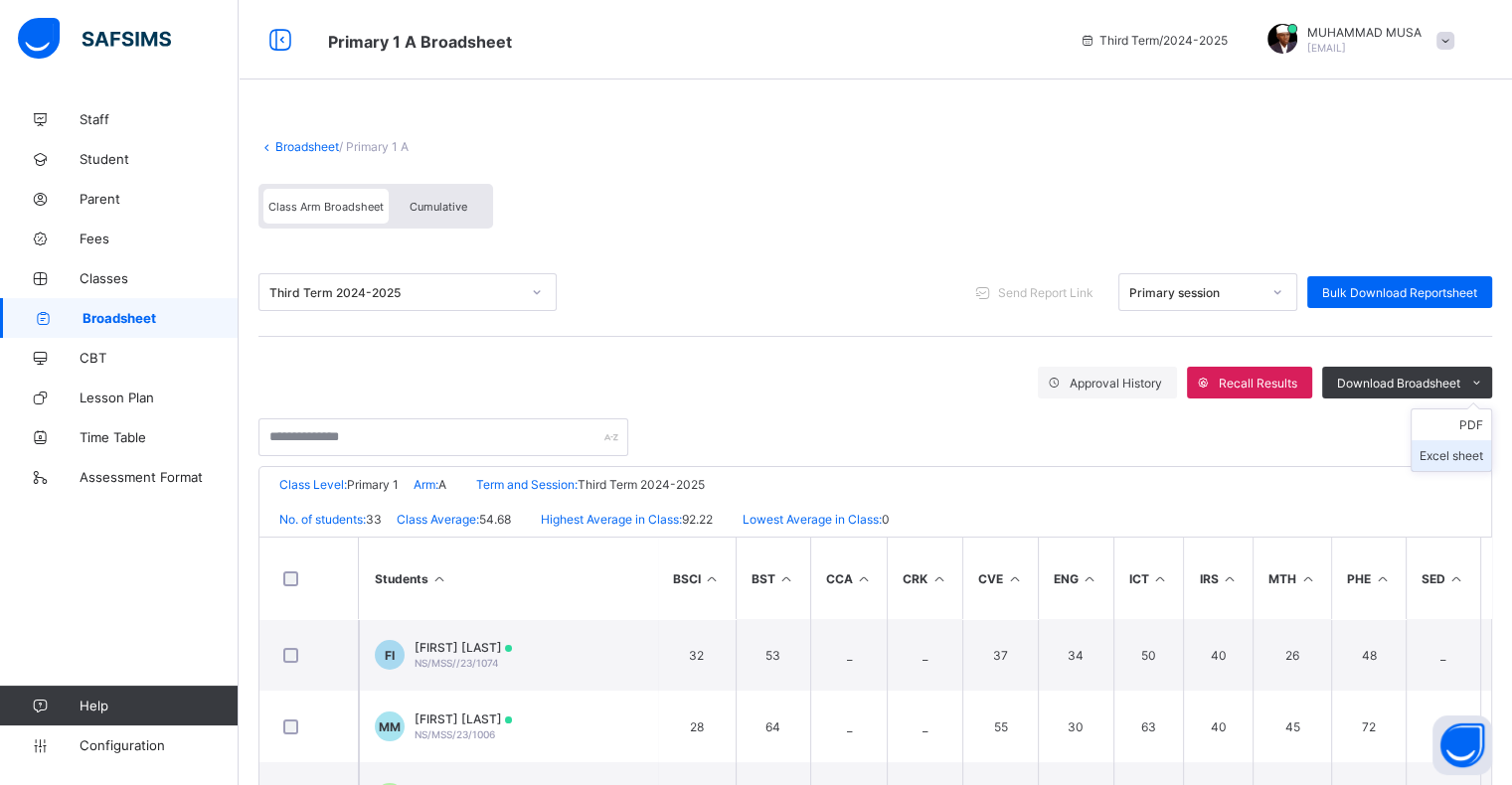 click on "Excel sheet" at bounding box center [1451, 455] 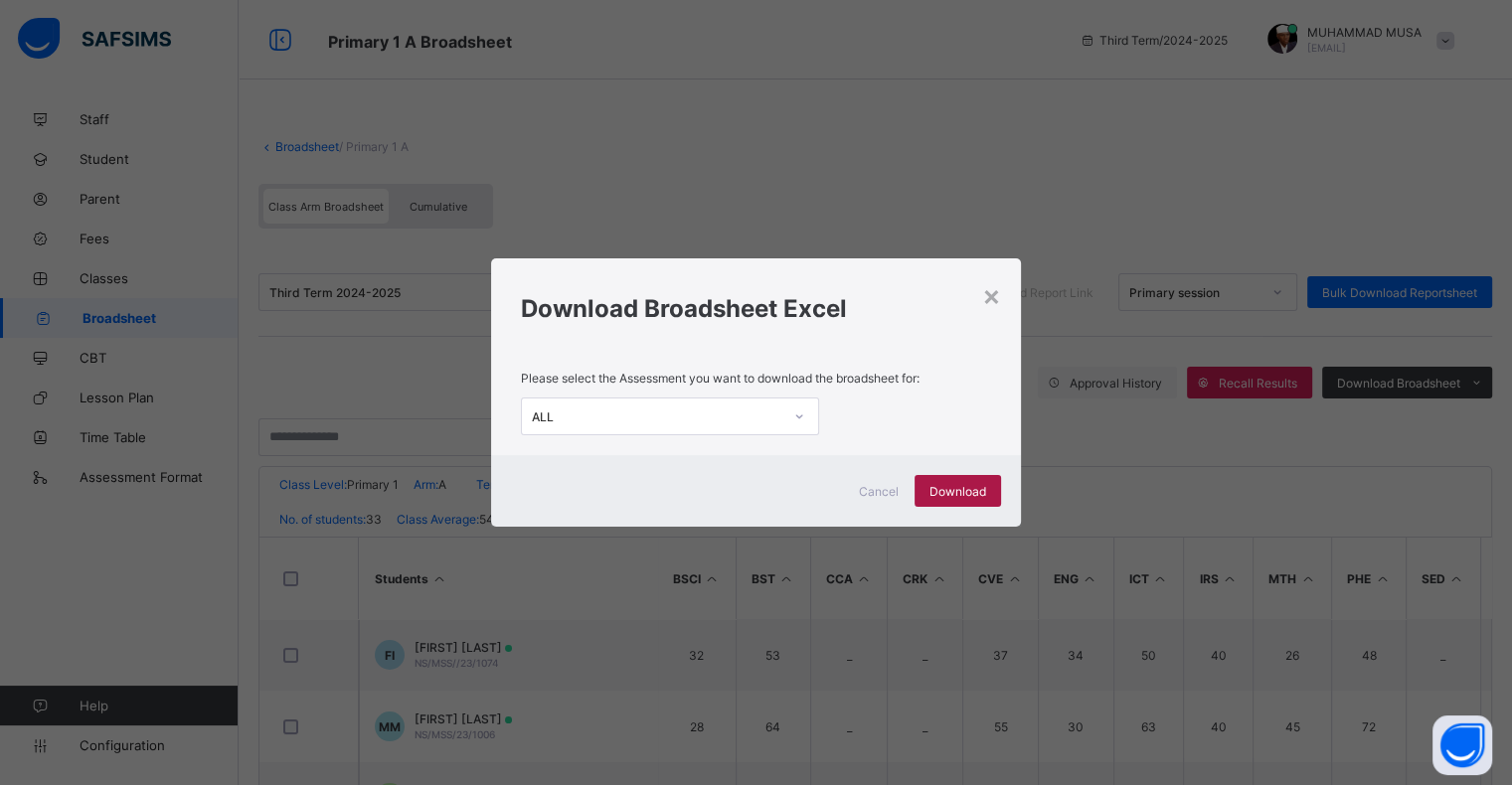 click on "Download" at bounding box center (957, 491) 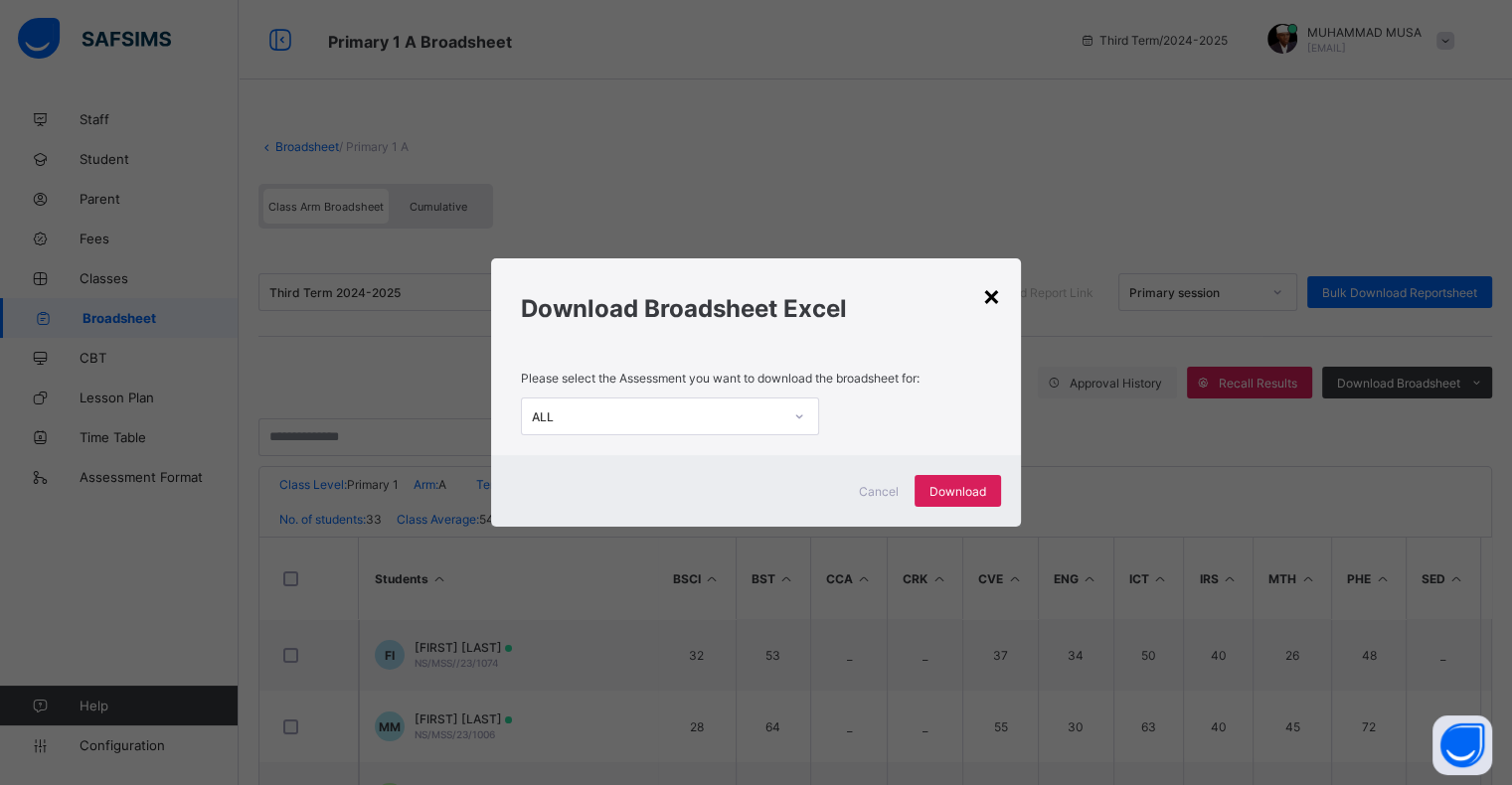 click on "×" at bounding box center [991, 295] 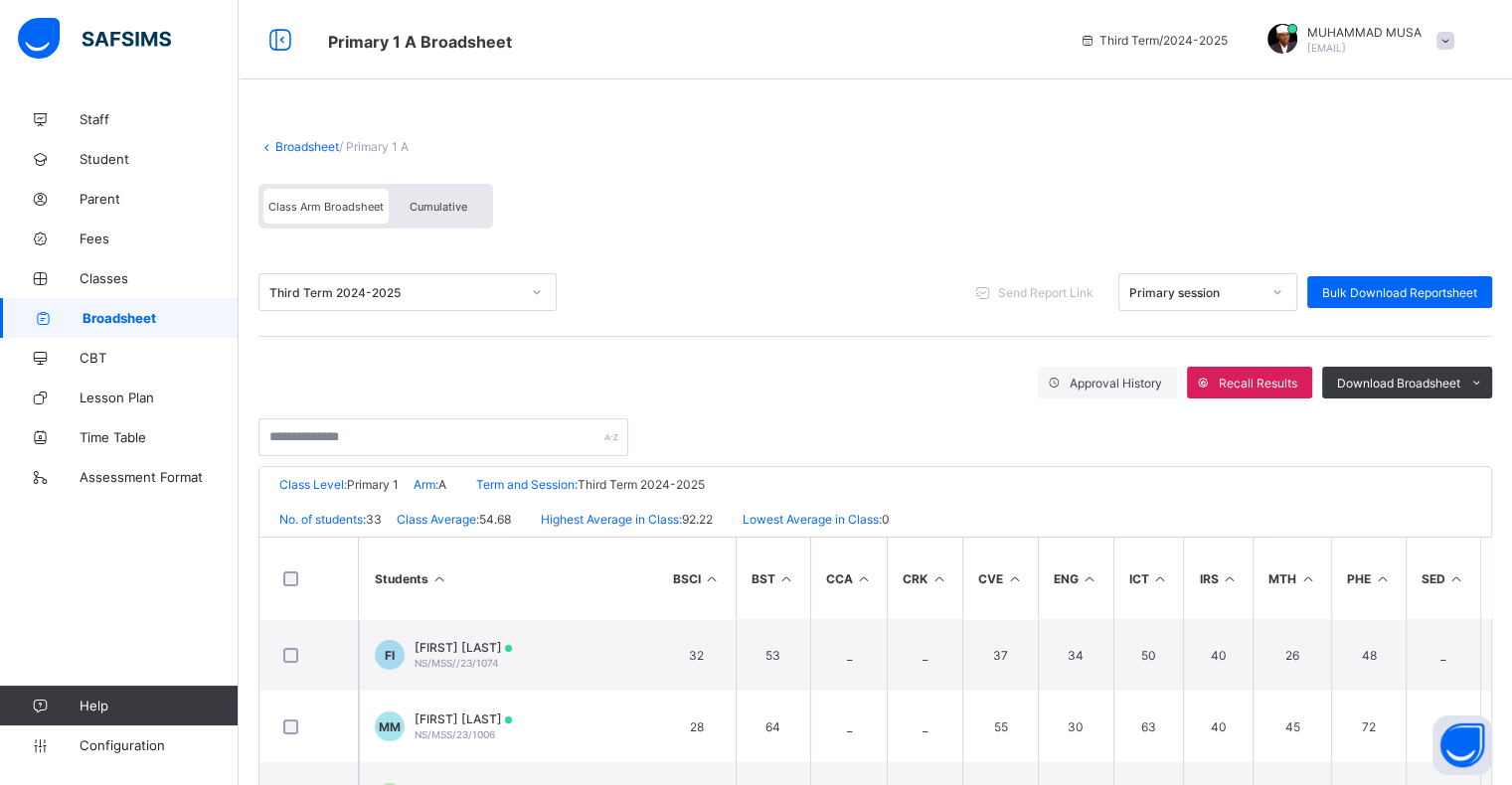 click at bounding box center (266, 146) 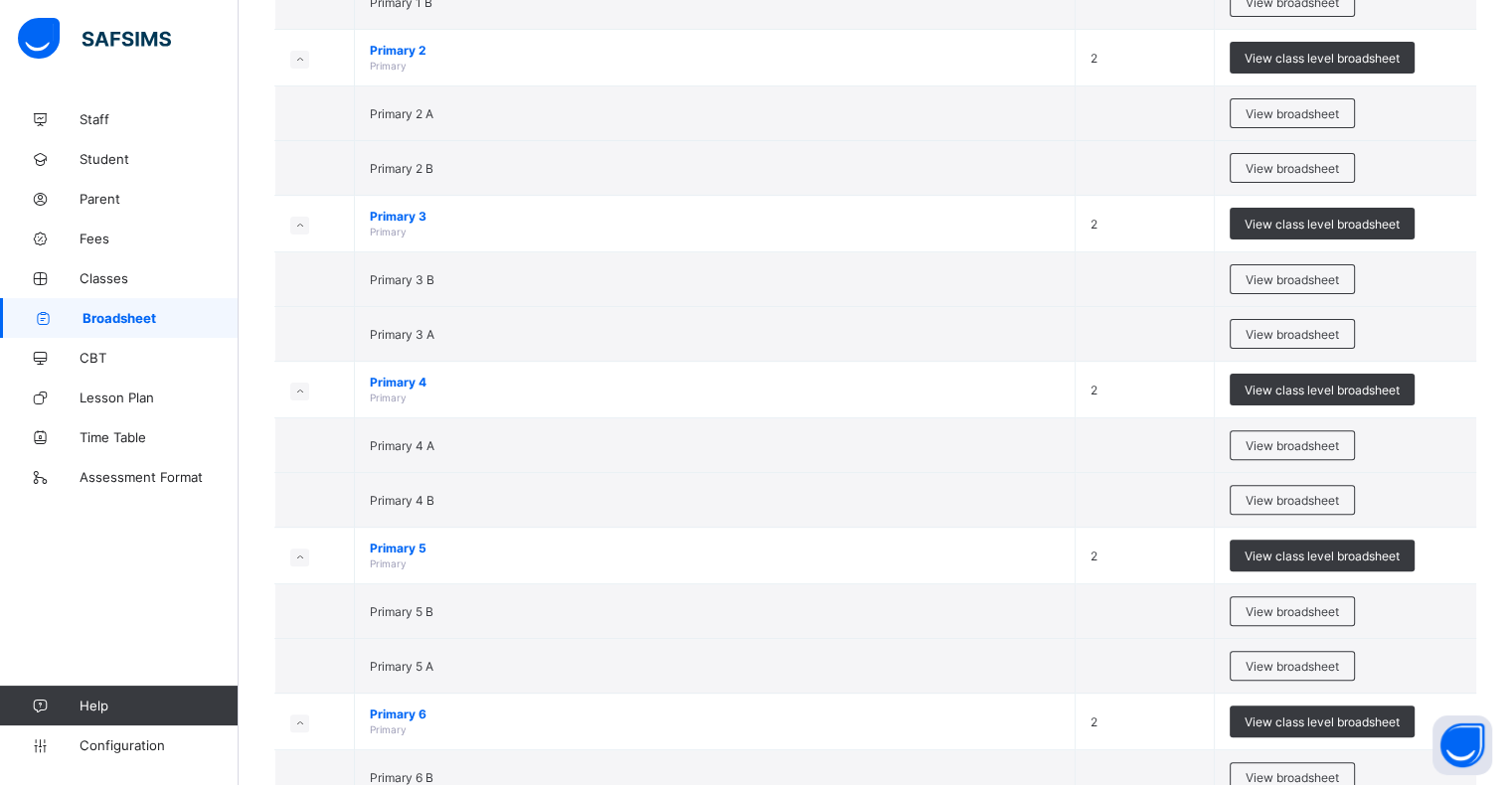 scroll, scrollTop: 533, scrollLeft: 0, axis: vertical 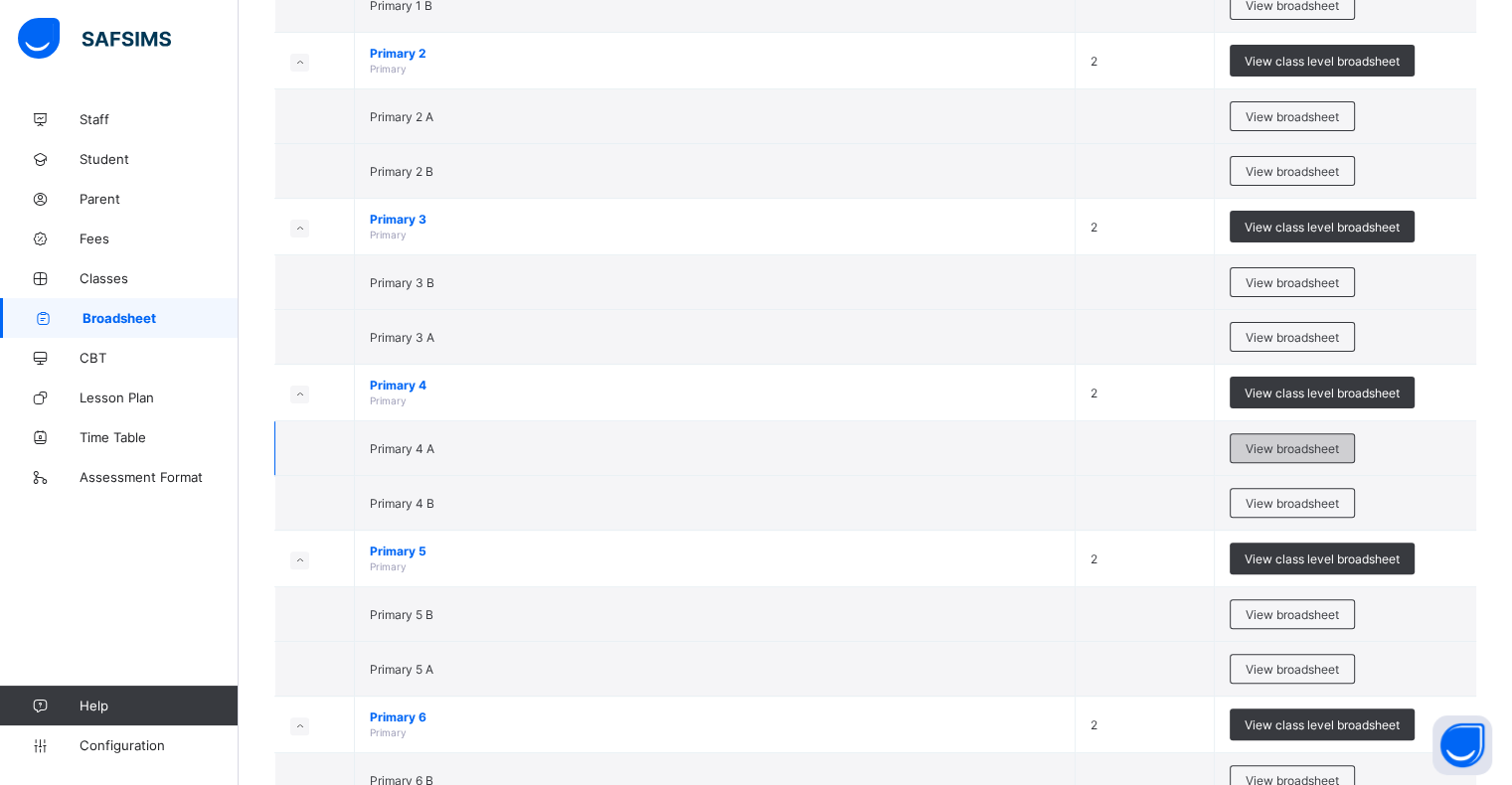 click on "View broadsheet" at bounding box center [1292, 448] 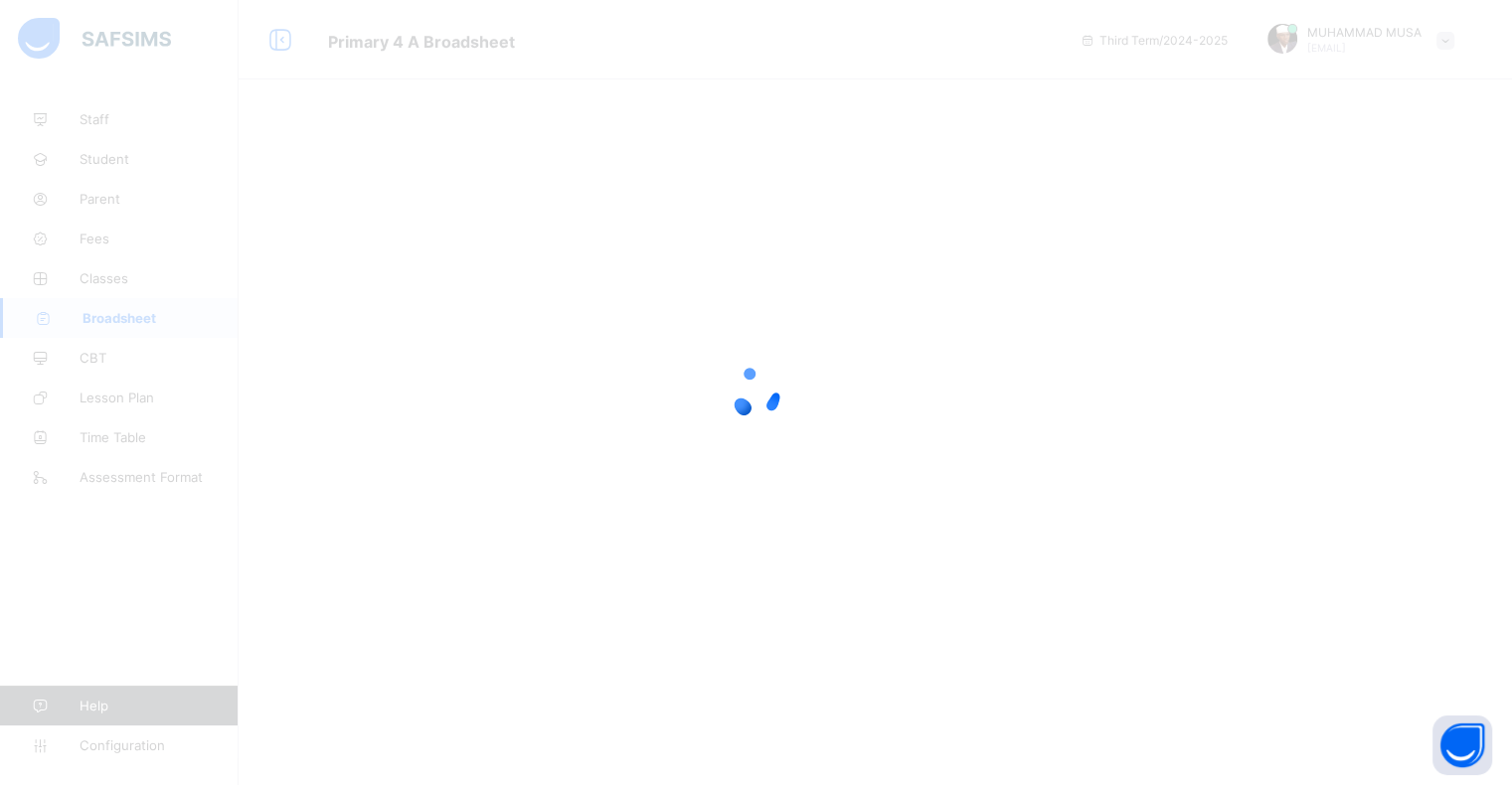 scroll, scrollTop: 0, scrollLeft: 0, axis: both 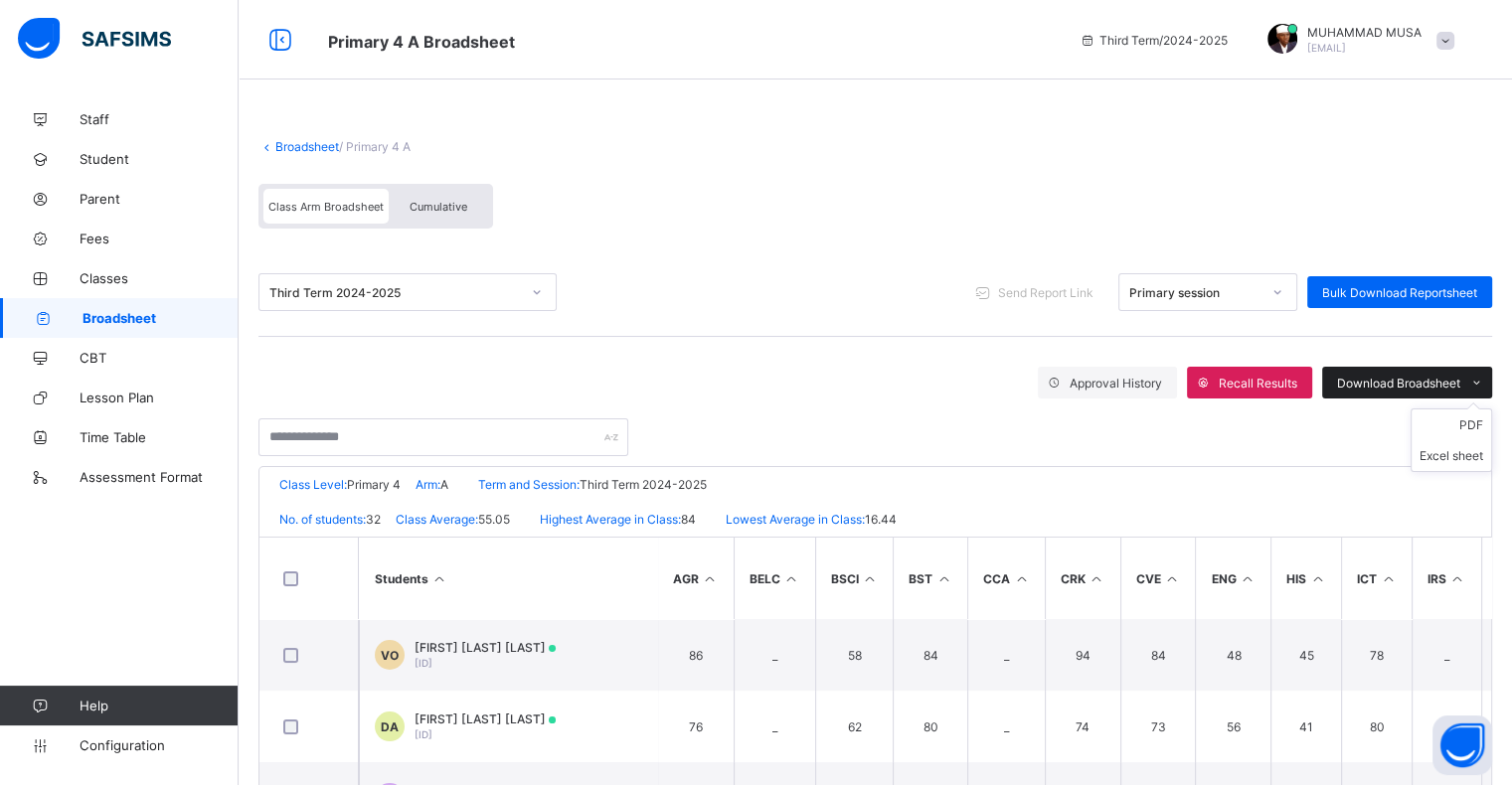 click on "Download Broadsheet" at bounding box center (1399, 383) 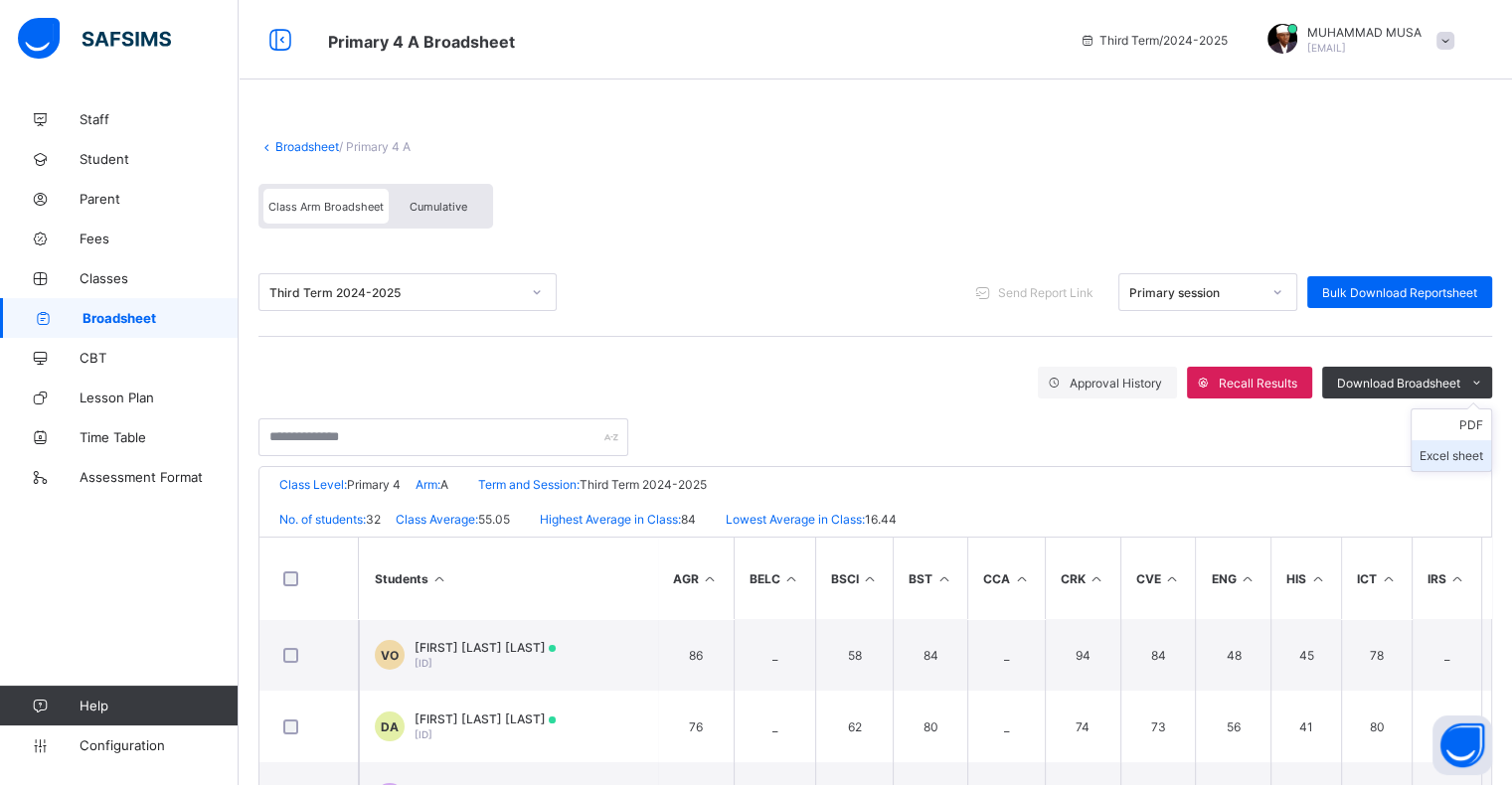 click on "Excel sheet" at bounding box center [1451, 455] 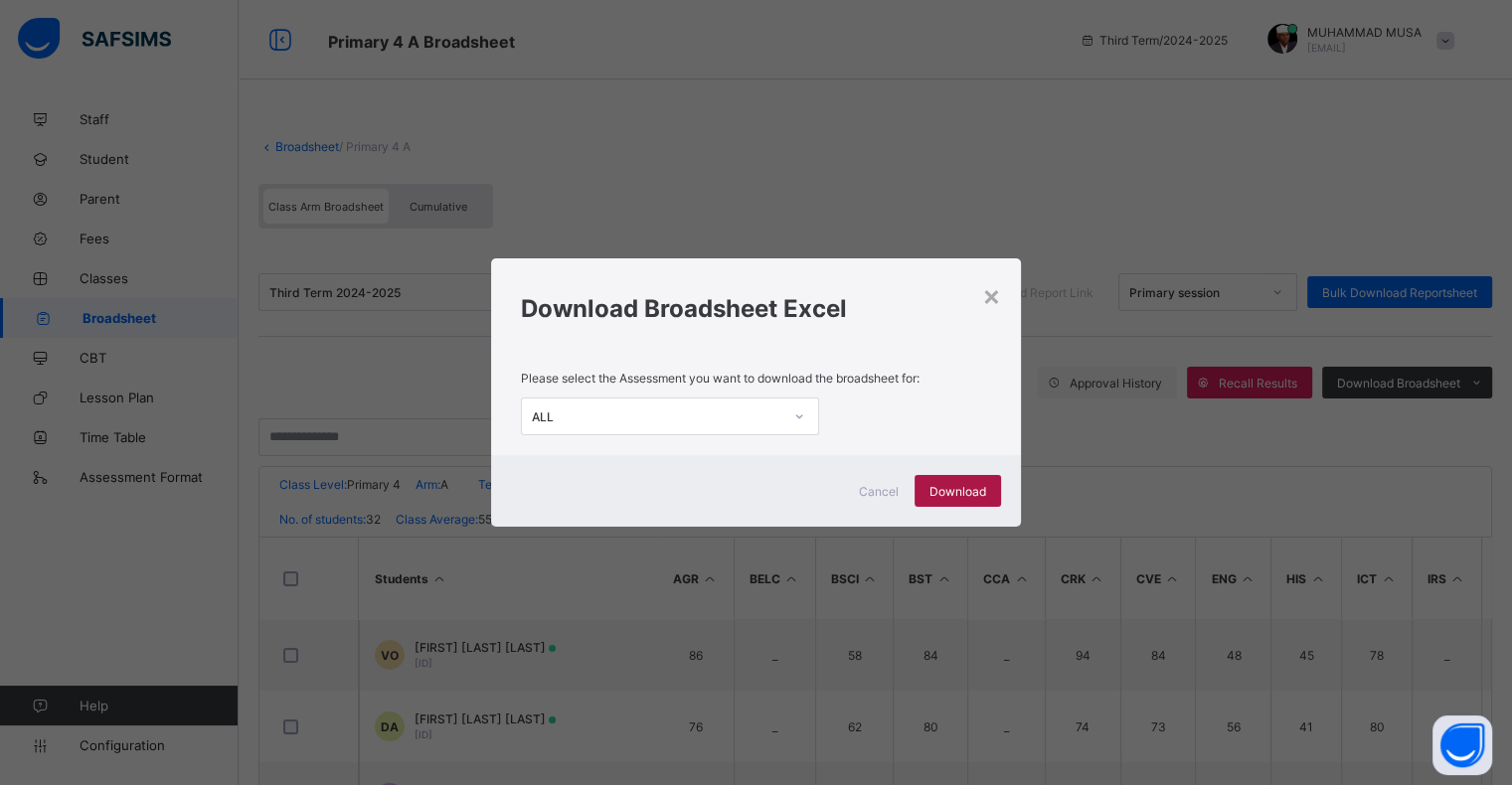 click on "Download" at bounding box center [957, 491] 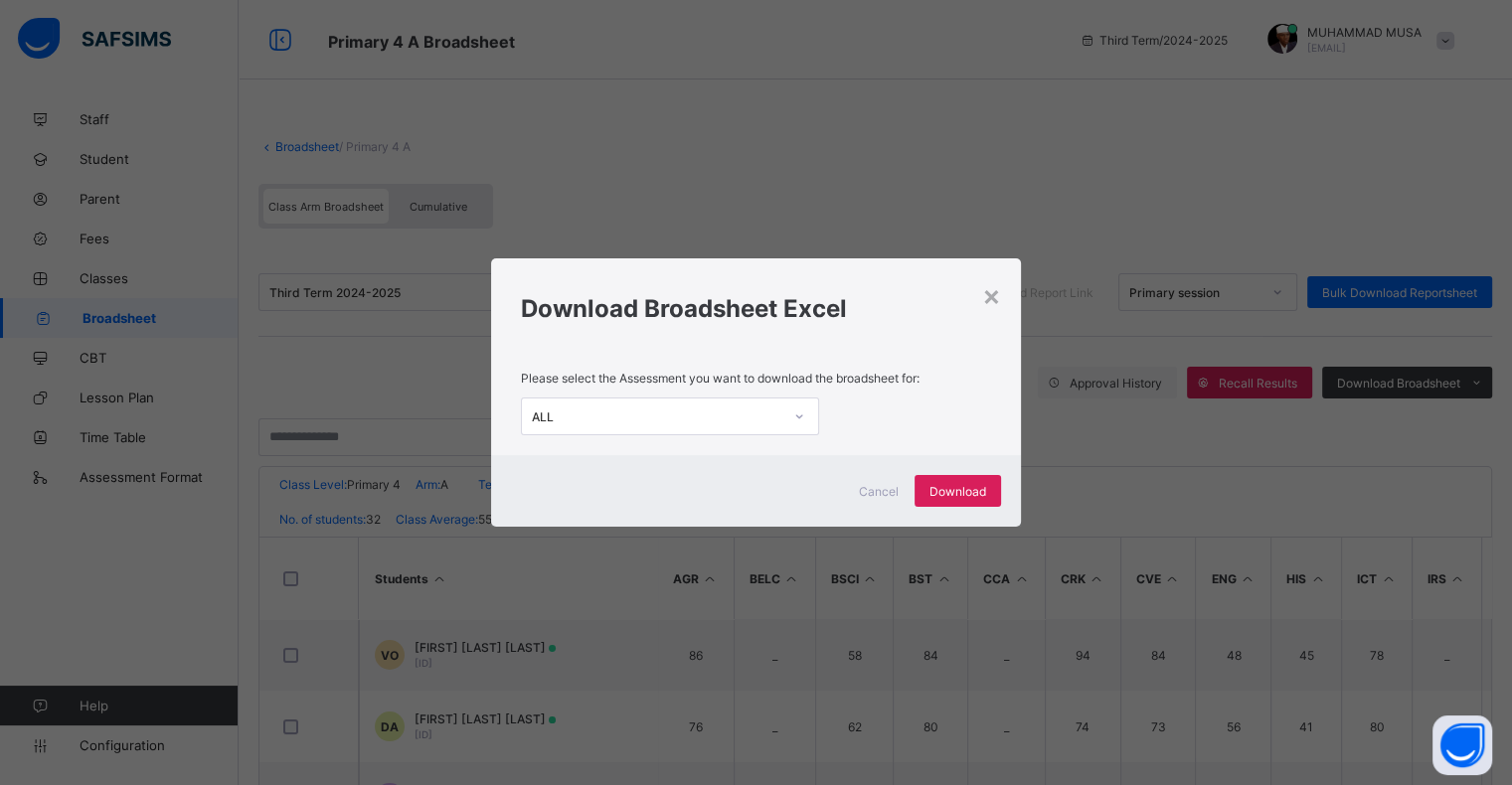 click on "× Download Broadsheet Excel Please select the Assessment you want to download the broadsheet for: ALL Cancel Download" at bounding box center [756, 392] 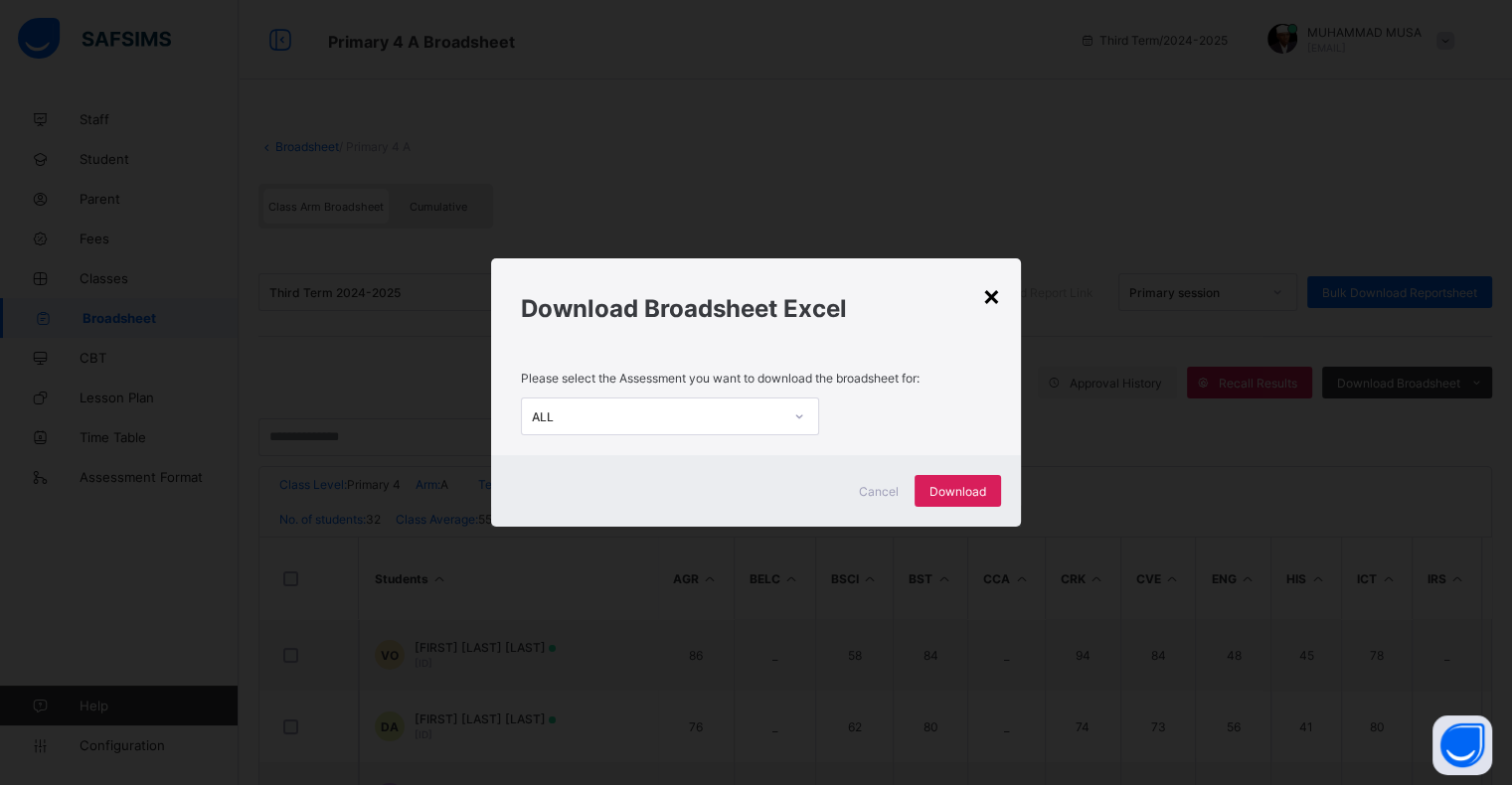 click on "×" at bounding box center [991, 295] 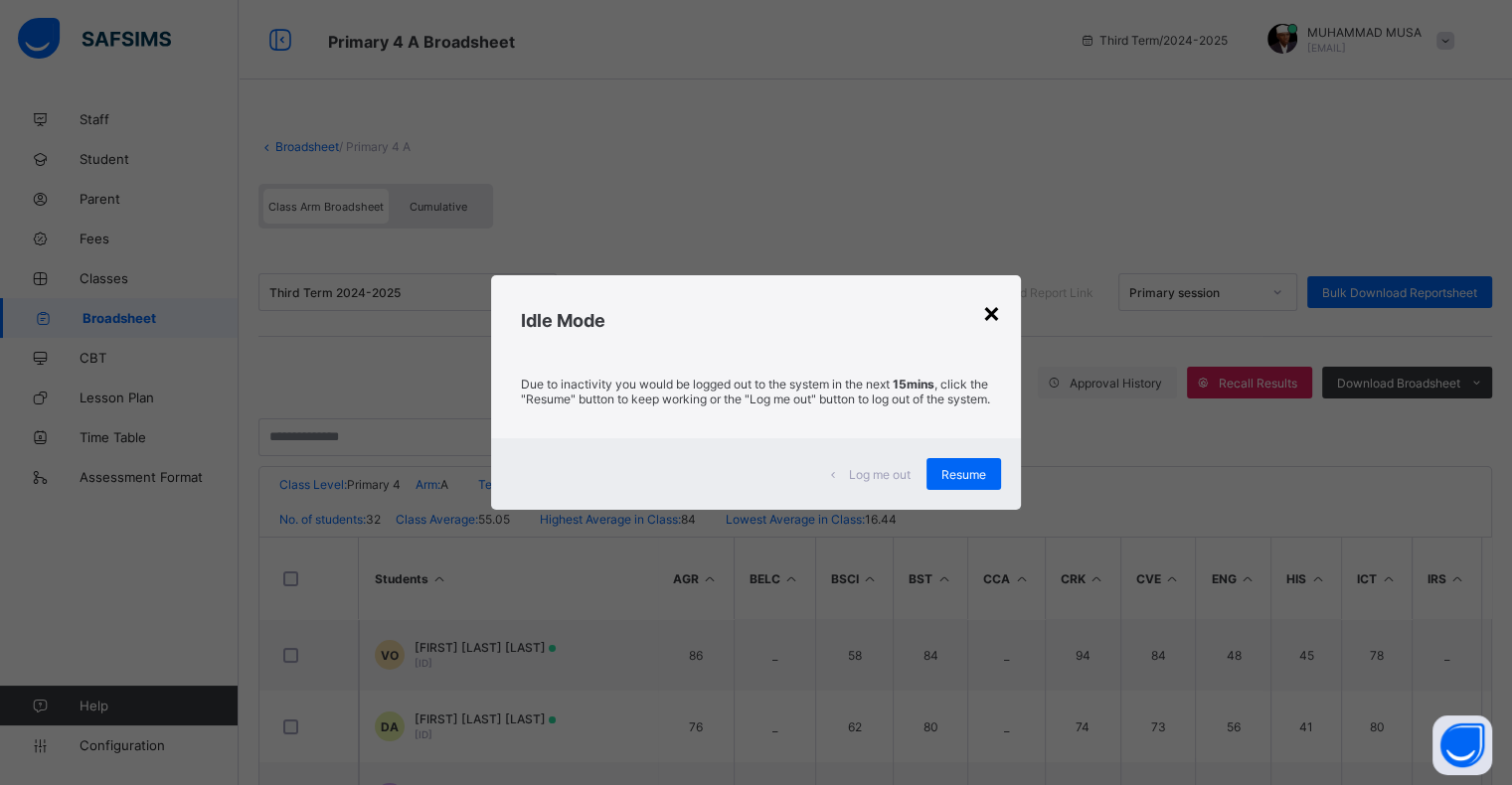 click on "×" at bounding box center (991, 312) 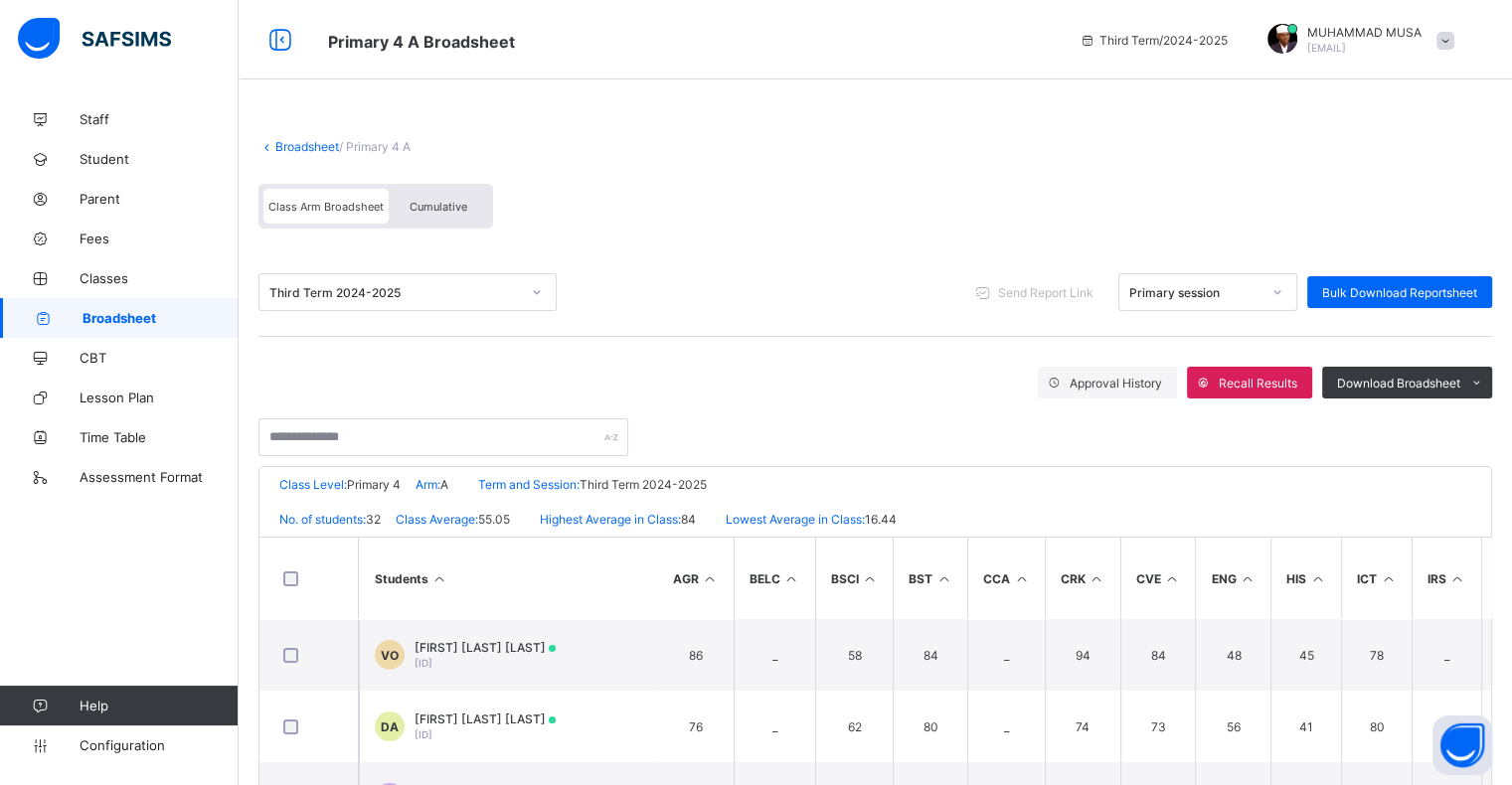 click on "Broadsheet" at bounding box center [160, 318] 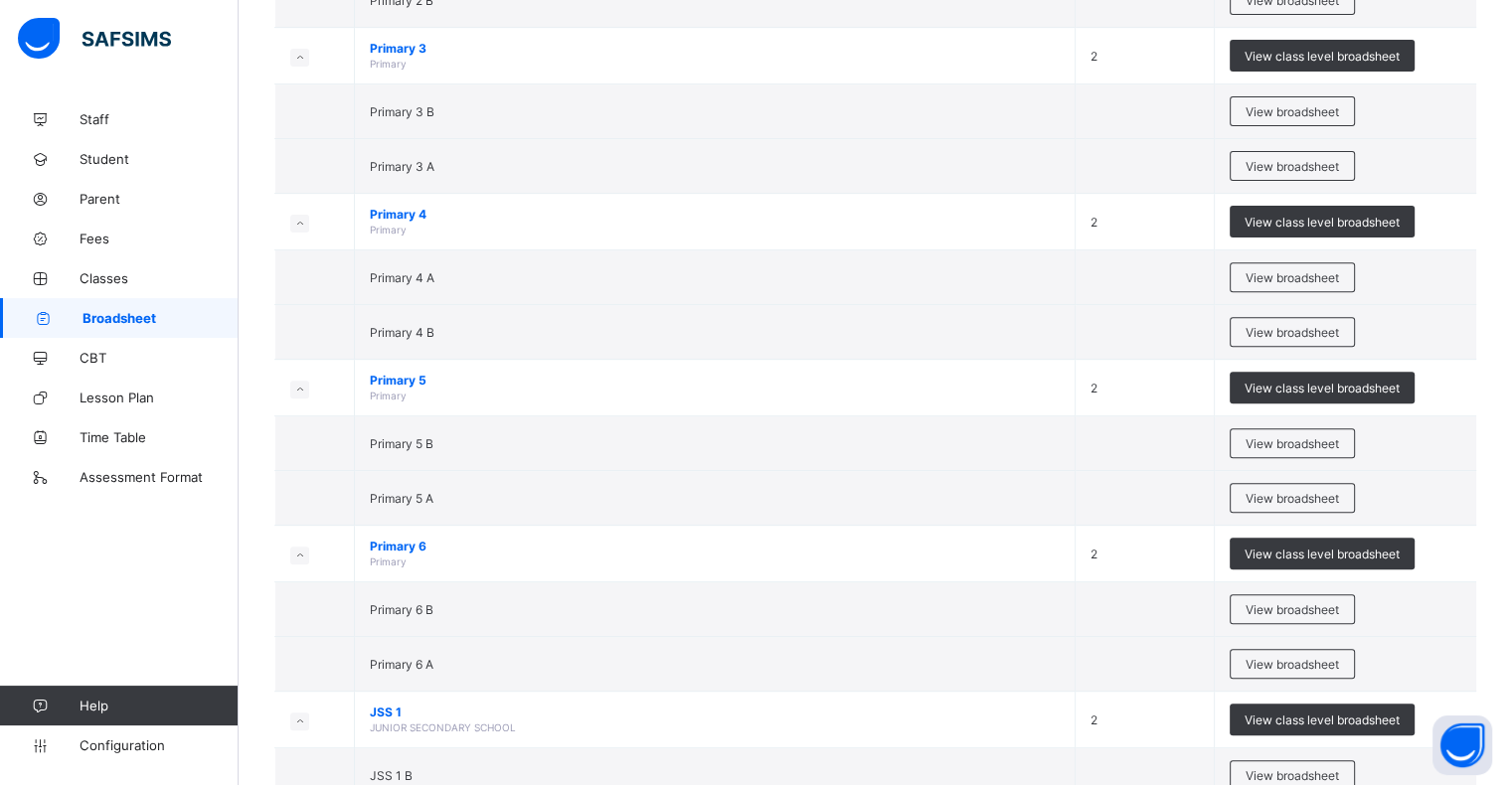 scroll, scrollTop: 707, scrollLeft: 0, axis: vertical 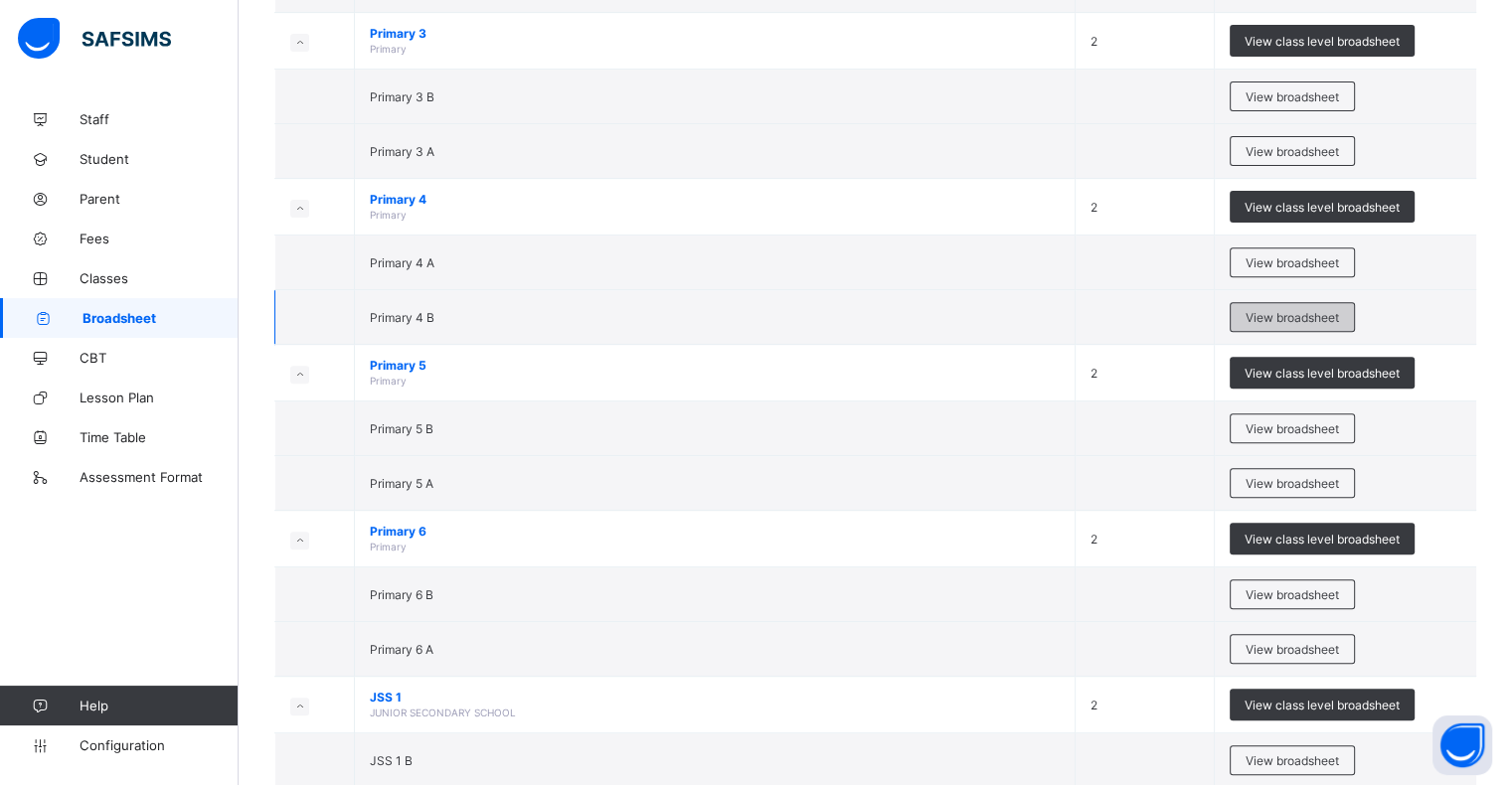 click on "View broadsheet" at bounding box center [1292, 317] 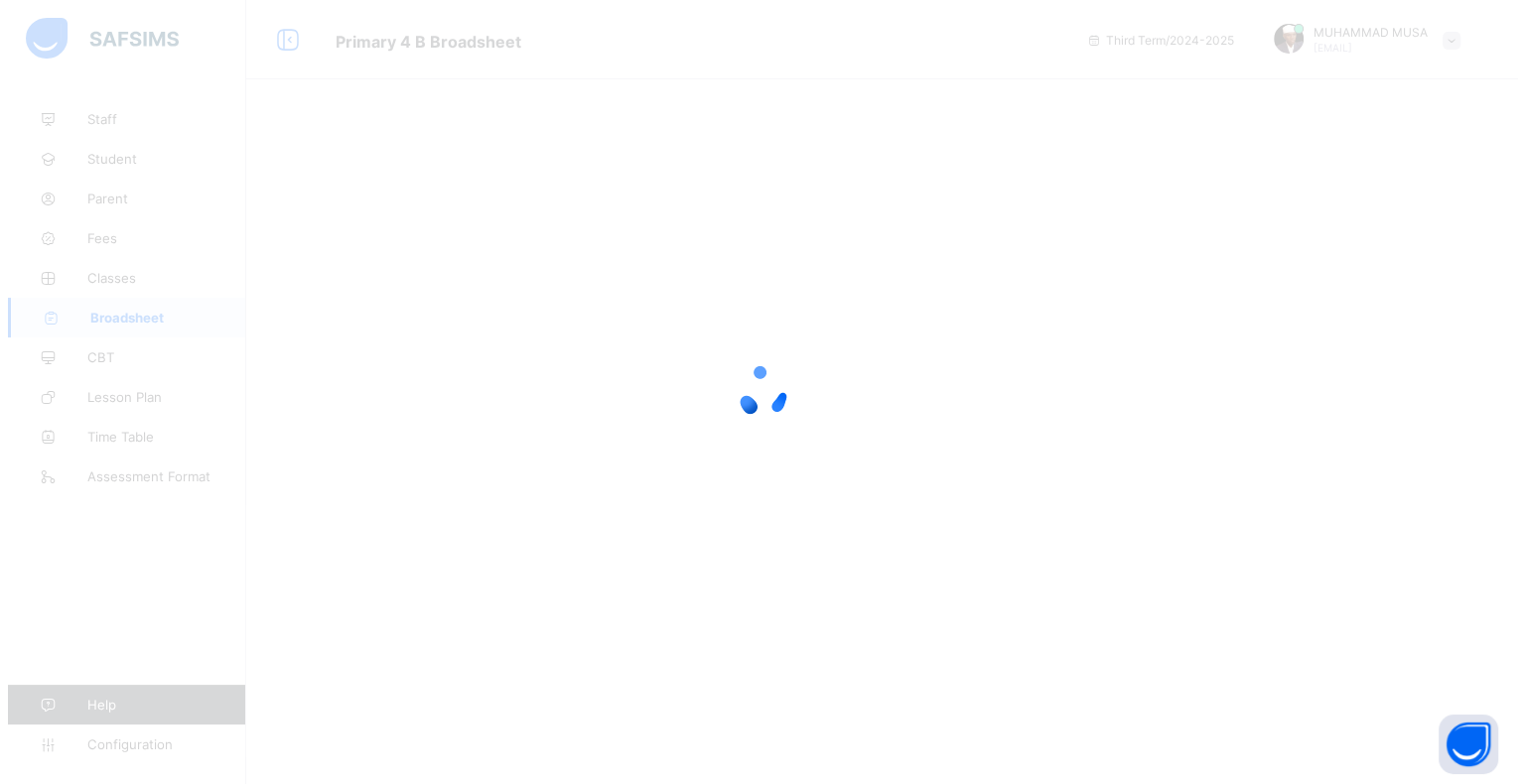 scroll, scrollTop: 0, scrollLeft: 0, axis: both 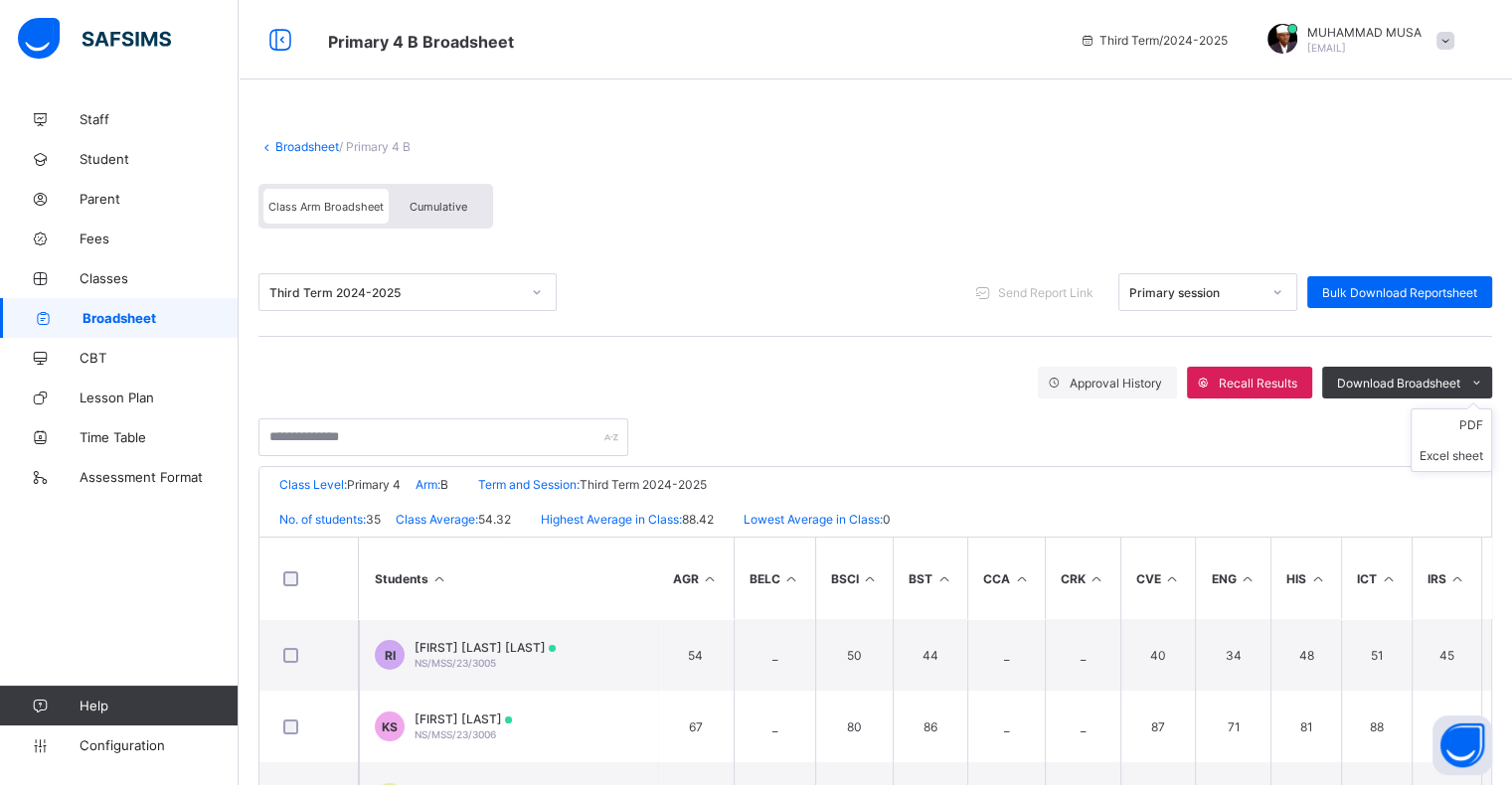 click on "PDF Excel sheet" at bounding box center [1451, 440] 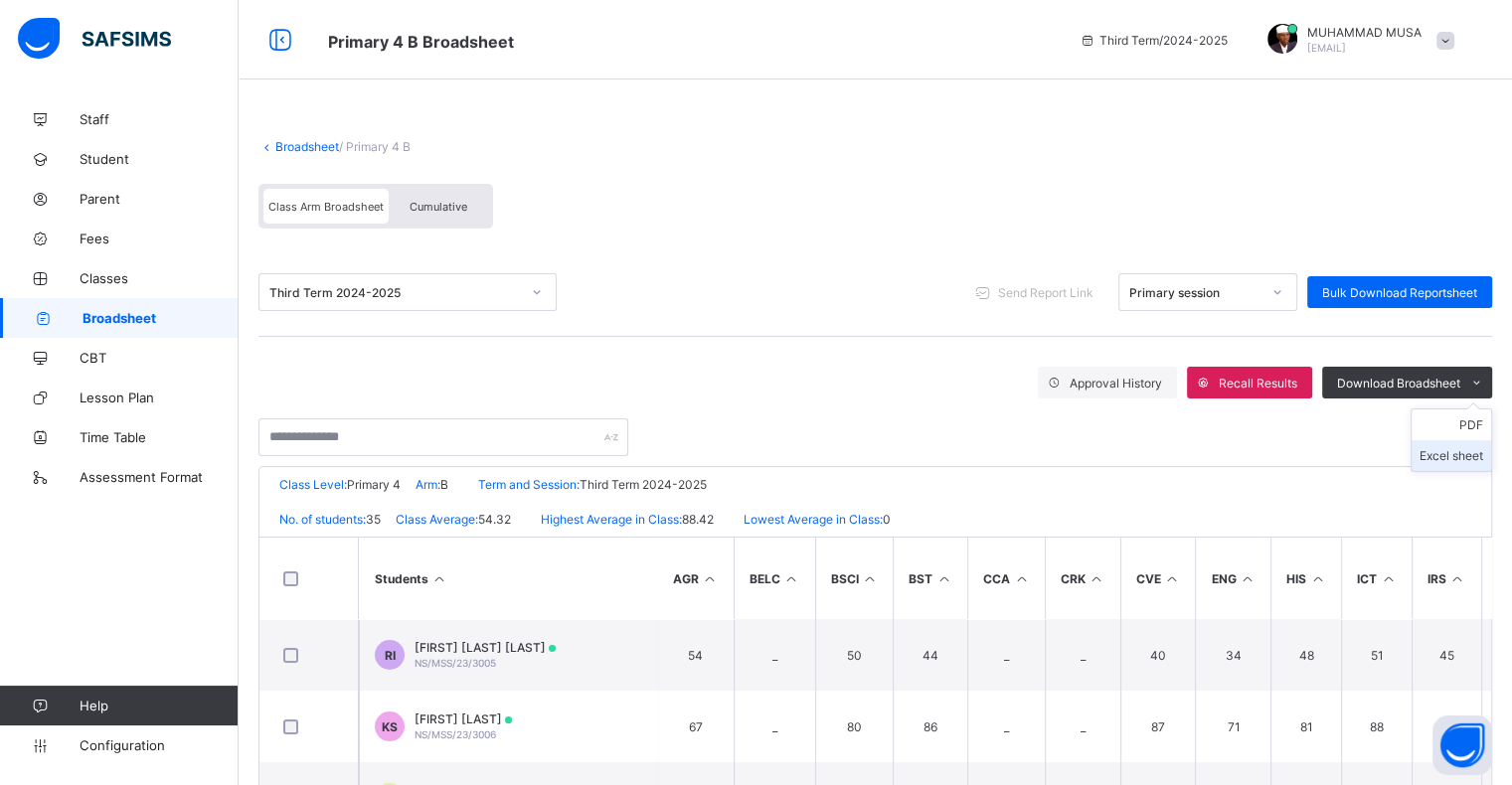 click on "Excel sheet" at bounding box center (1451, 455) 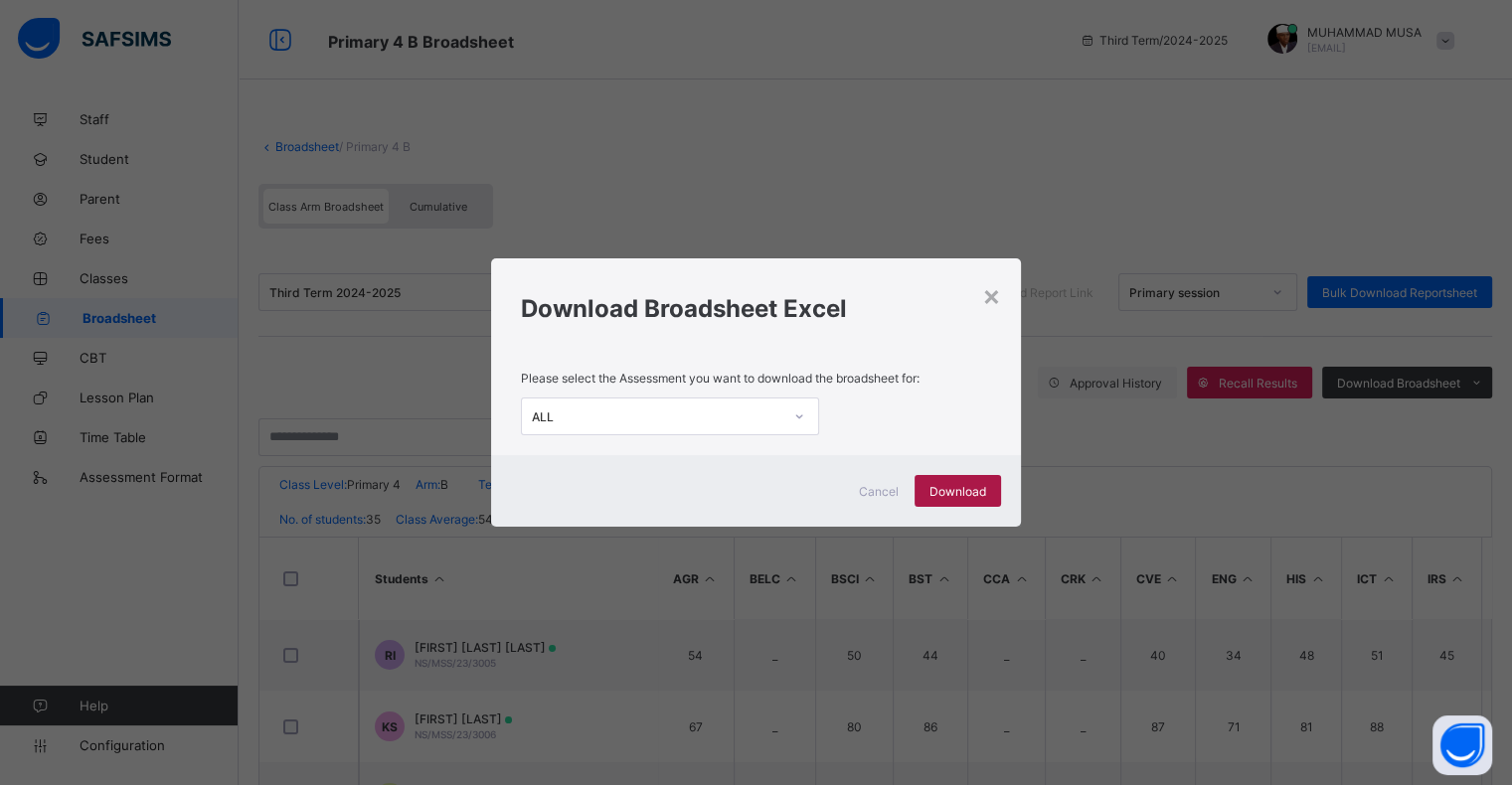 click on "Download" at bounding box center [957, 491] 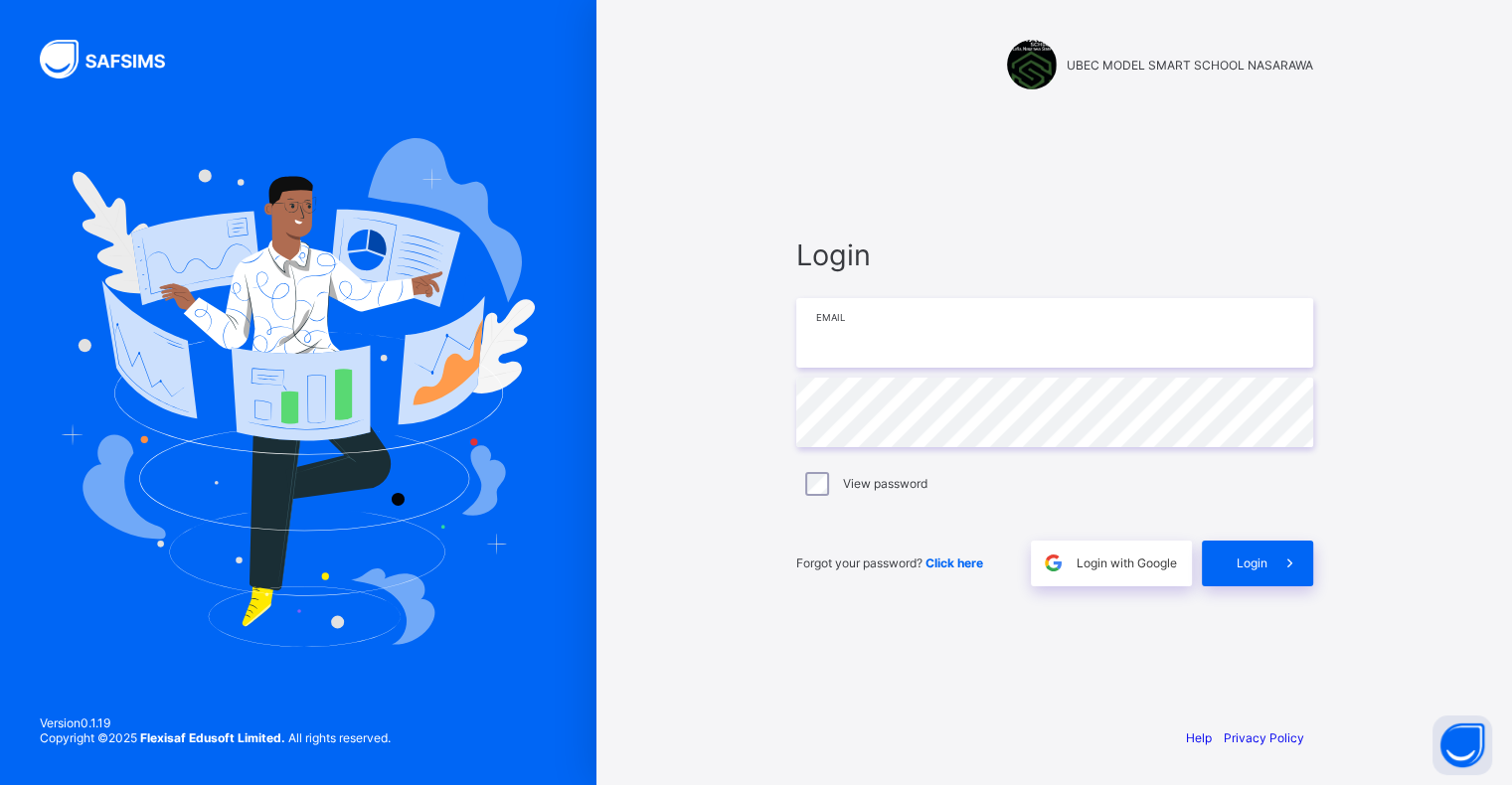 type on "**********" 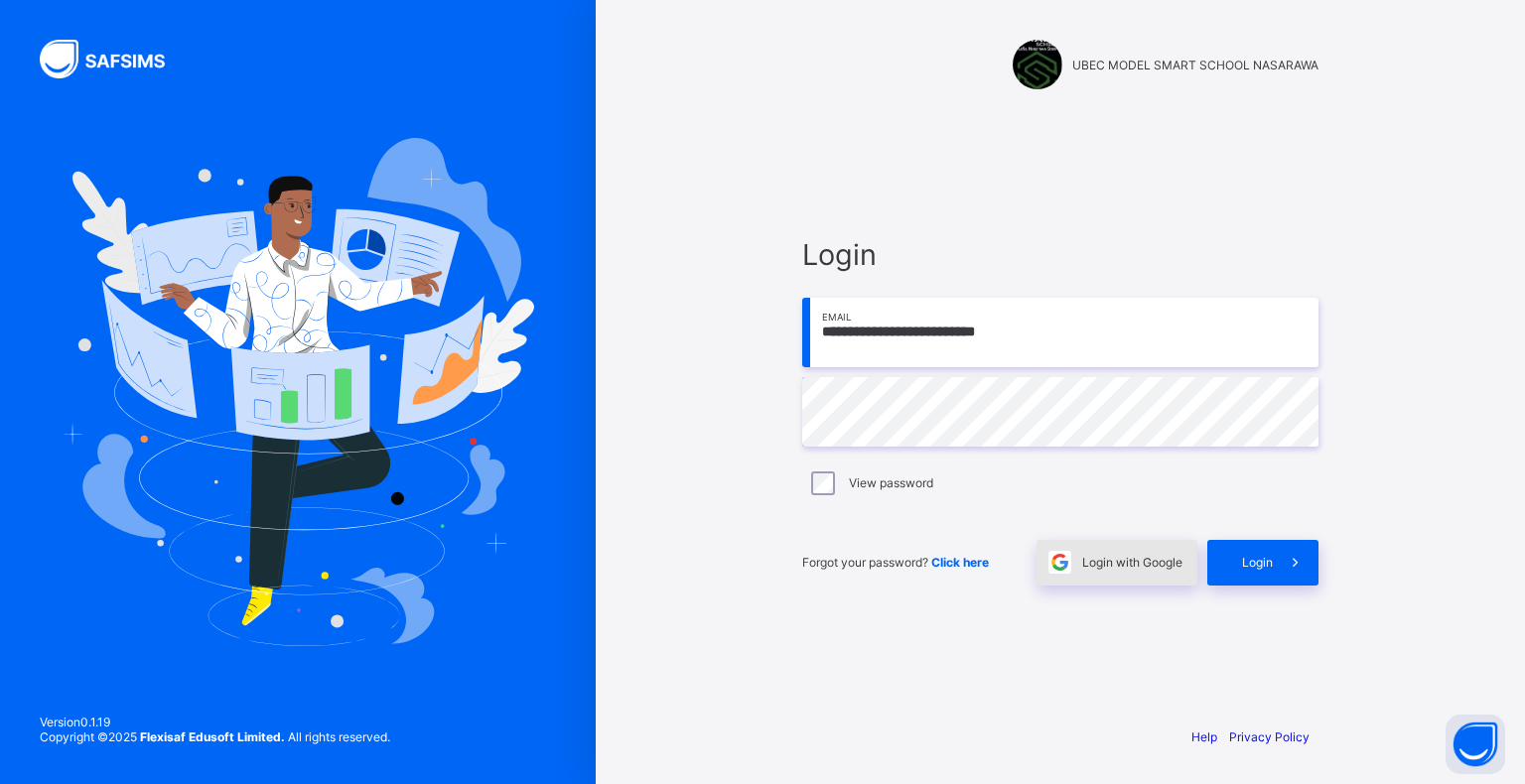 click on "Login with Google" at bounding box center (1132, 562) 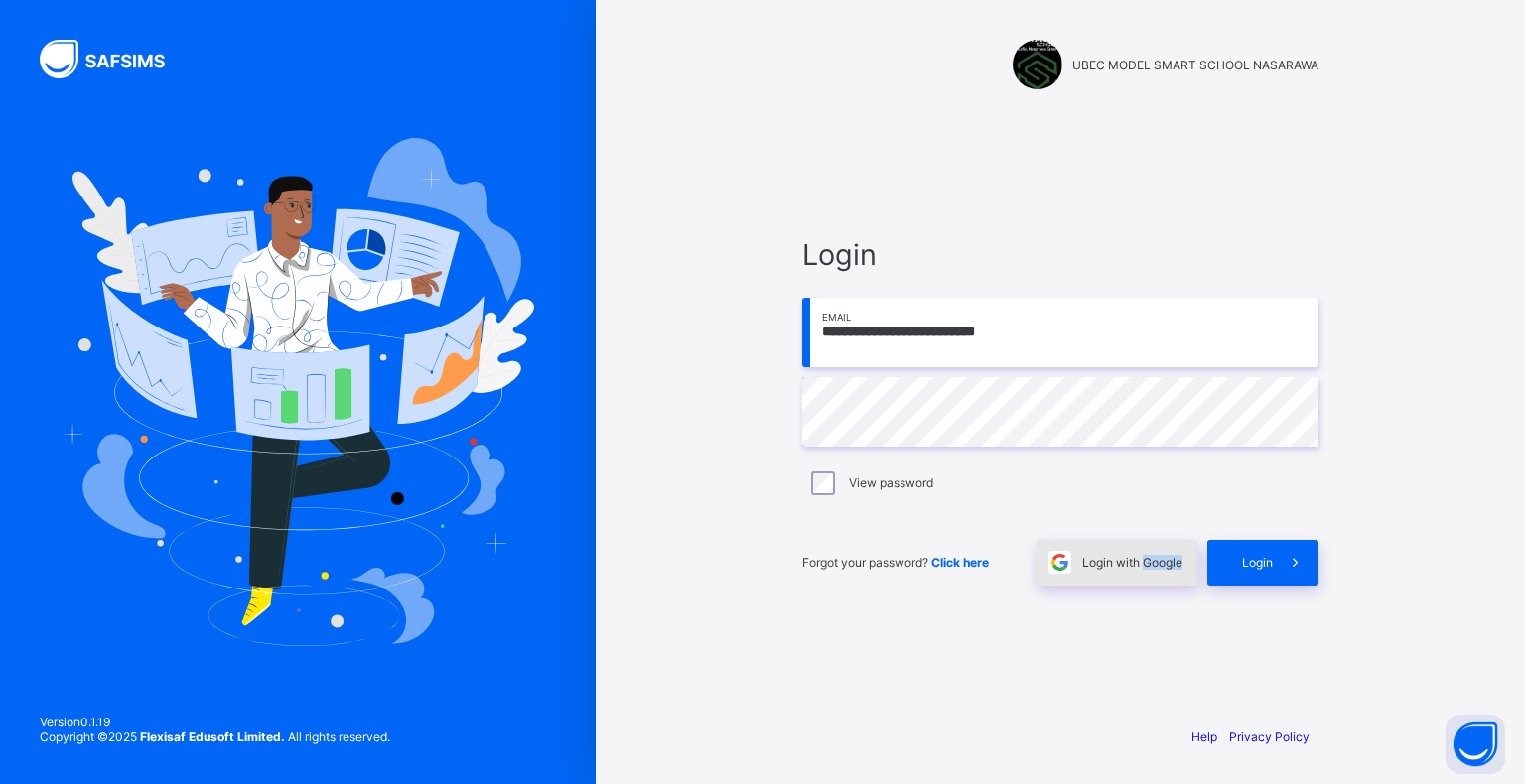 click on "Login with Google" at bounding box center (1132, 562) 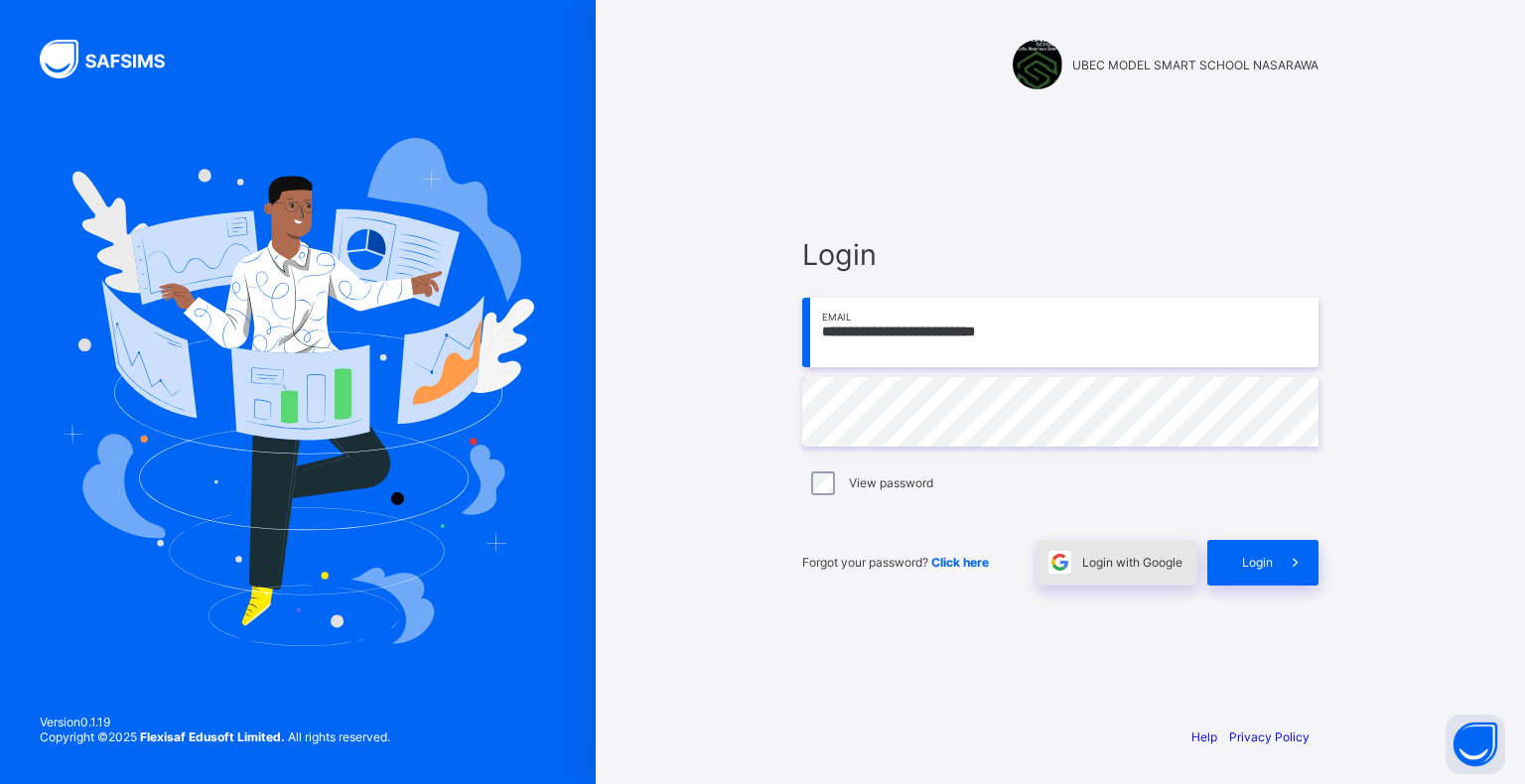 click on "Login with Google" at bounding box center (1132, 562) 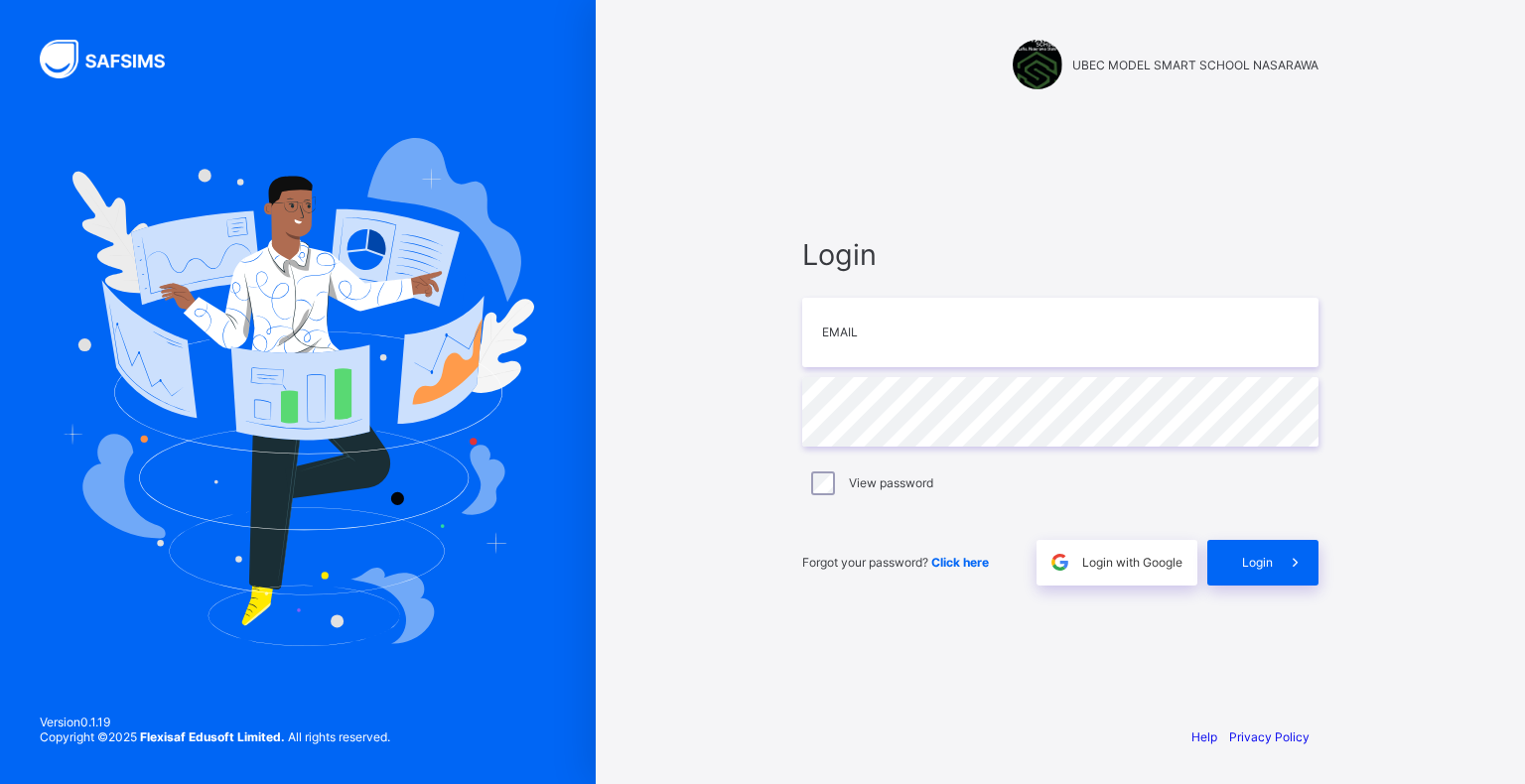 scroll, scrollTop: 0, scrollLeft: 0, axis: both 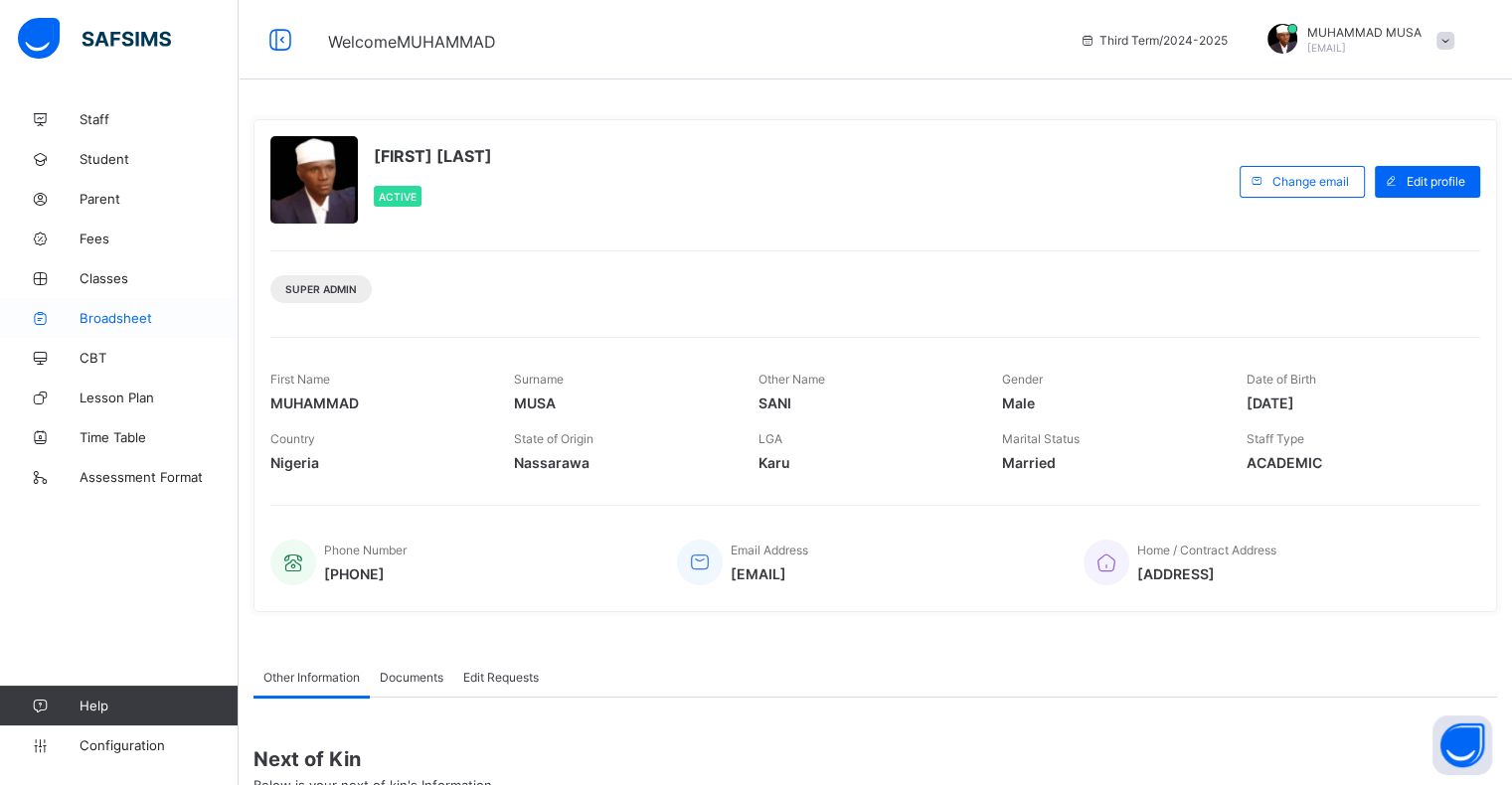 click on "Broadsheet" at bounding box center (159, 318) 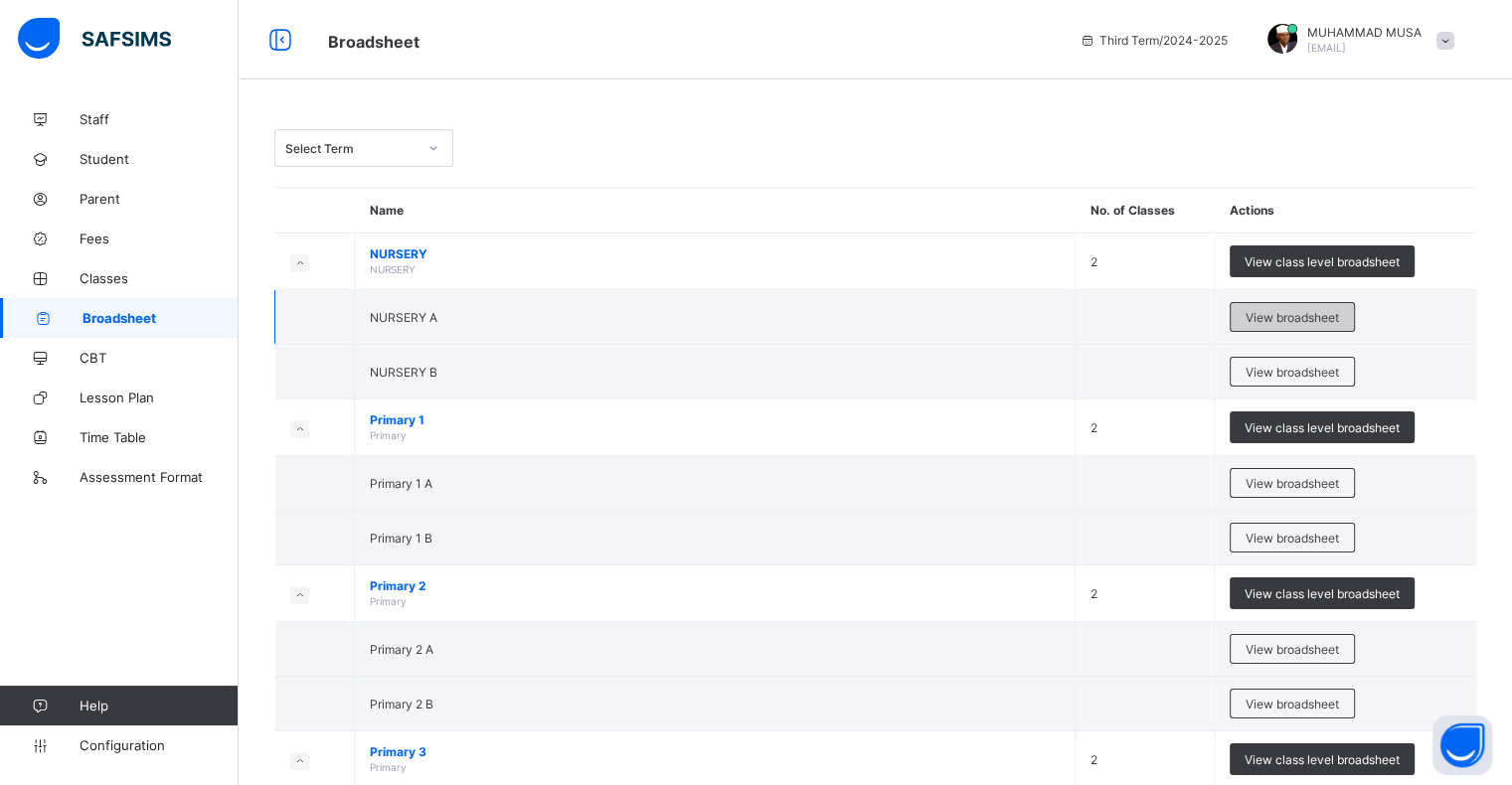 click on "View broadsheet" at bounding box center [1292, 317] 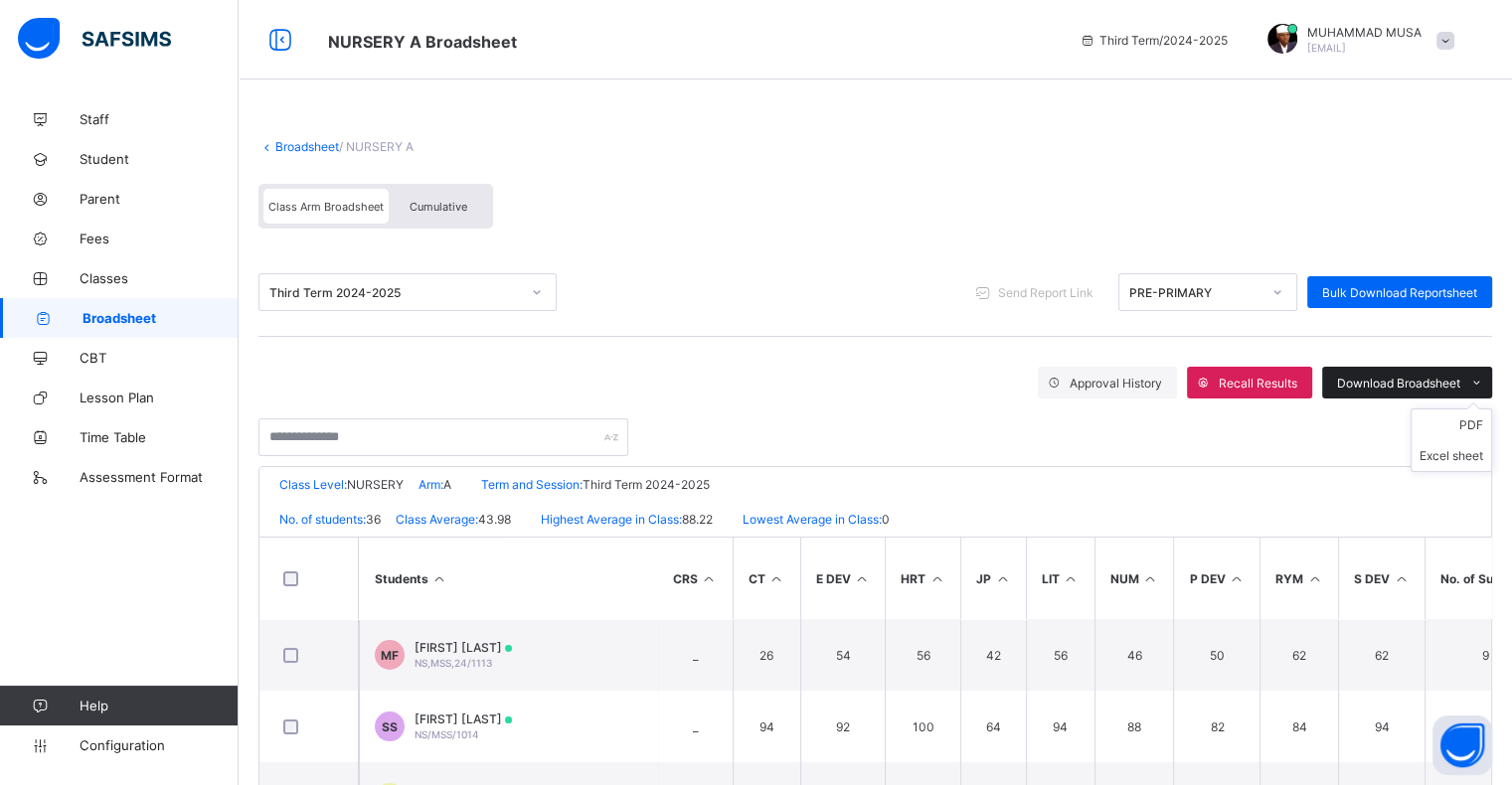 click on "Download Broadsheet" at bounding box center (1399, 383) 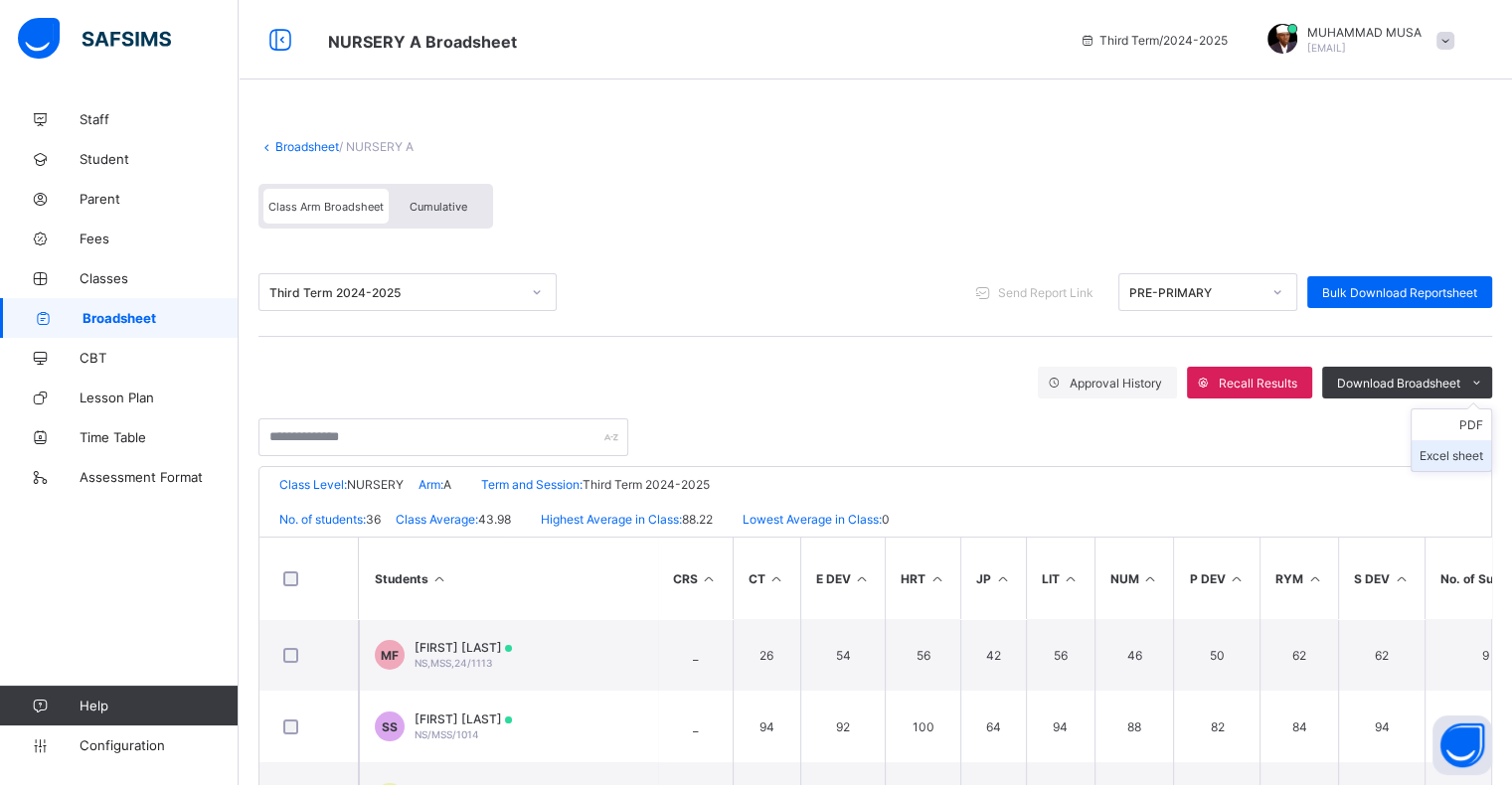 click on "Excel sheet" at bounding box center (1451, 455) 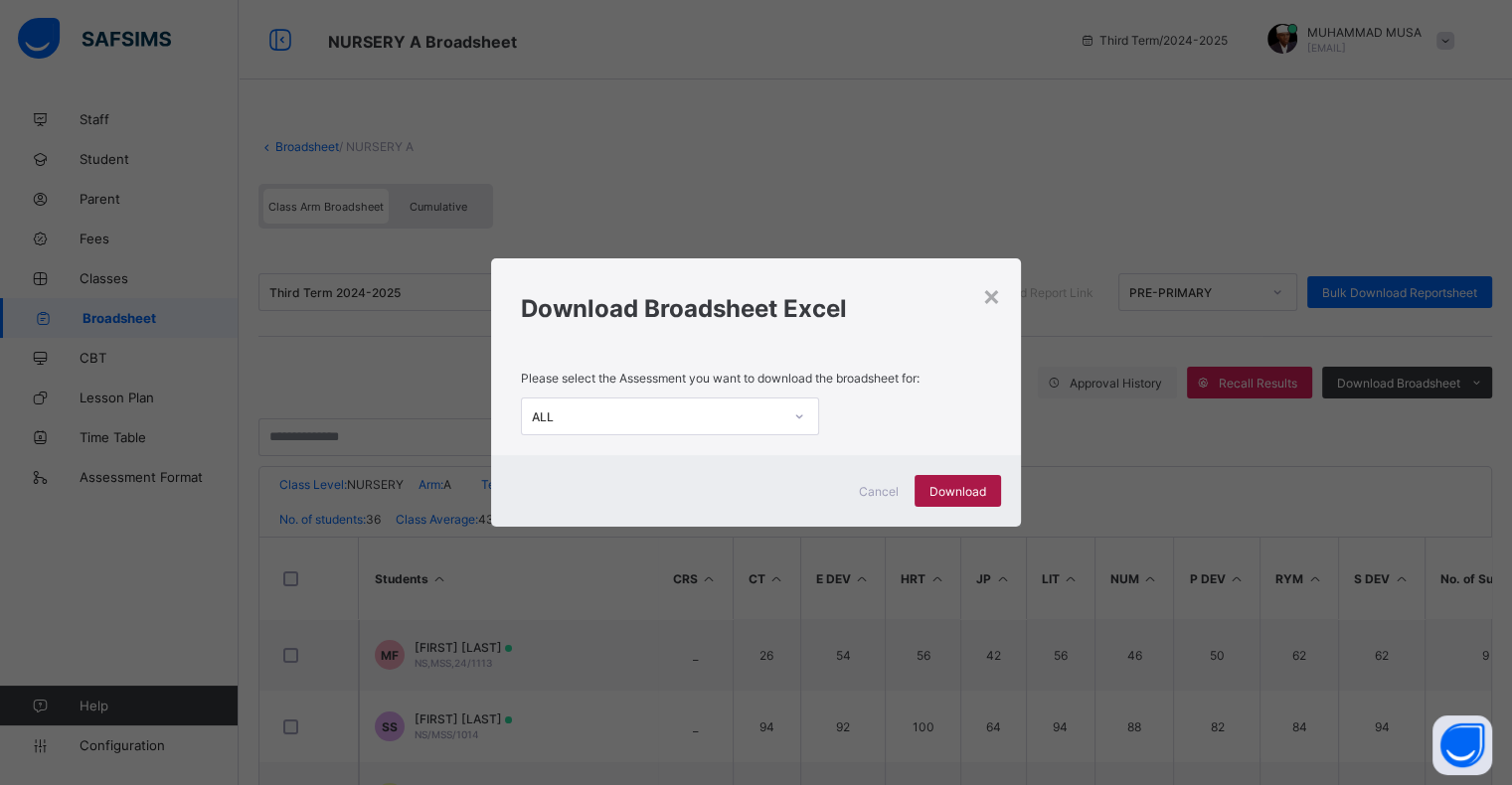 click on "Download" at bounding box center (957, 491) 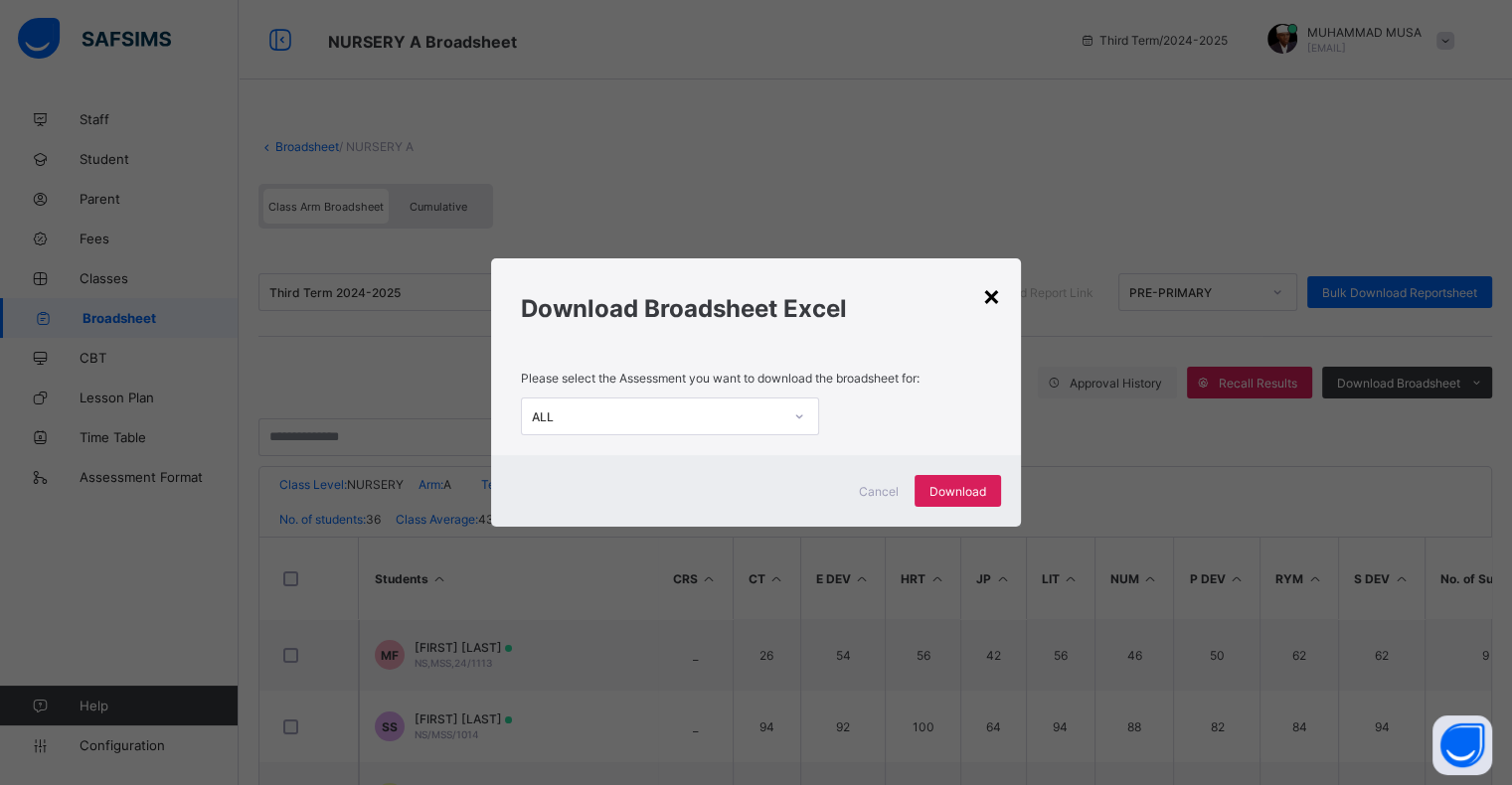 click on "×" at bounding box center (991, 295) 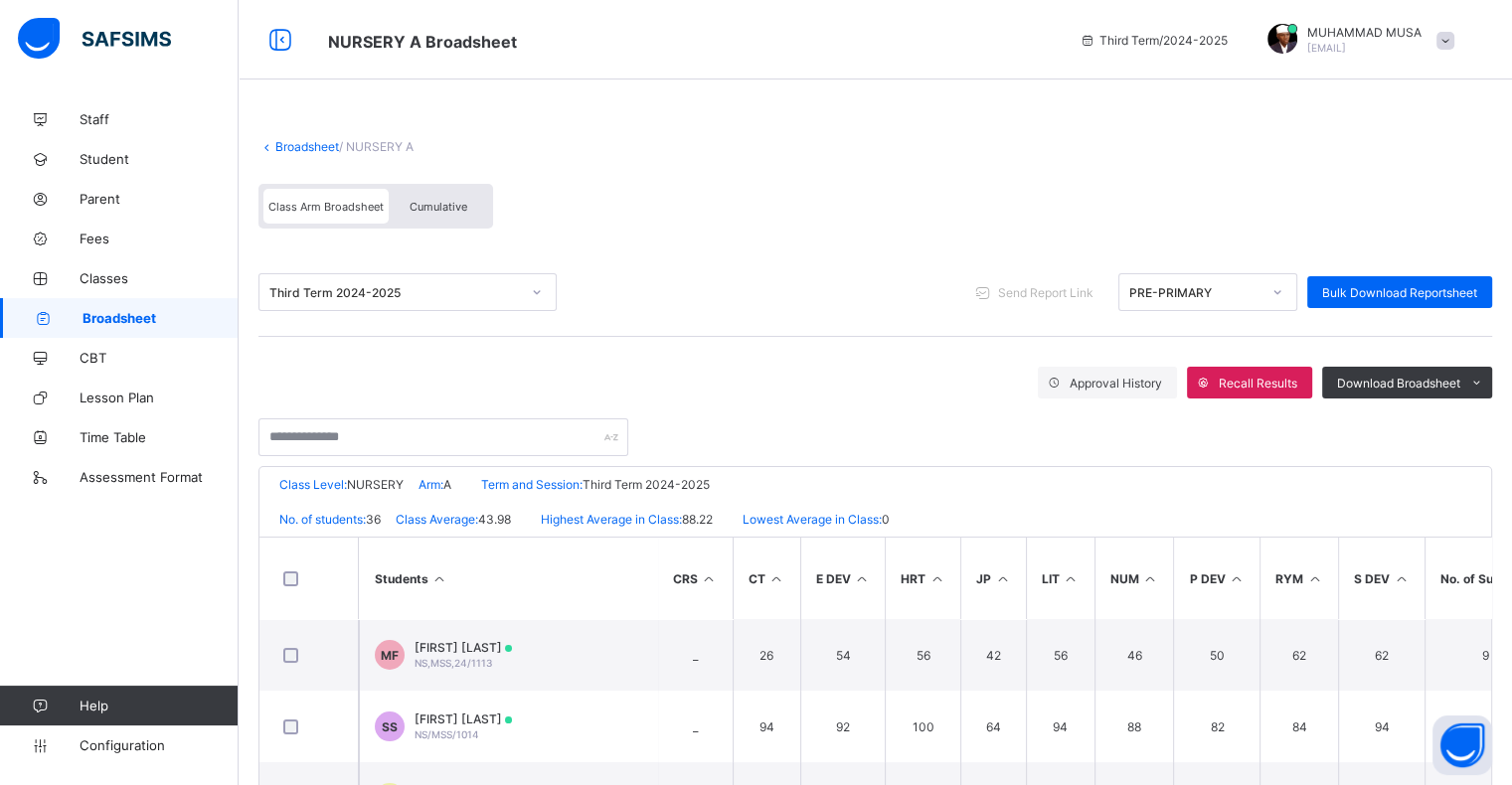 click on "Broadsheet" at bounding box center (160, 318) 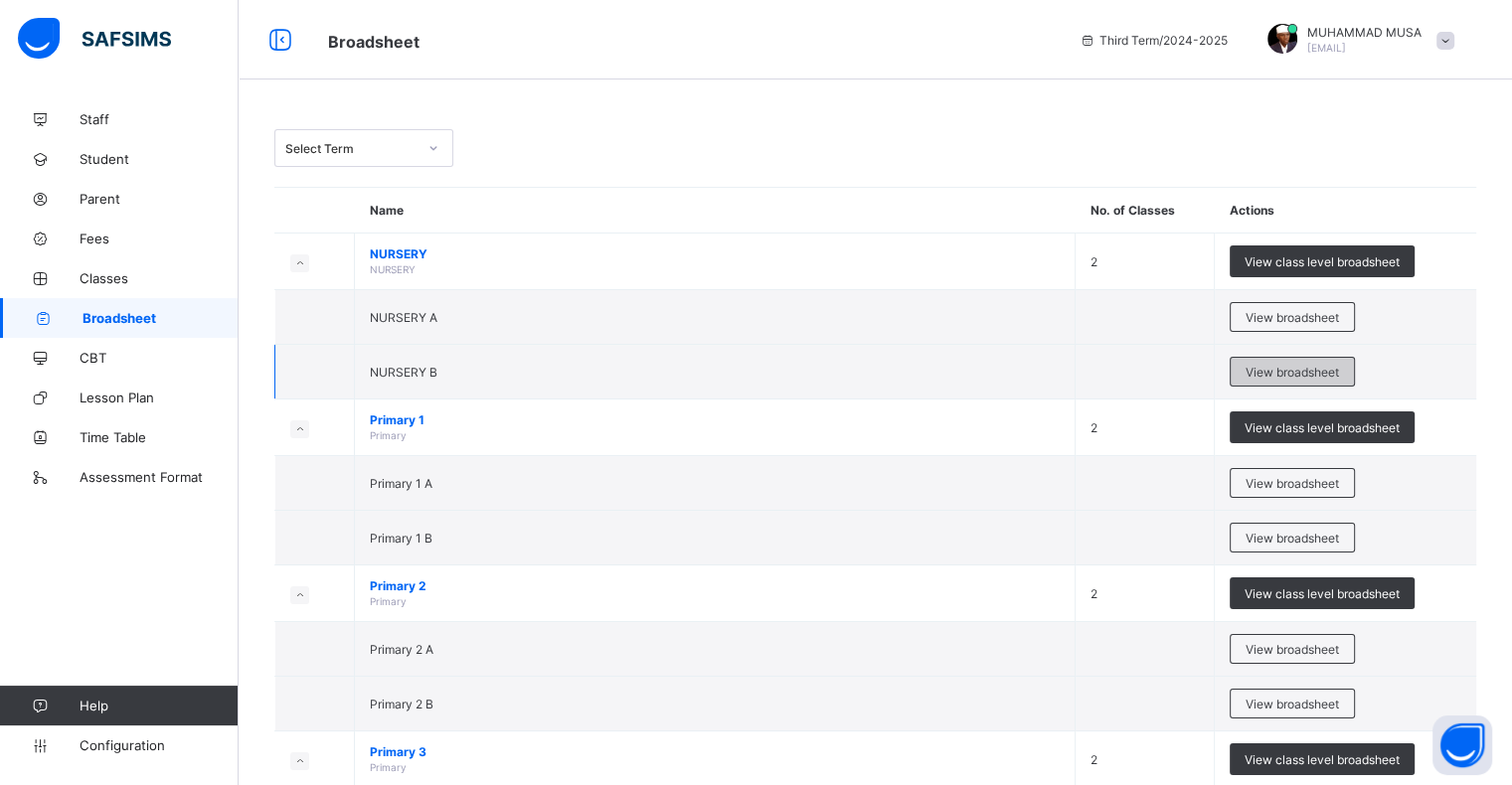 click on "View broadsheet" at bounding box center [1292, 372] 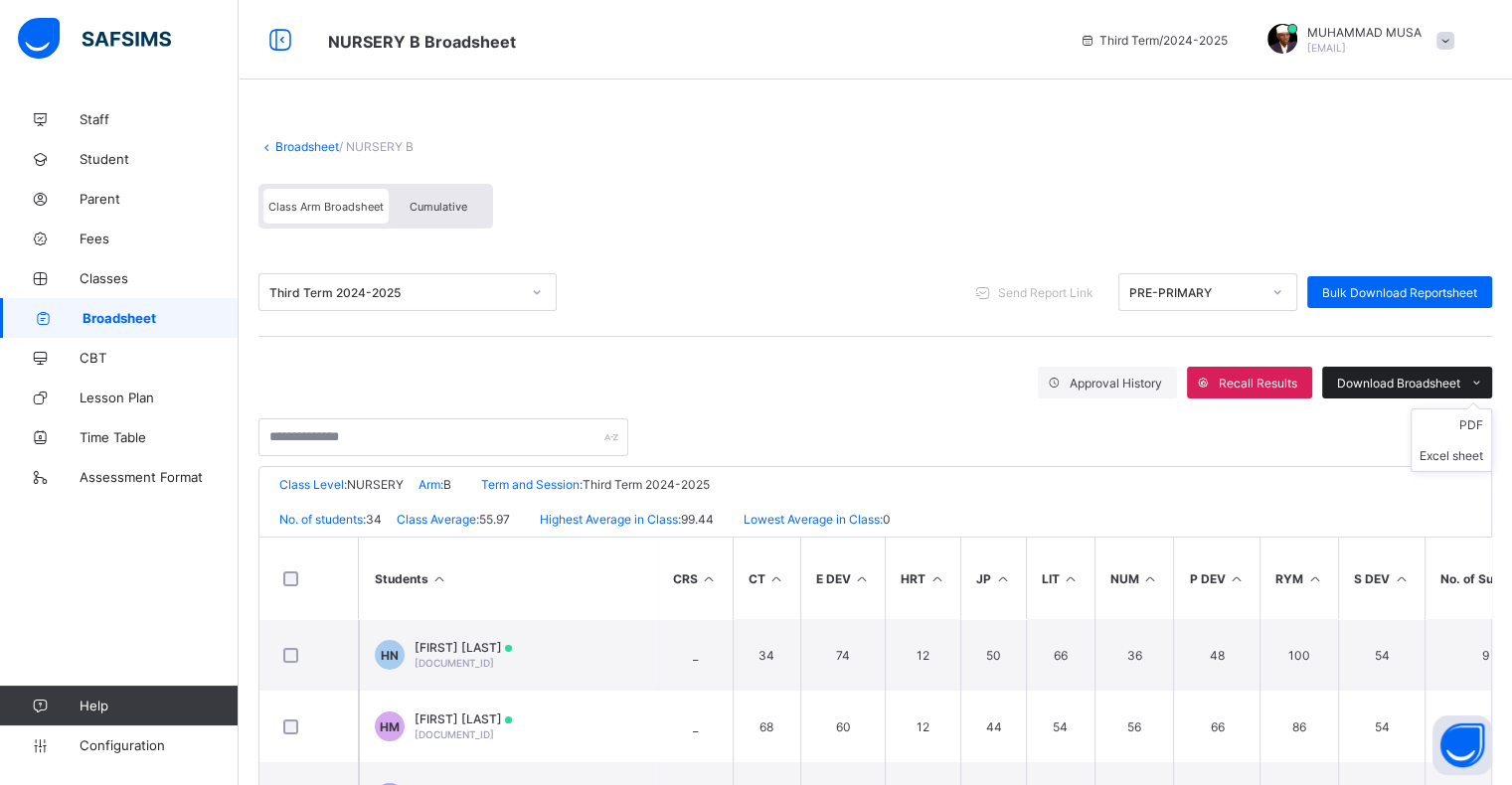click on "Download Broadsheet" at bounding box center (1399, 383) 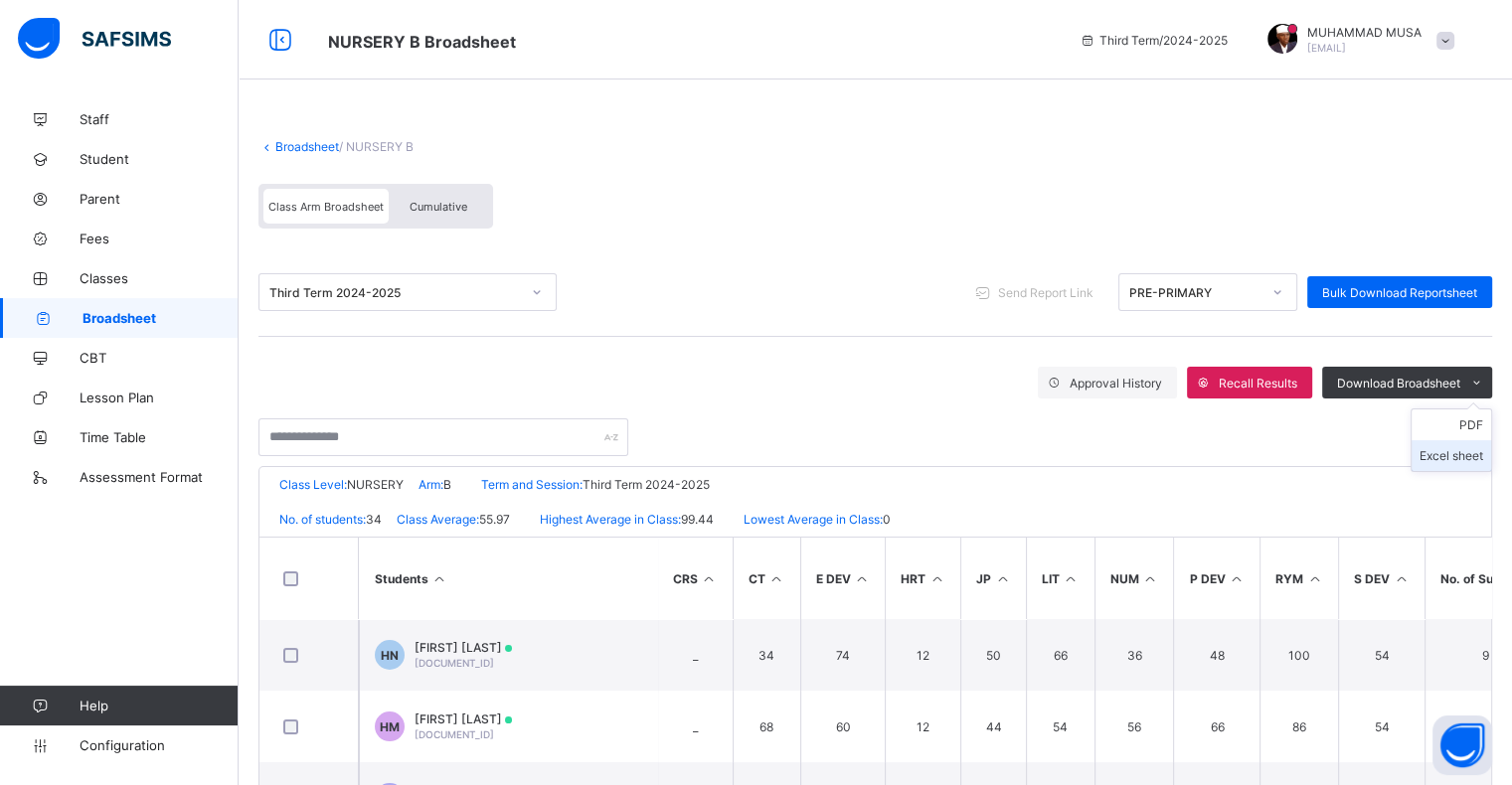 click on "Excel sheet" at bounding box center [1451, 455] 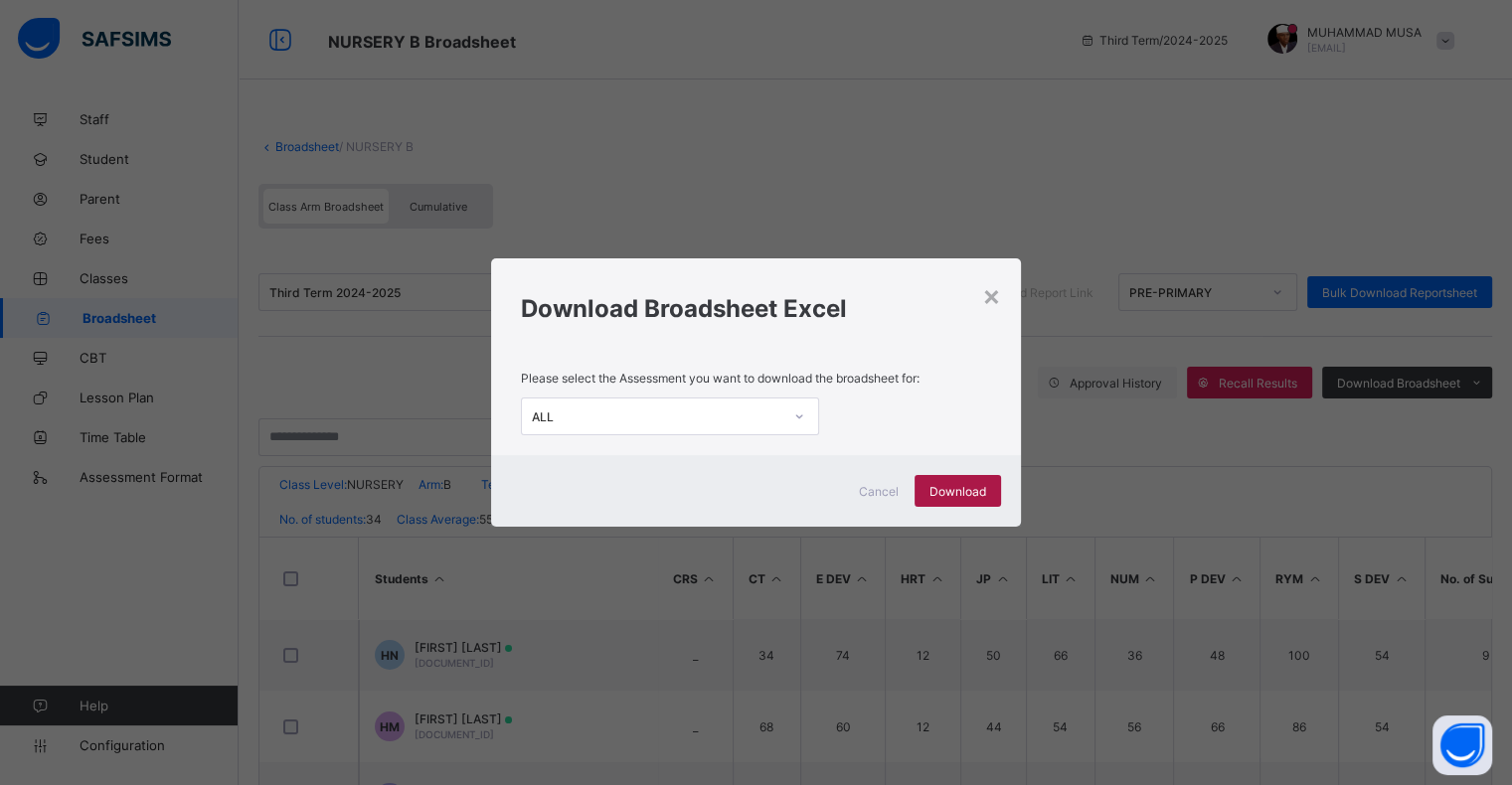 click on "Download" at bounding box center (957, 491) 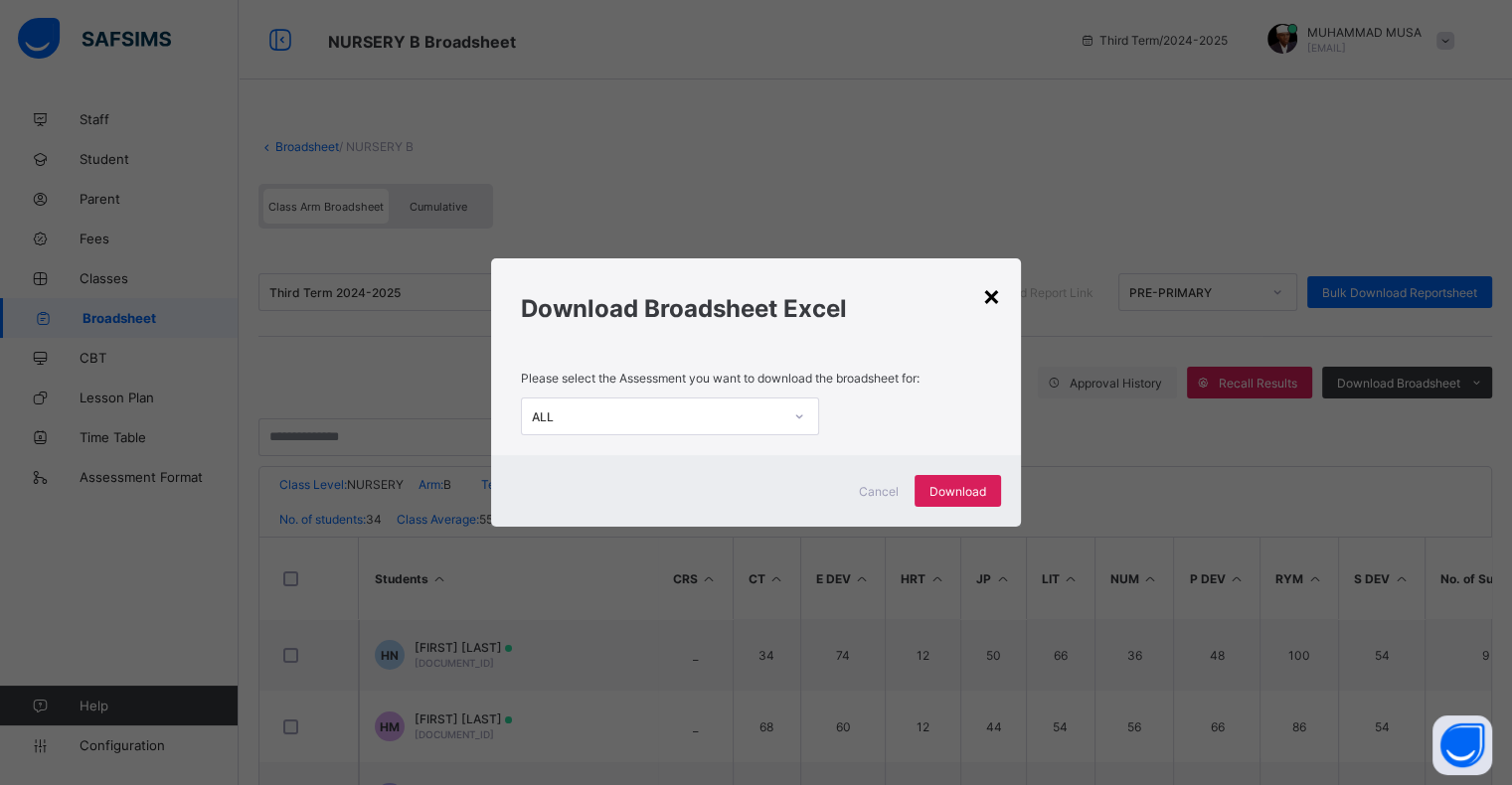 click on "×" at bounding box center [991, 295] 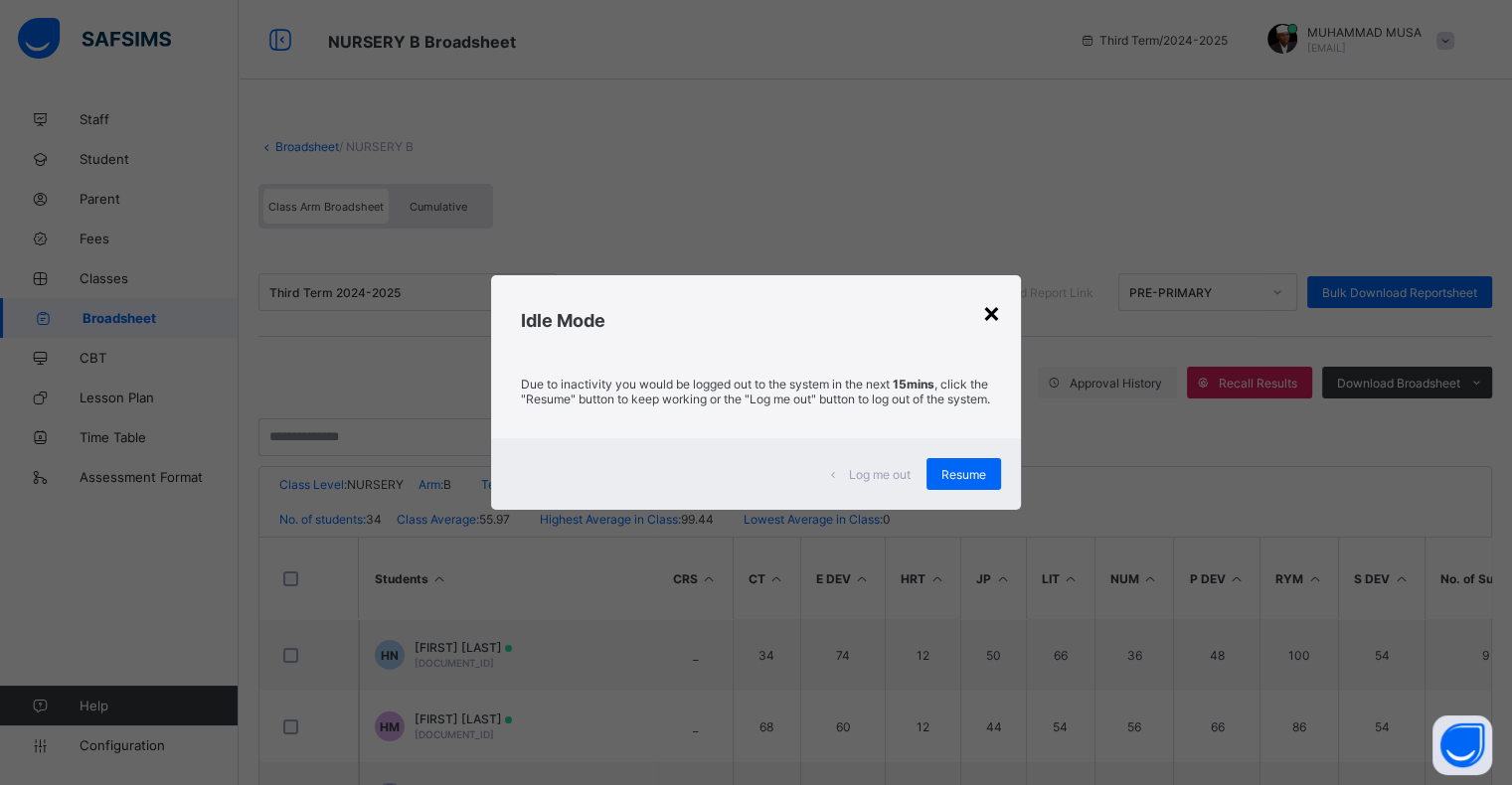 click on "×" at bounding box center [991, 312] 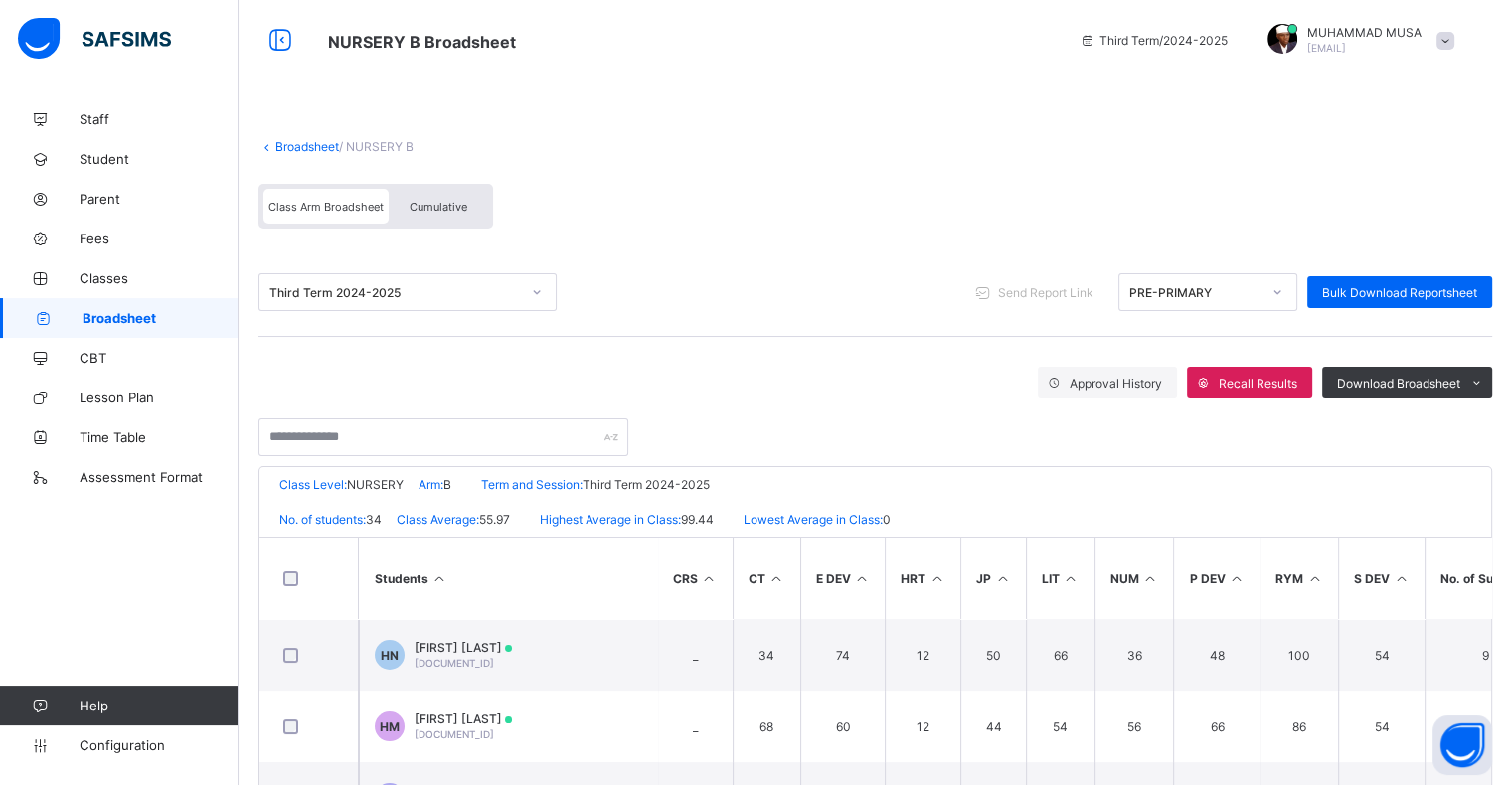 click on "Broadsheet" at bounding box center (307, 146) 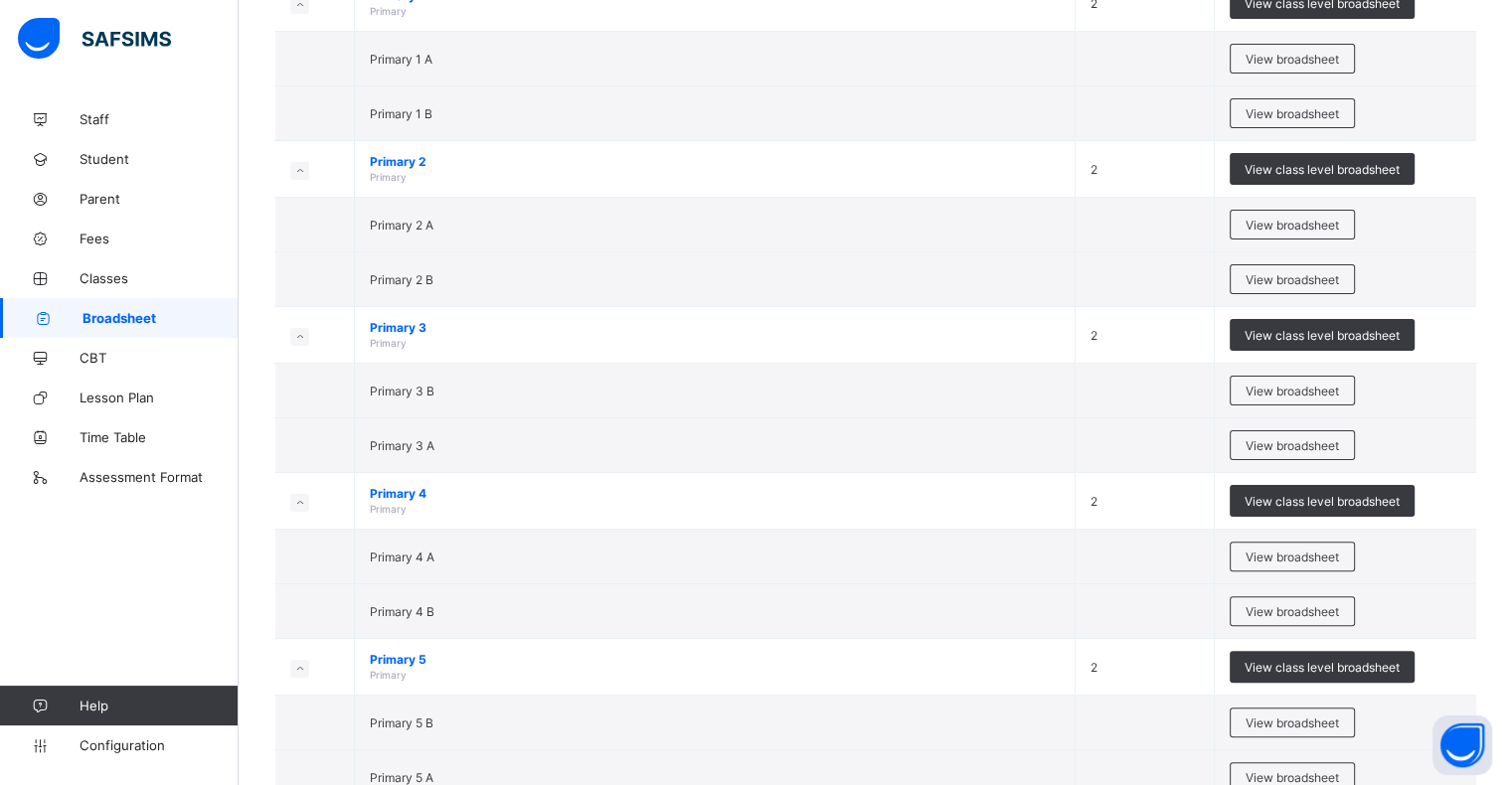 scroll, scrollTop: 413, scrollLeft: 0, axis: vertical 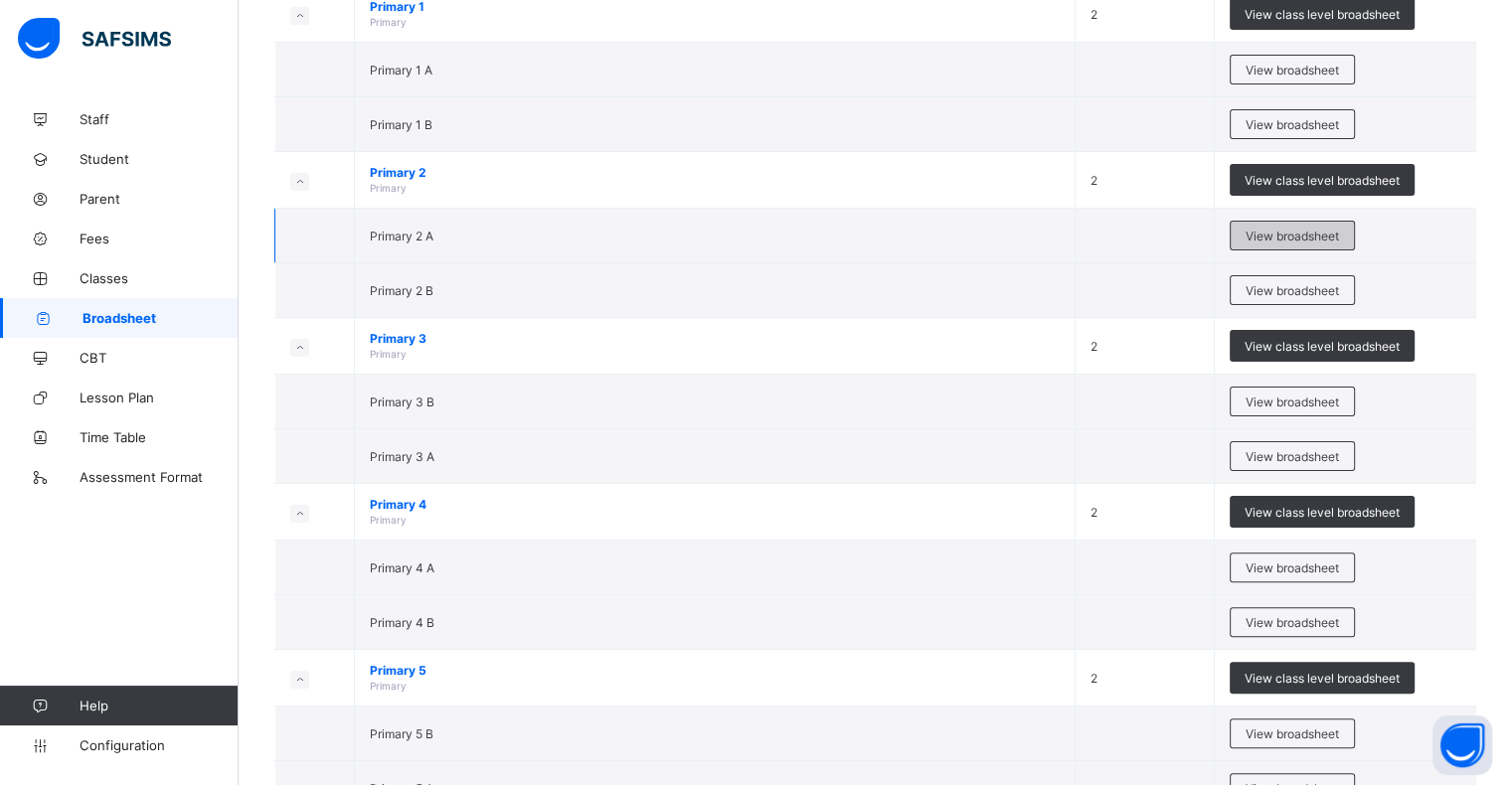 click on "View broadsheet" at bounding box center (1292, 236) 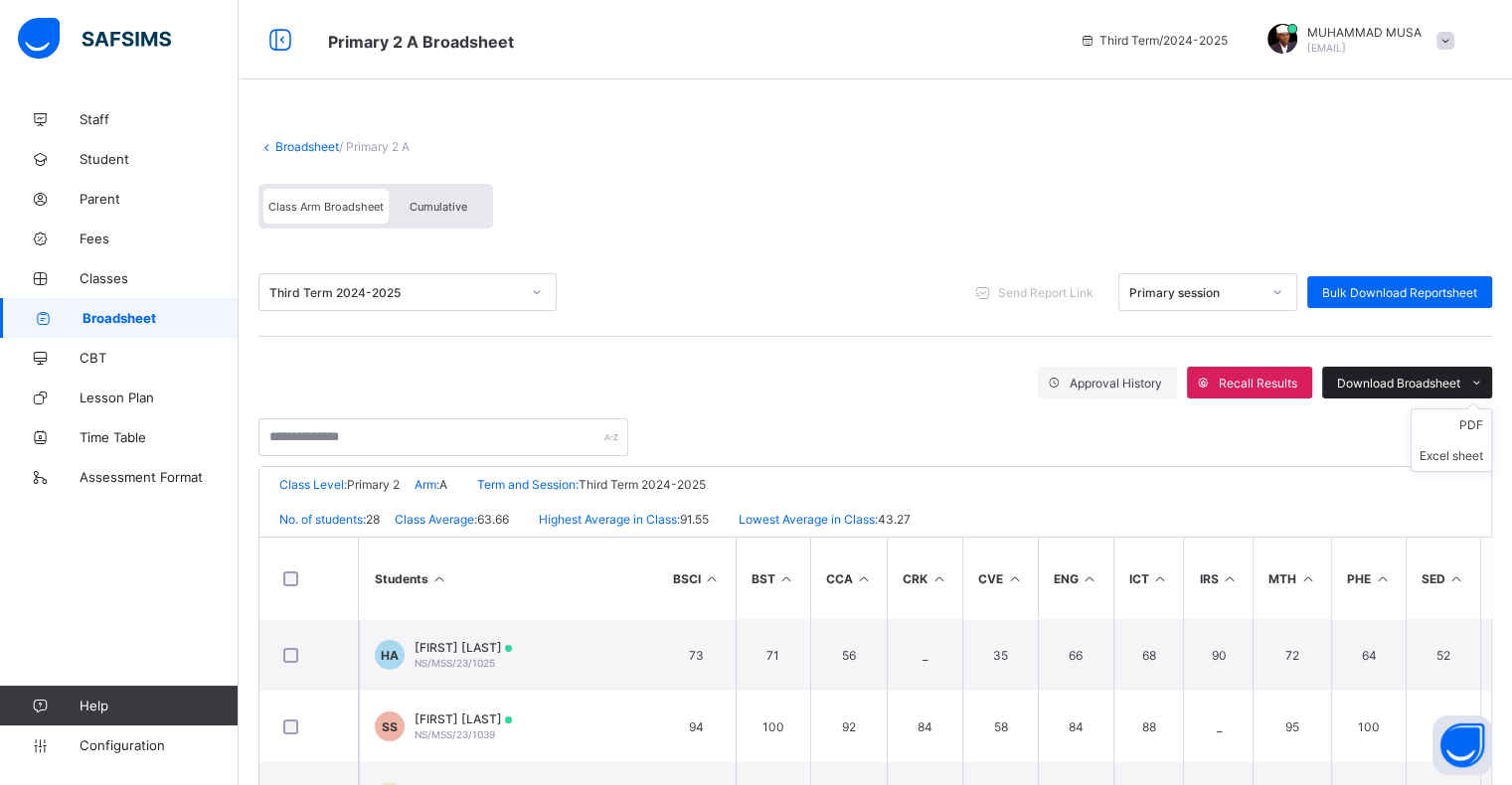 click on "Download Broadsheet" at bounding box center (1399, 383) 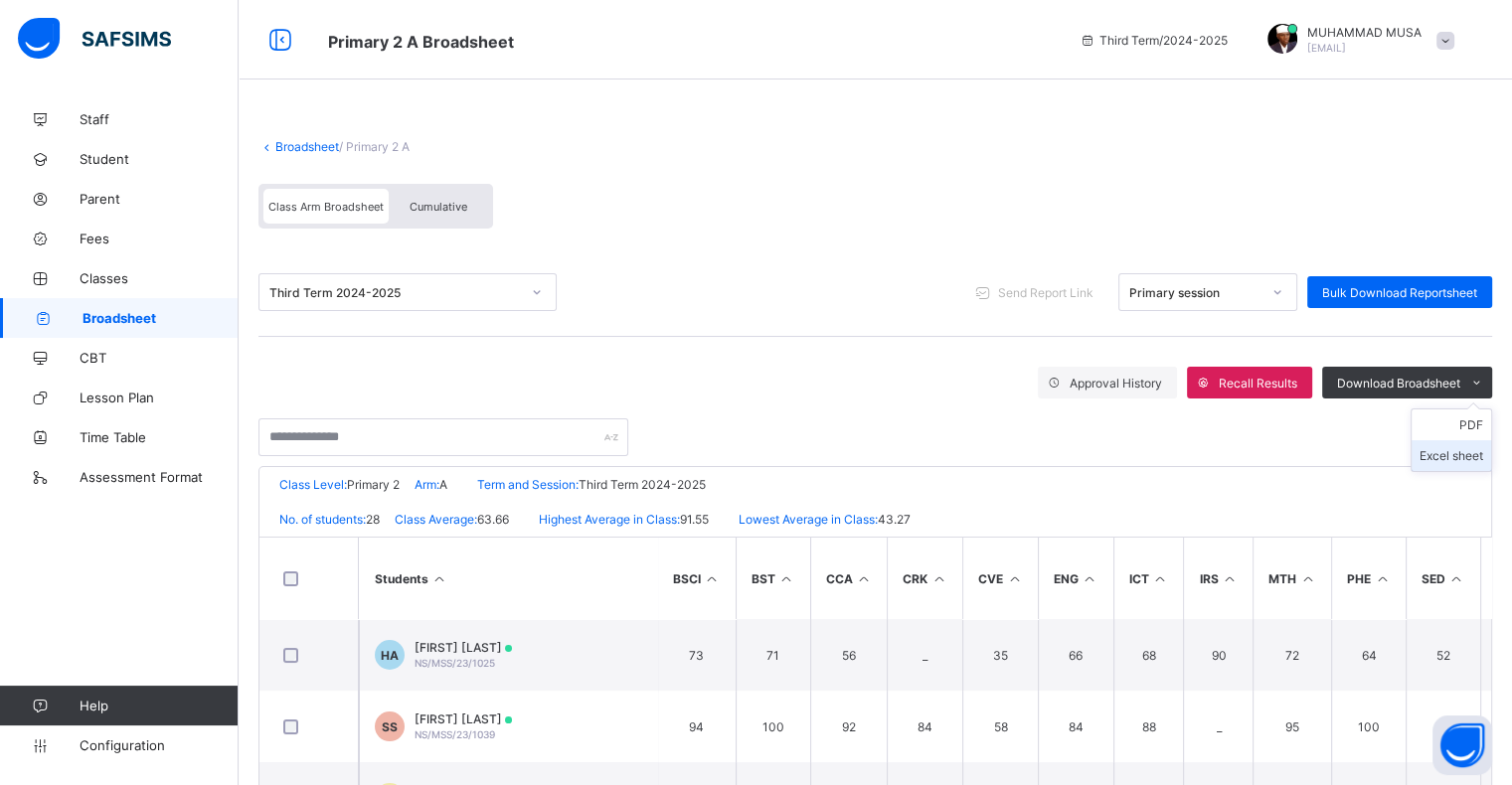 click on "Excel sheet" at bounding box center [1451, 455] 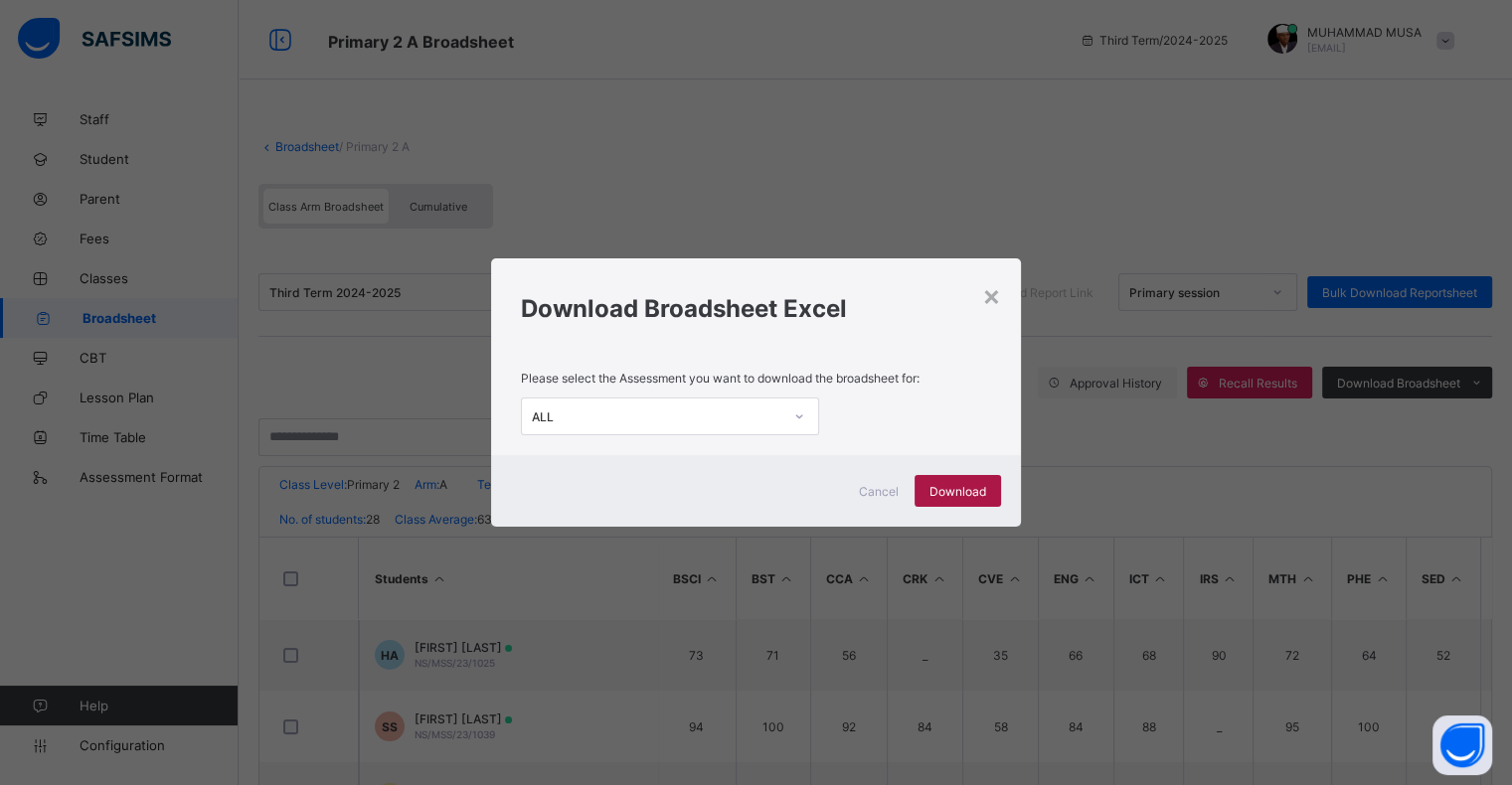 click on "Download" at bounding box center (957, 491) 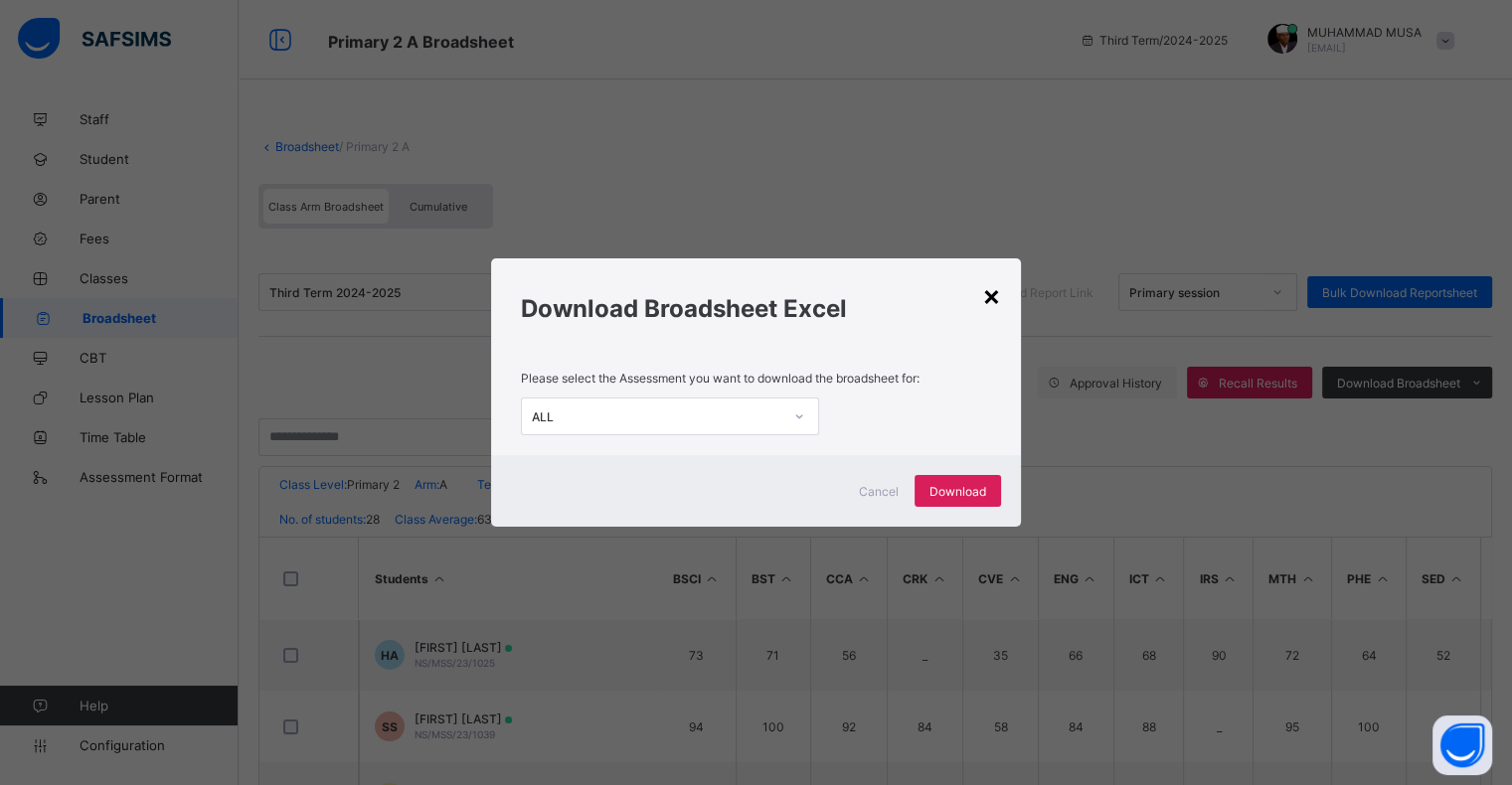 click on "×" at bounding box center [991, 295] 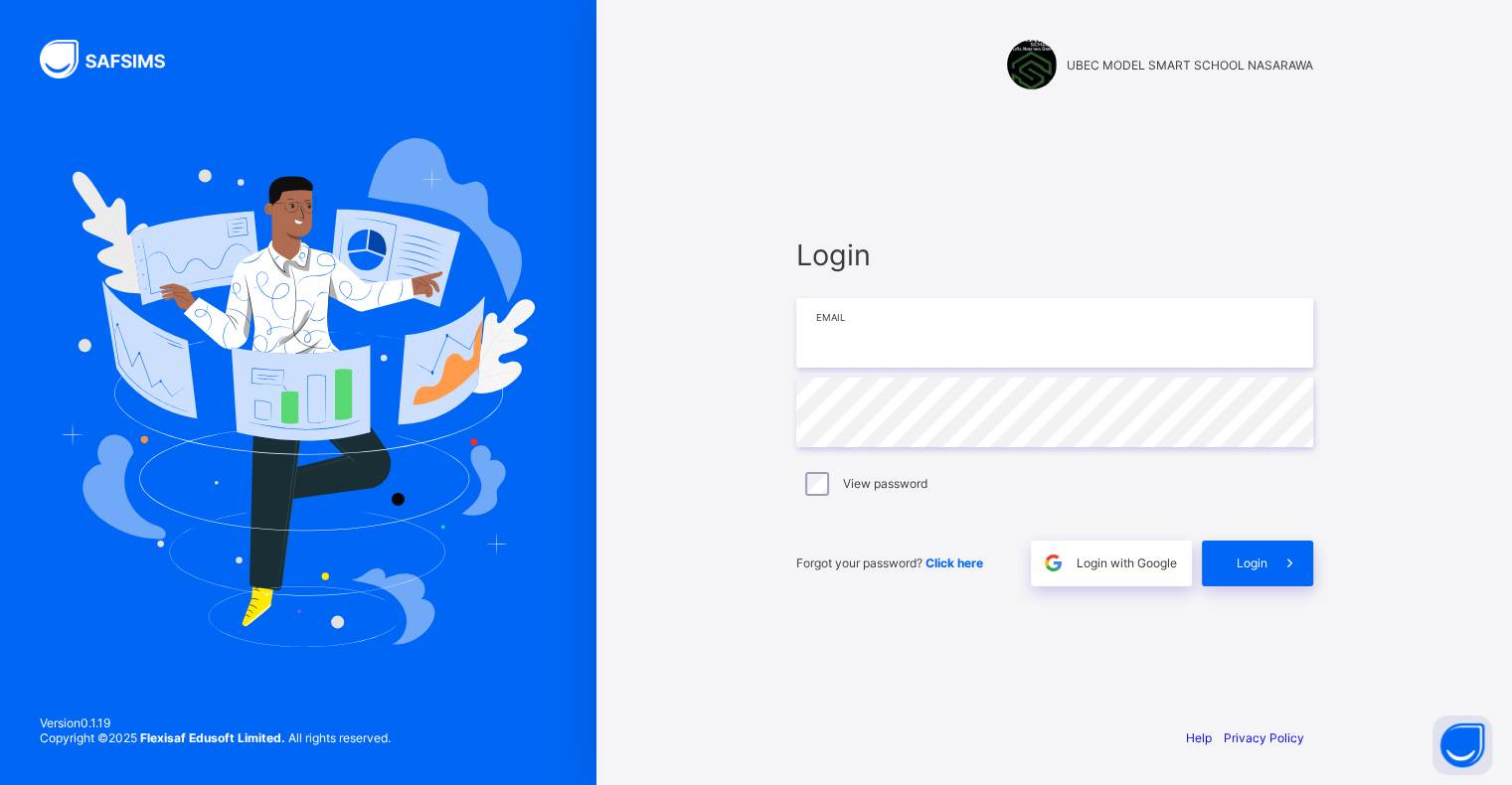 type on "**********" 